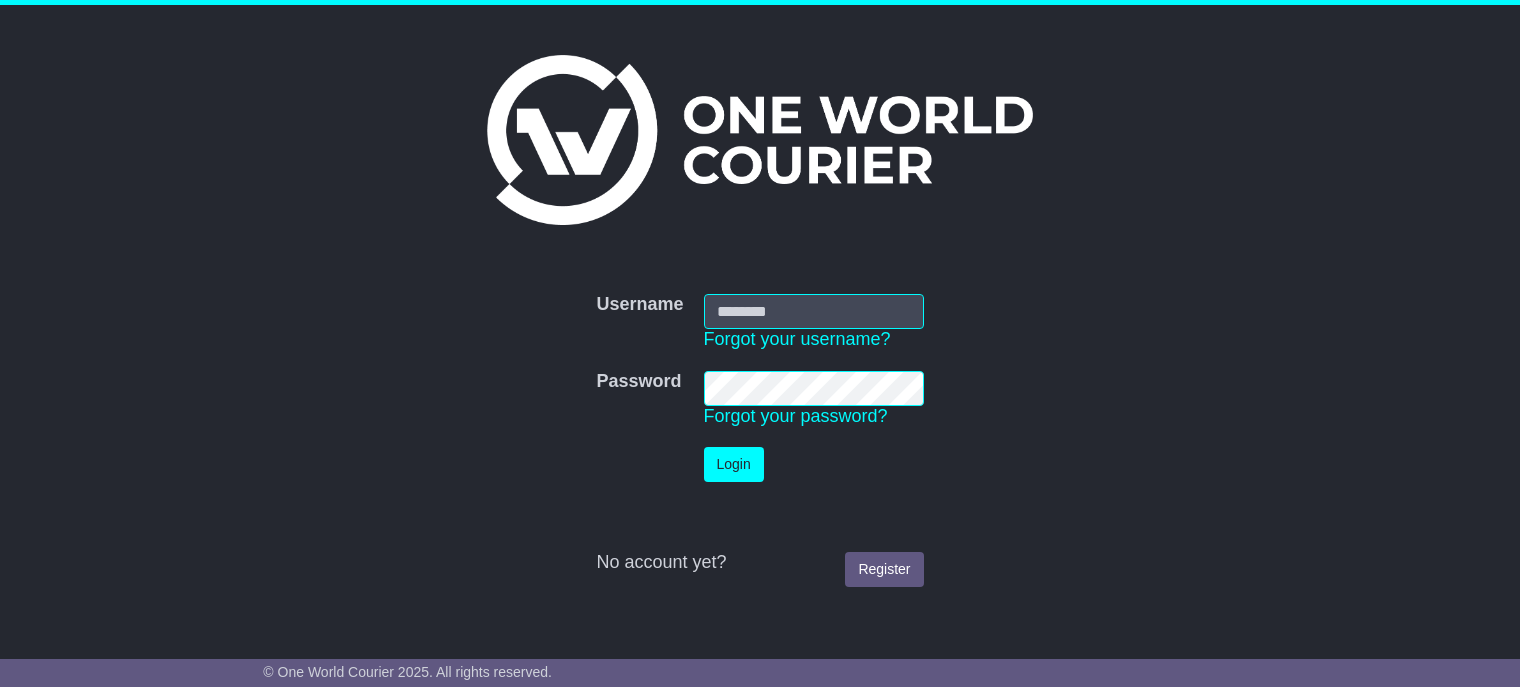 scroll, scrollTop: 0, scrollLeft: 0, axis: both 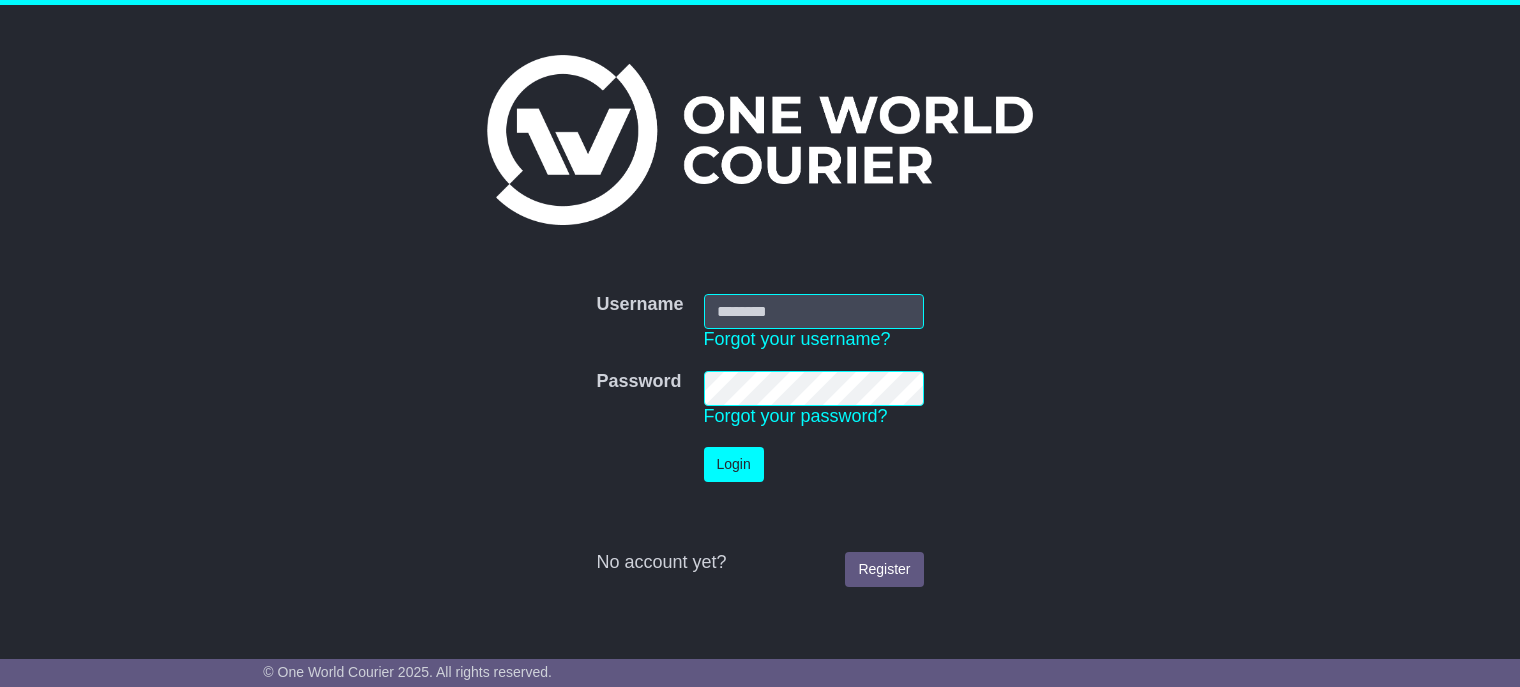 type on "**********" 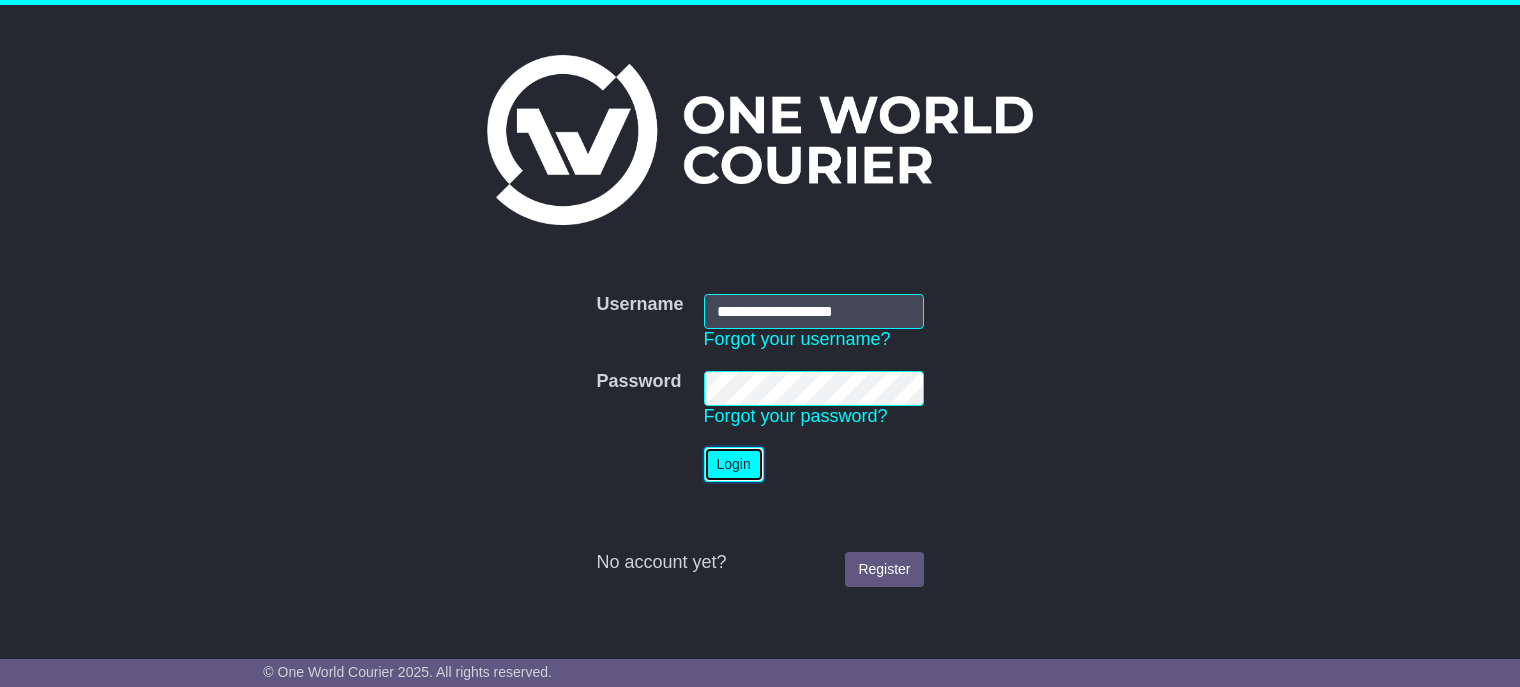 click on "Login" at bounding box center (734, 464) 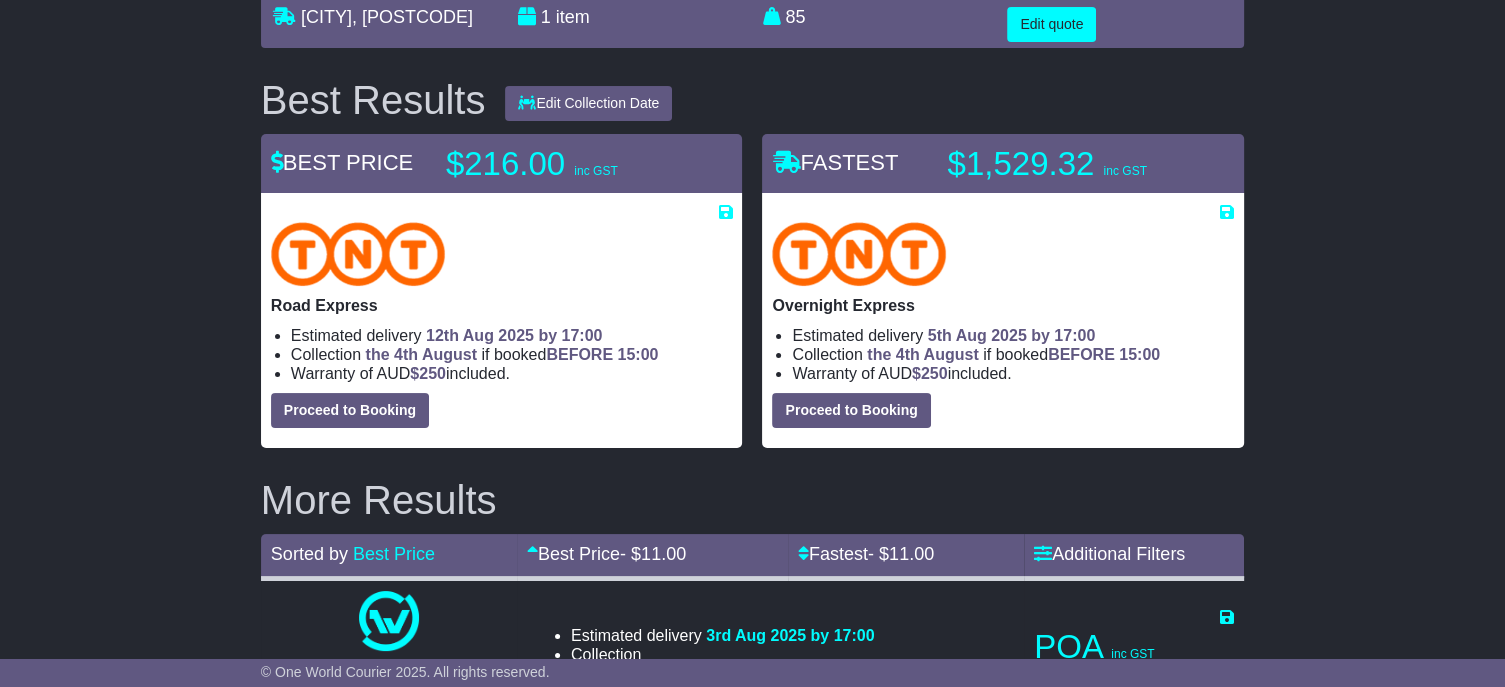 scroll, scrollTop: 0, scrollLeft: 0, axis: both 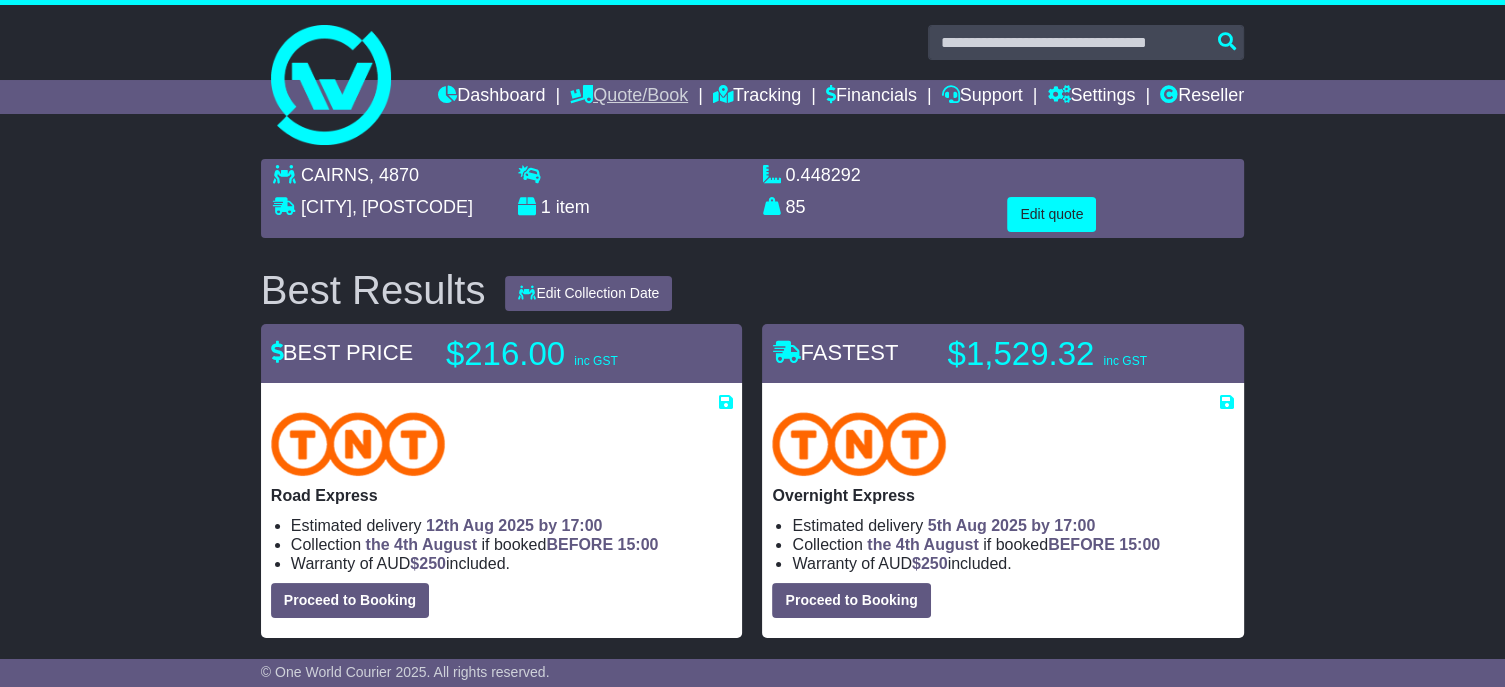 click on "Quote/Book" at bounding box center [629, 97] 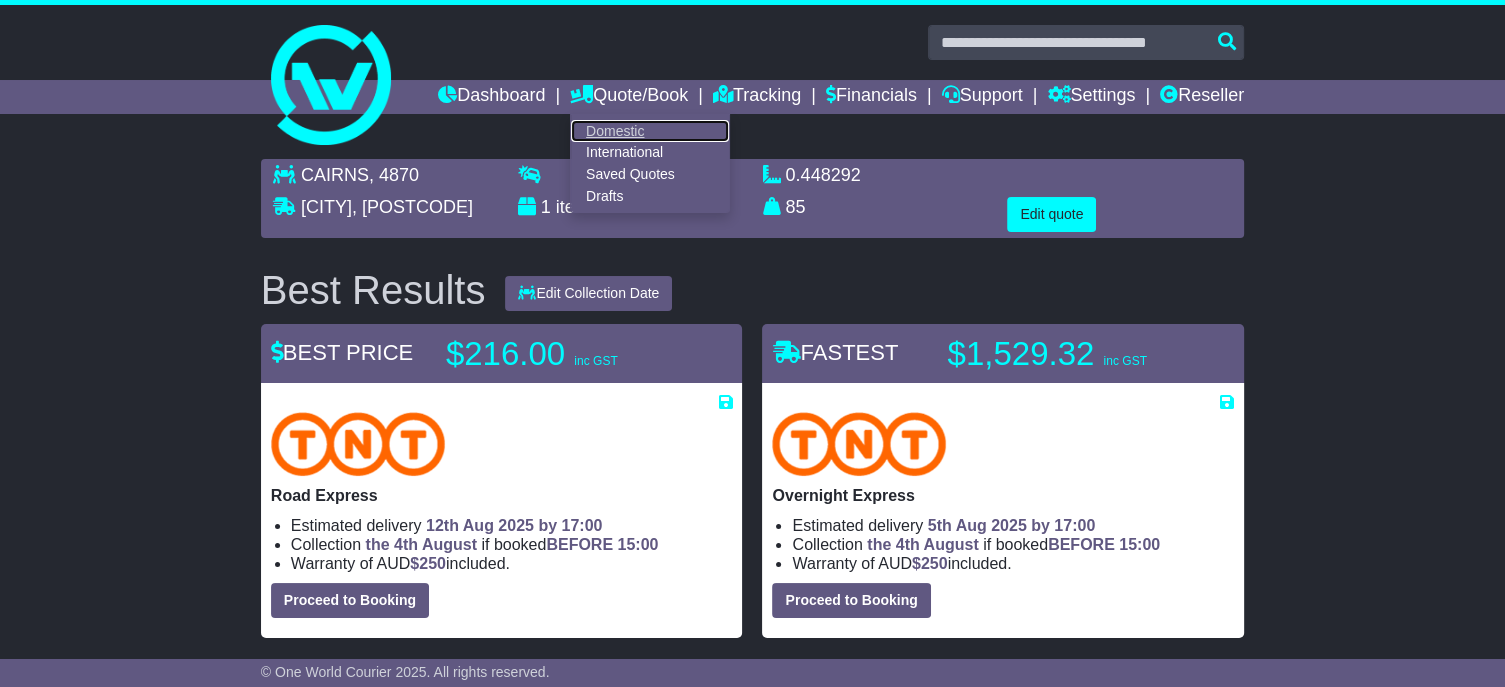 click on "Domestic" at bounding box center [650, 131] 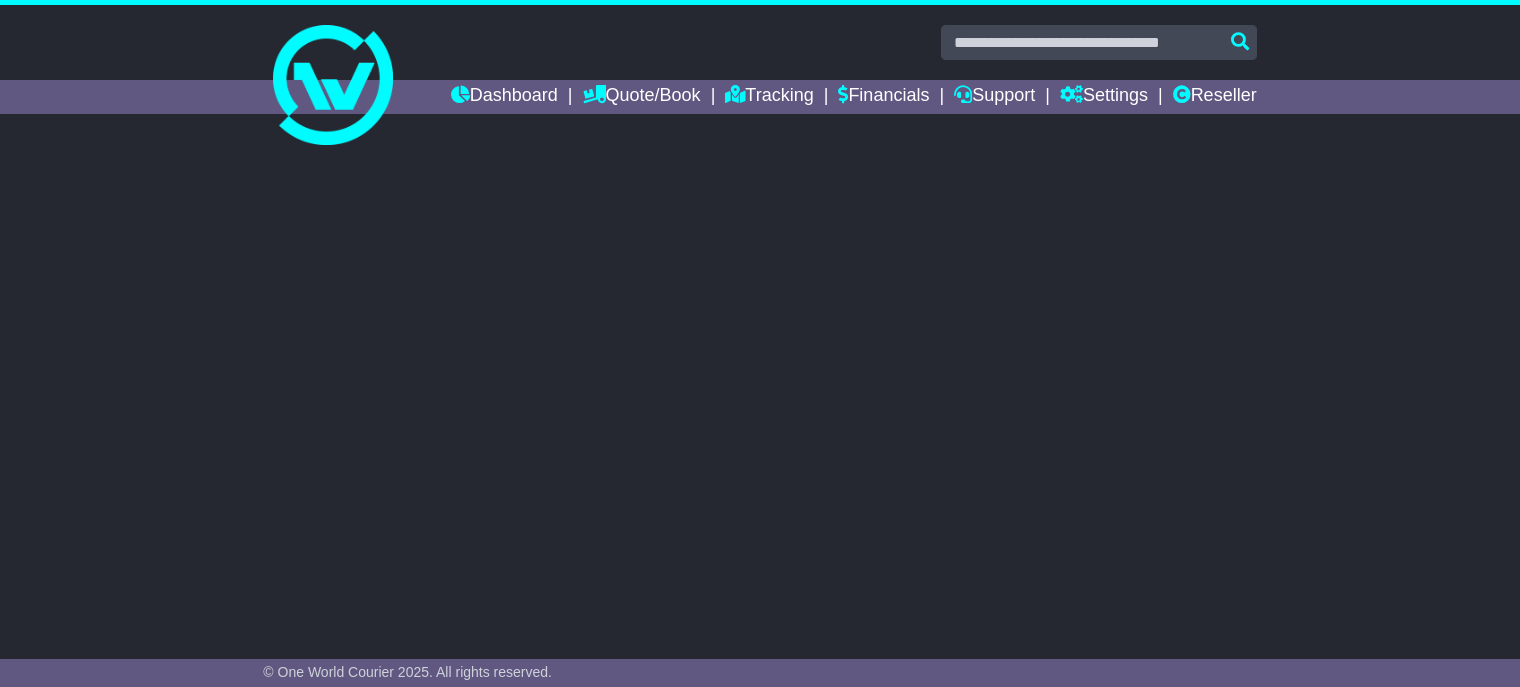 scroll, scrollTop: 0, scrollLeft: 0, axis: both 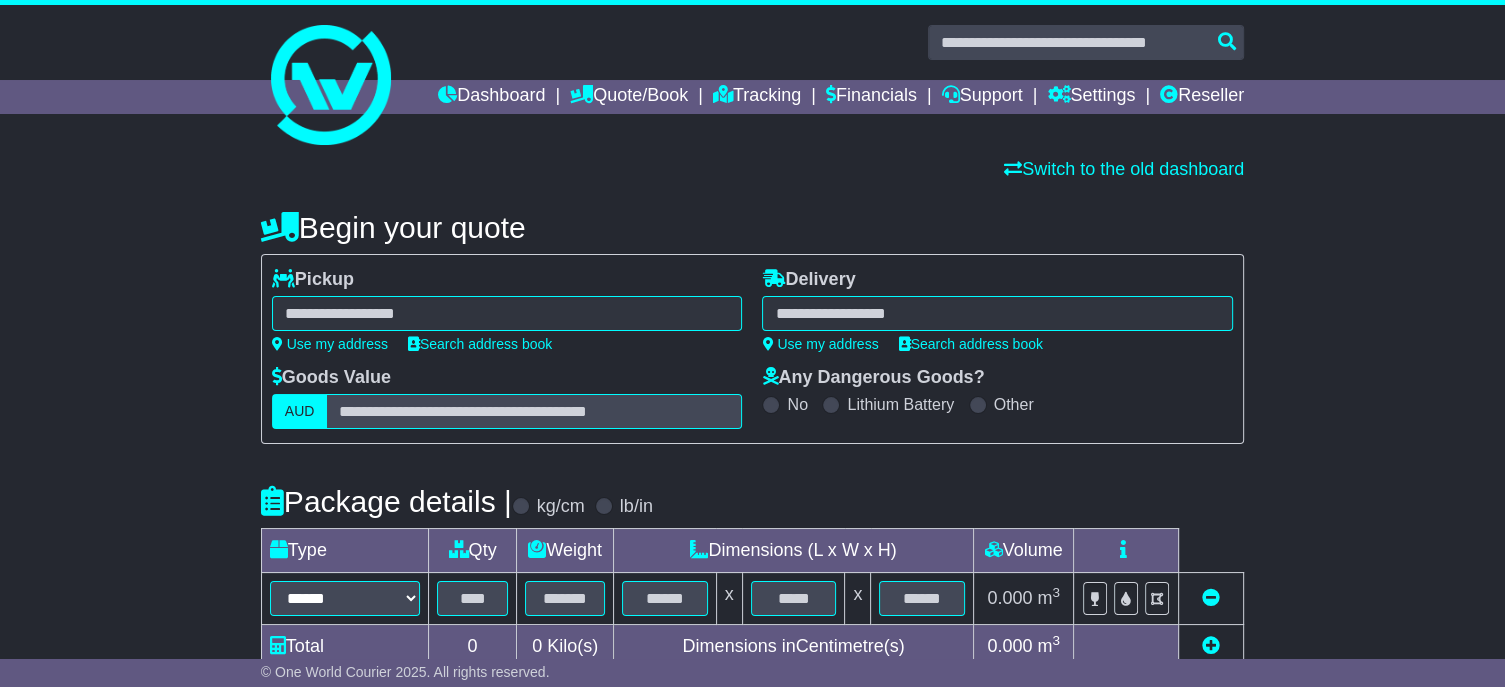 click at bounding box center [507, 313] 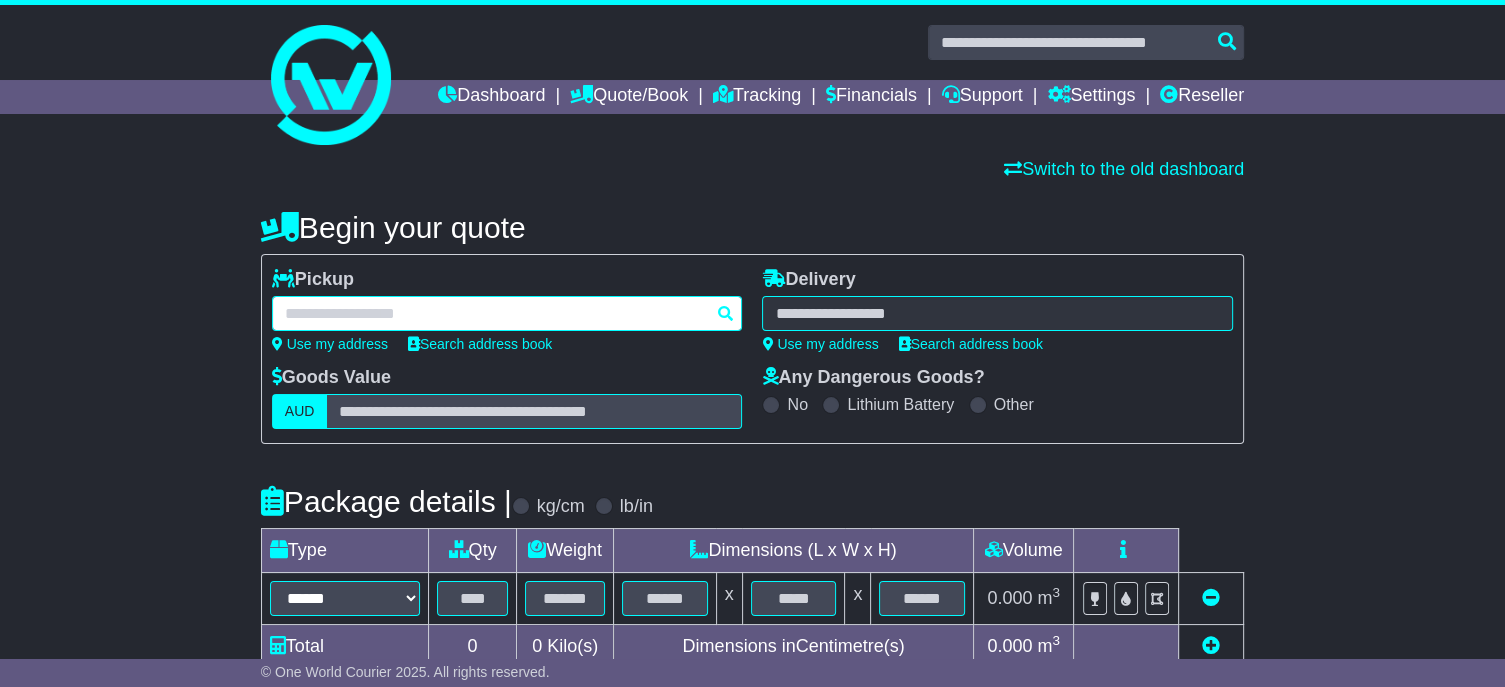 click at bounding box center (507, 313) 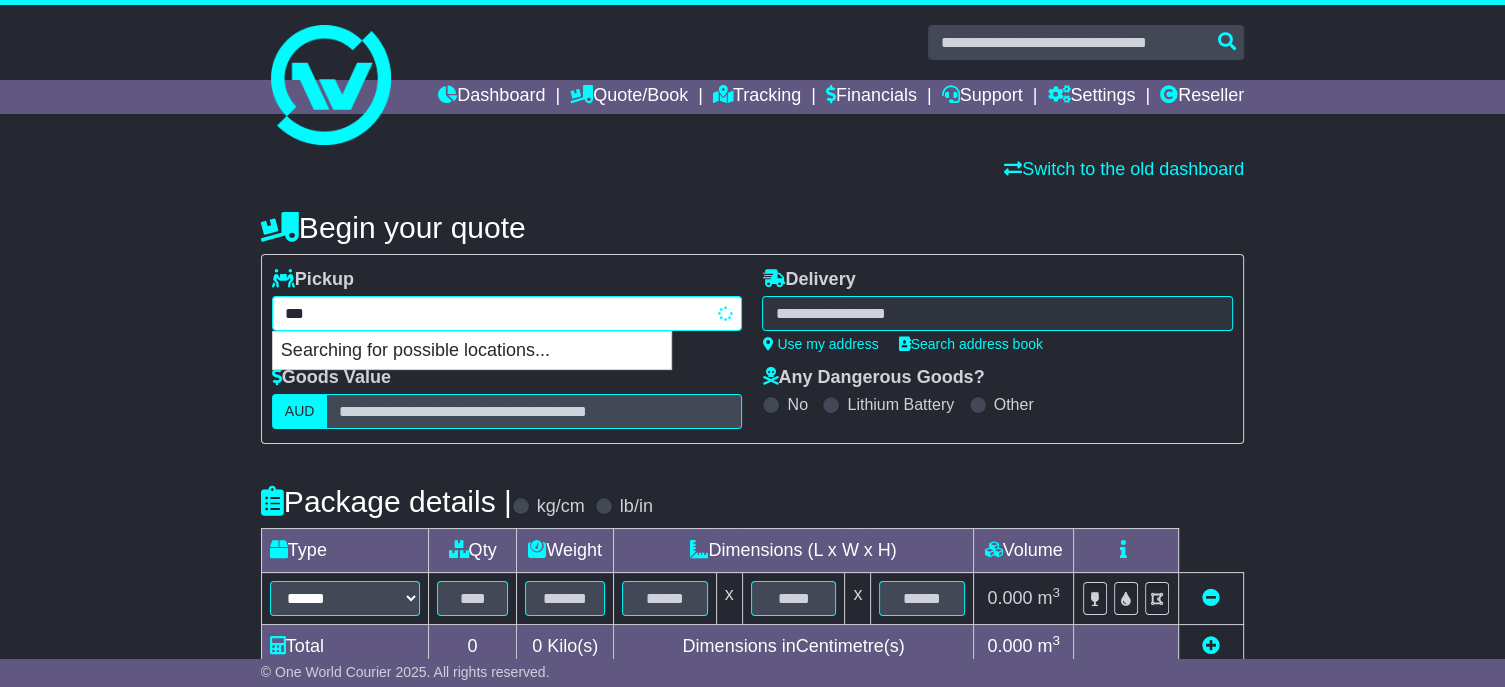 type on "****" 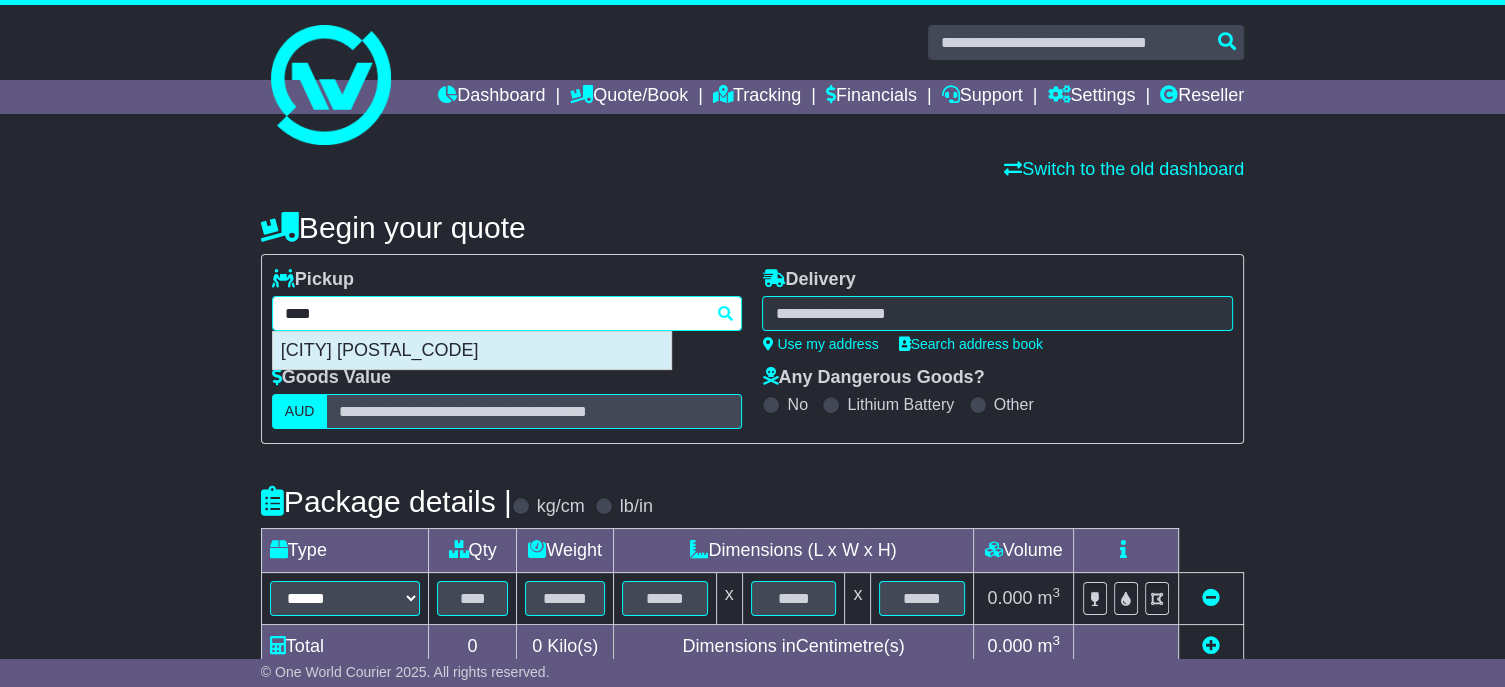 click on "[CITY] [POSTAL_CODE]" at bounding box center [472, 351] 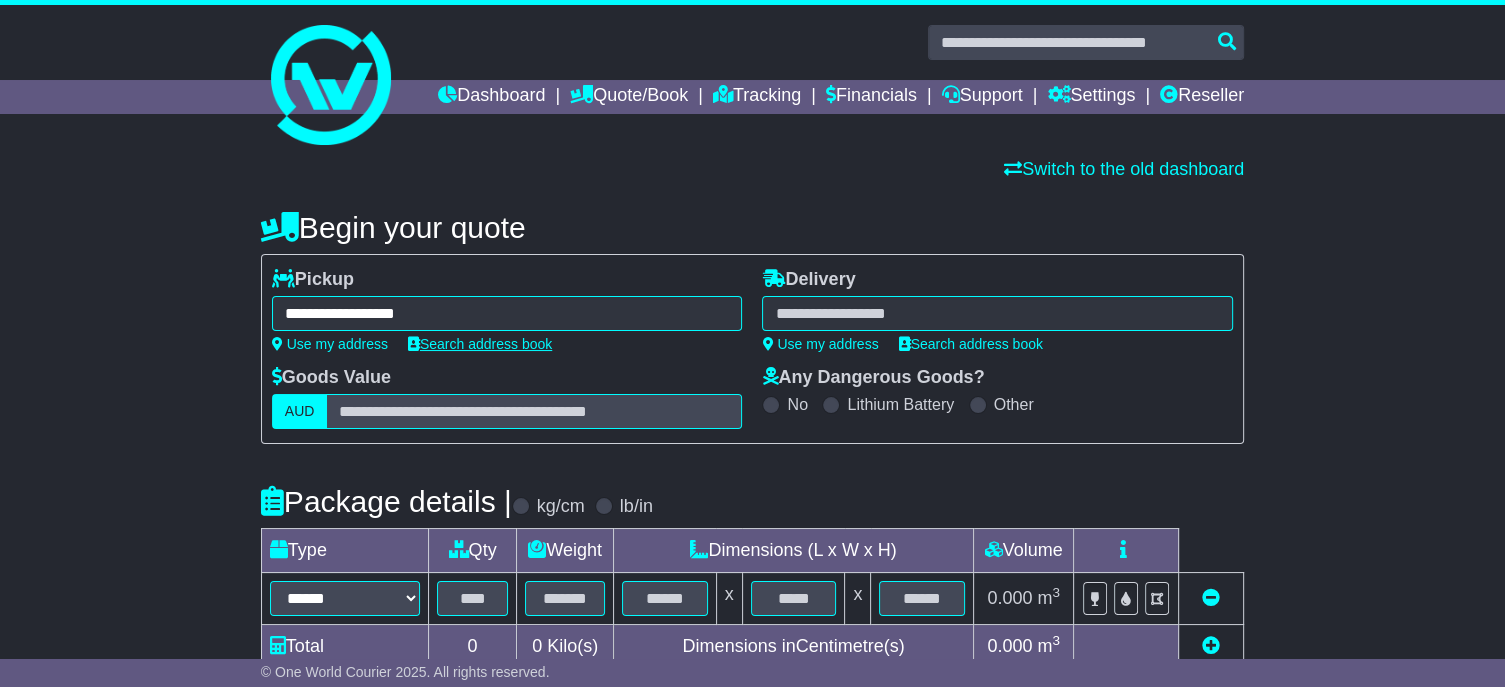 type on "**********" 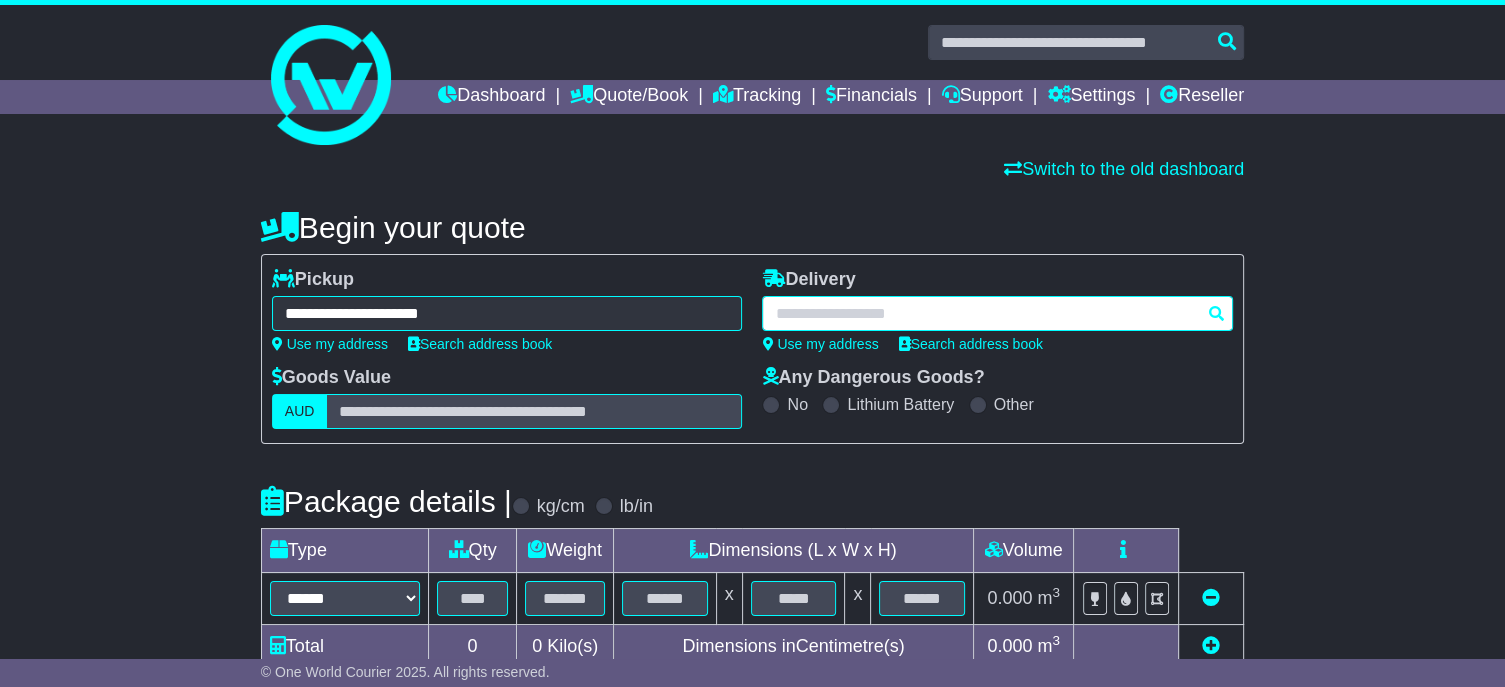 click at bounding box center (997, 313) 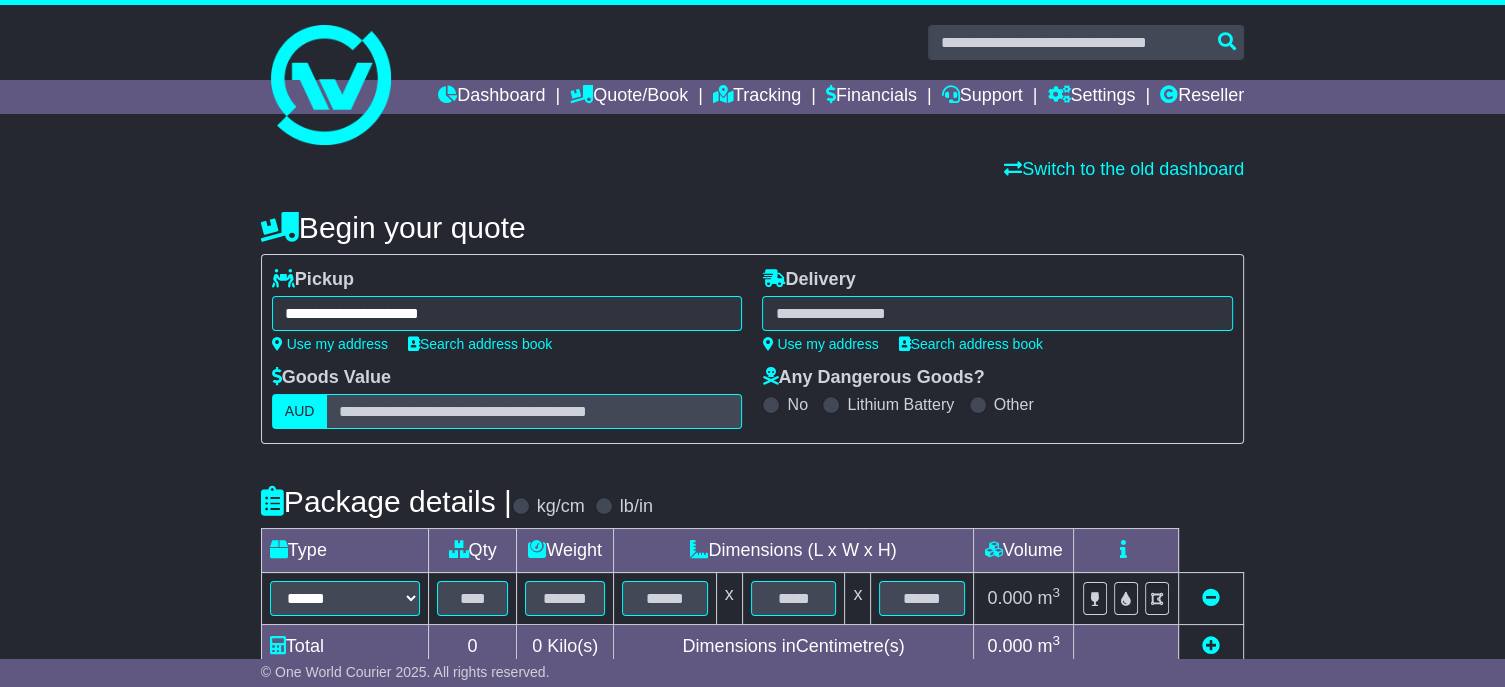 click at bounding box center [997, 313] 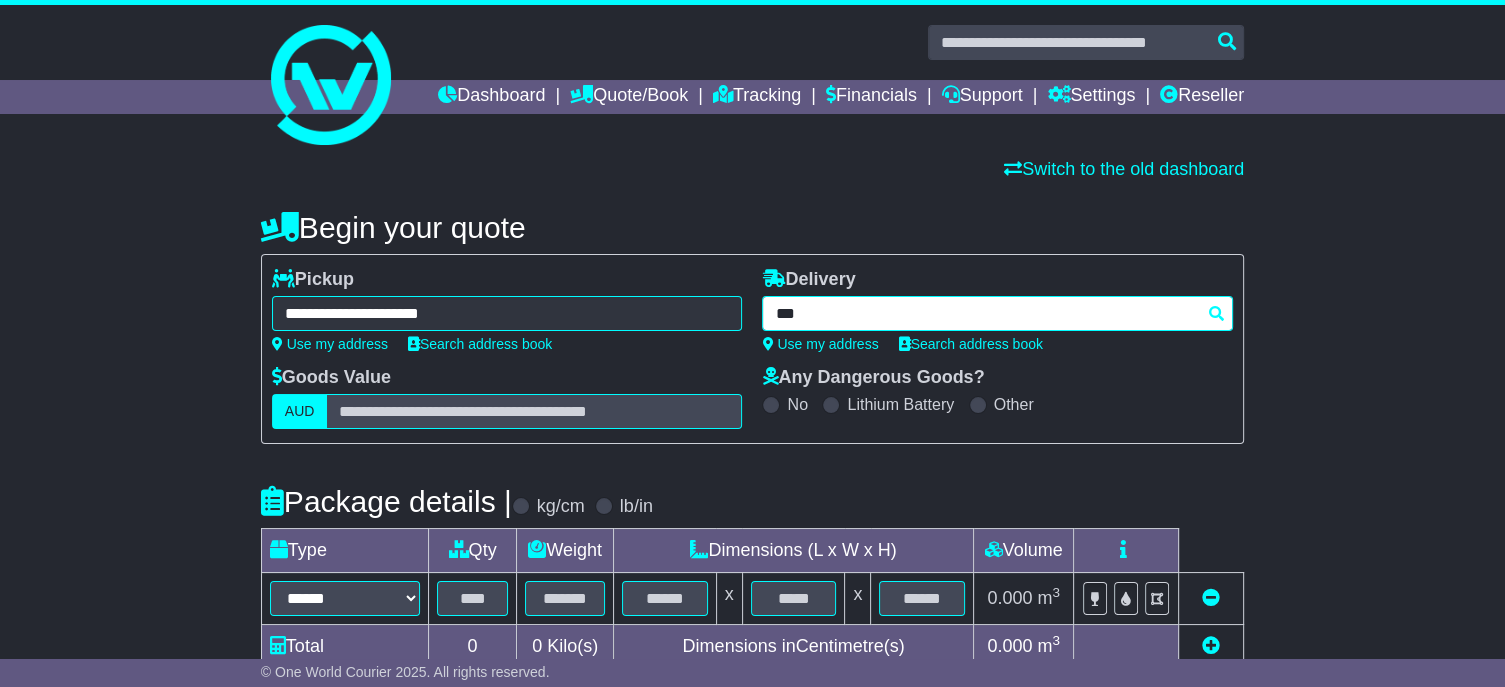 type on "****" 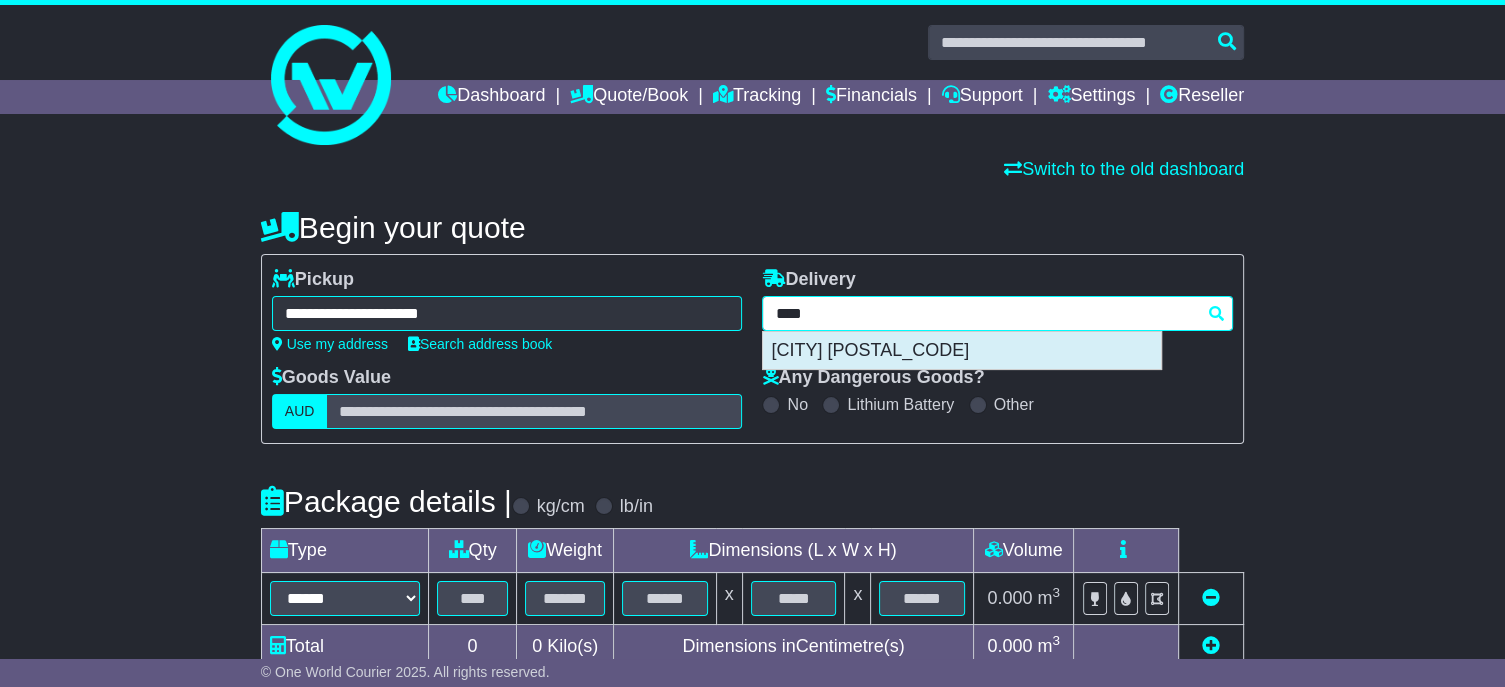 click on "[CITY] [POSTAL_CODE]" at bounding box center [962, 351] 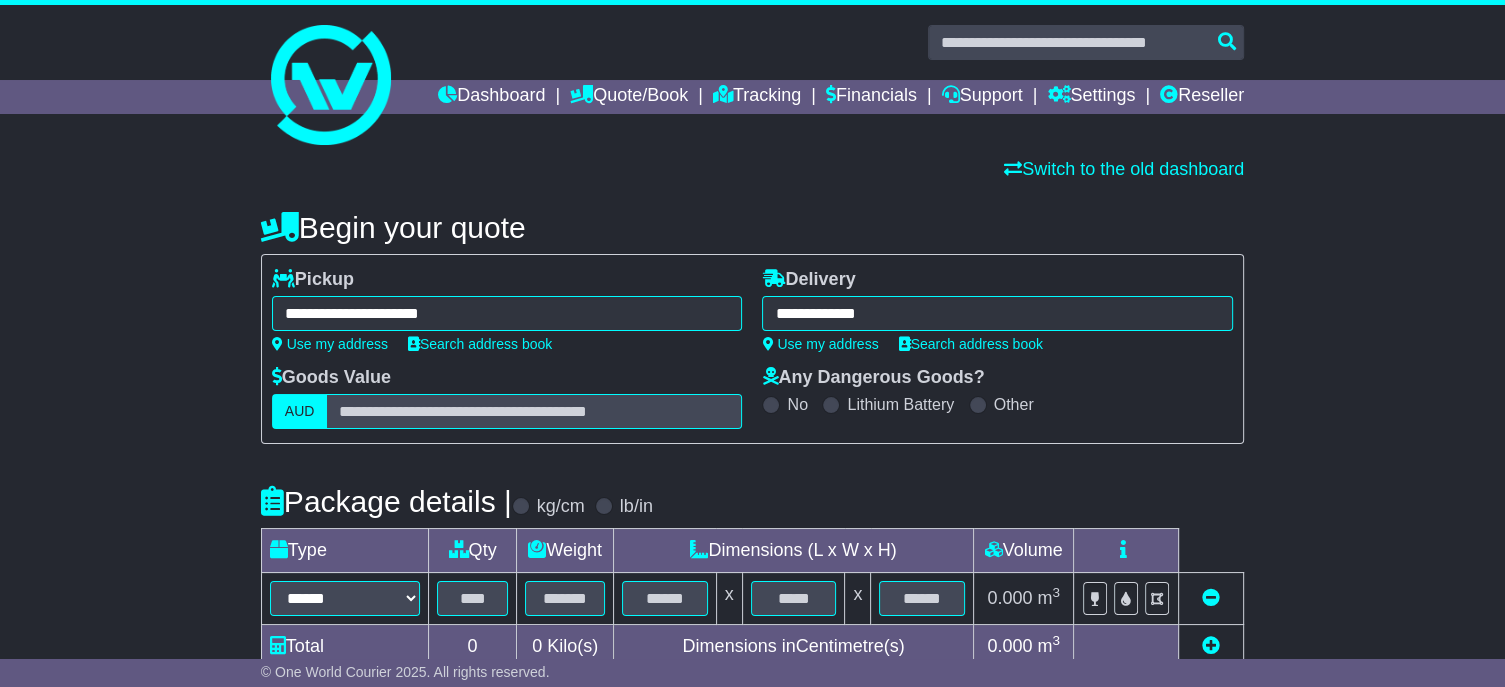 type on "**********" 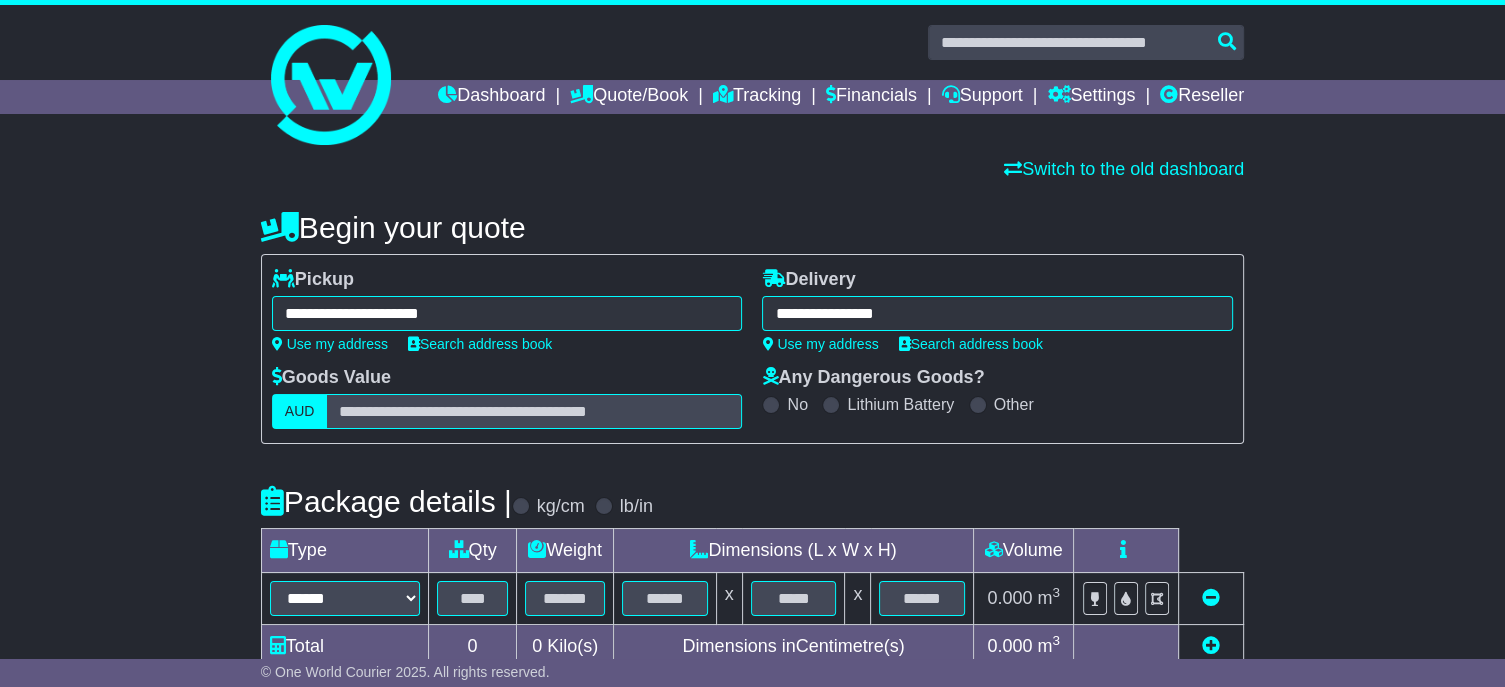 scroll, scrollTop: 300, scrollLeft: 0, axis: vertical 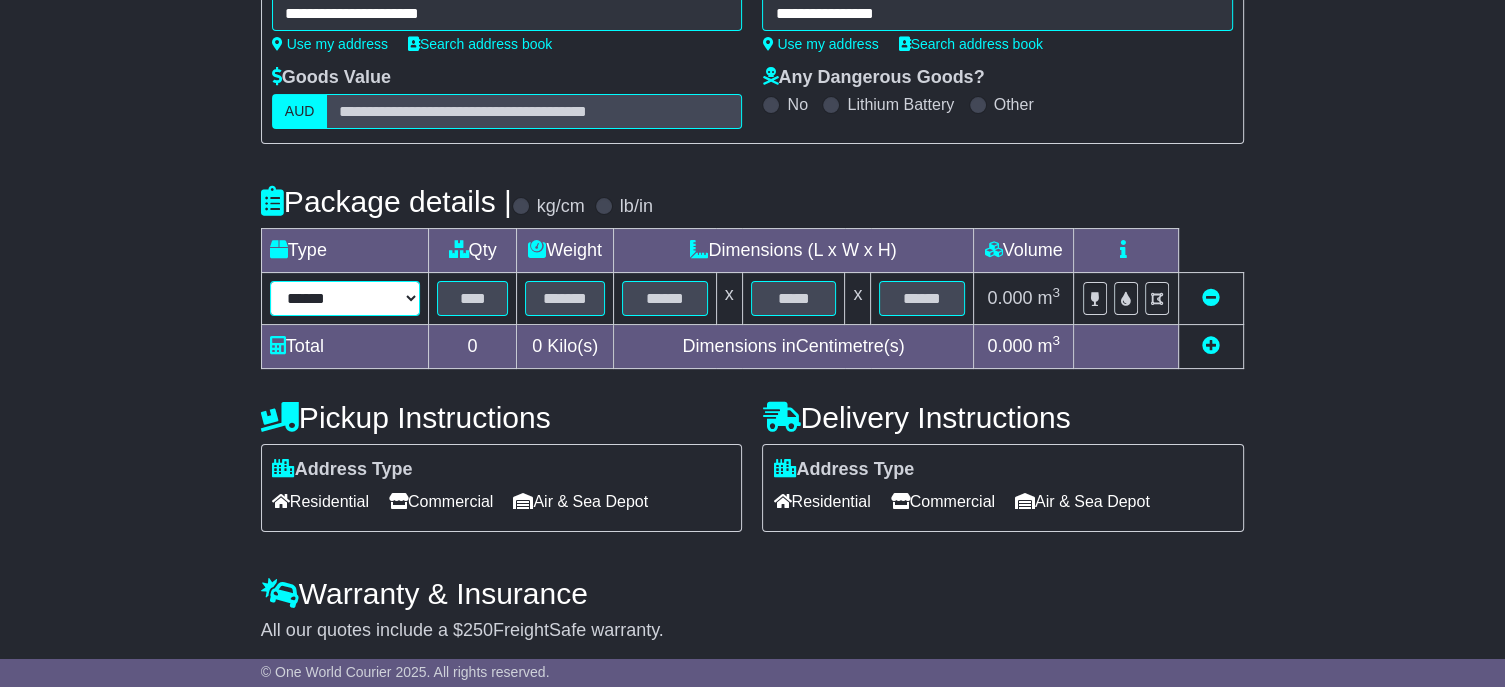 click on "****** ****** *** ******** ***** **** **** ****** *** *******" at bounding box center [345, 298] 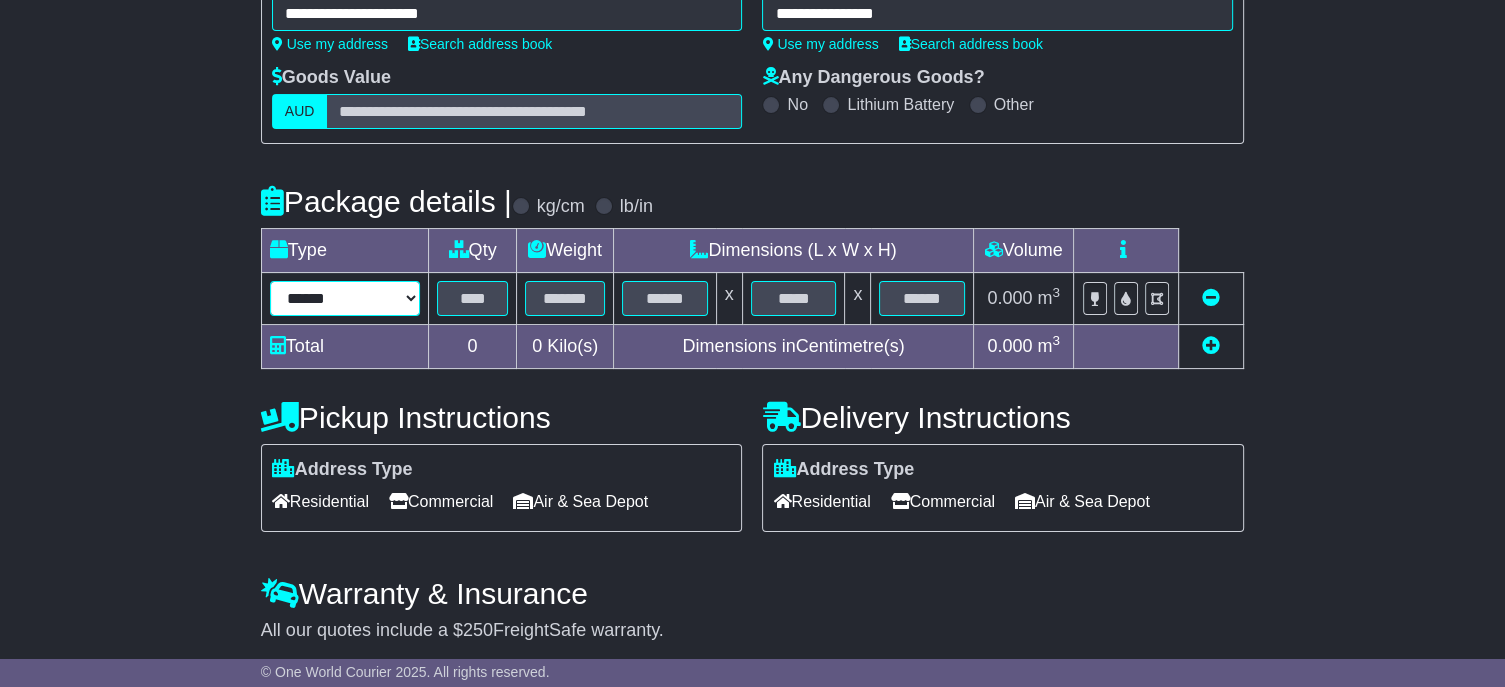 select on "****" 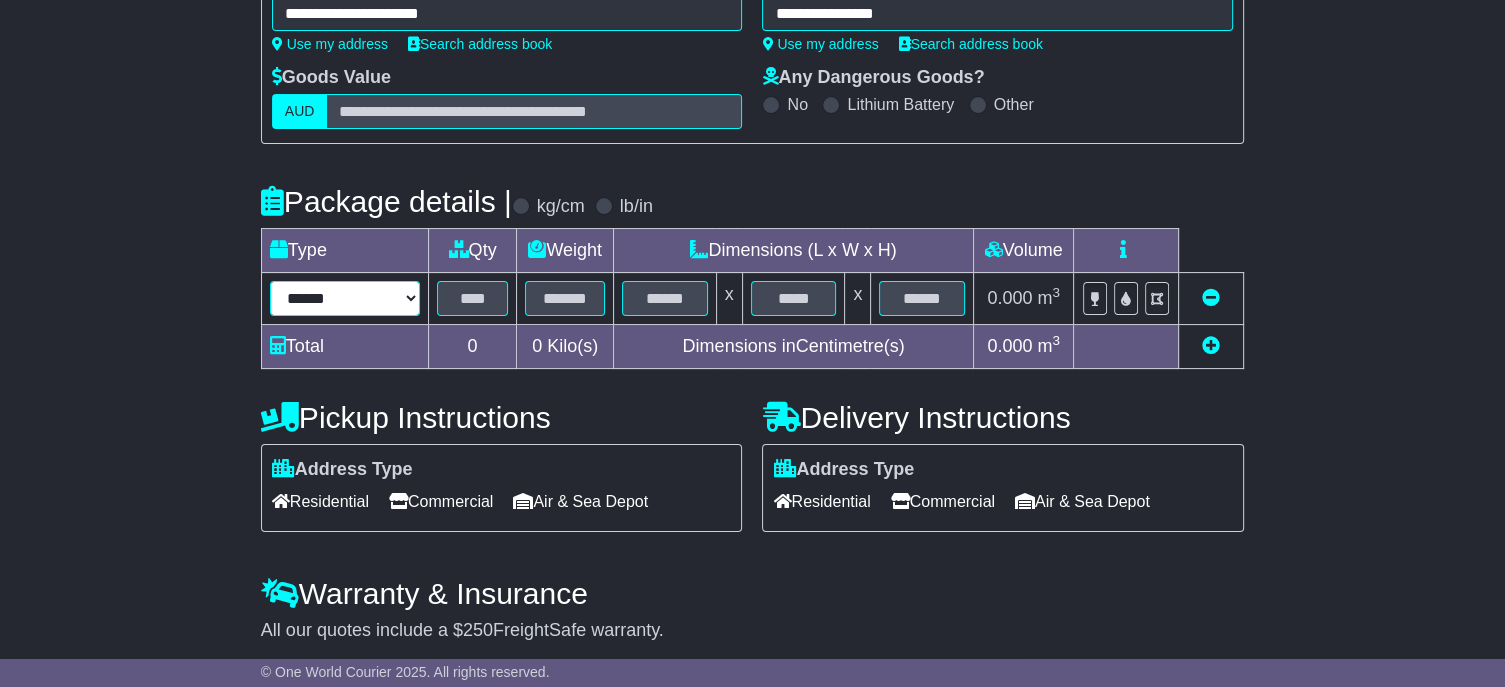 click on "****** ****** *** ******** ***** **** **** ****** *** *******" at bounding box center [345, 298] 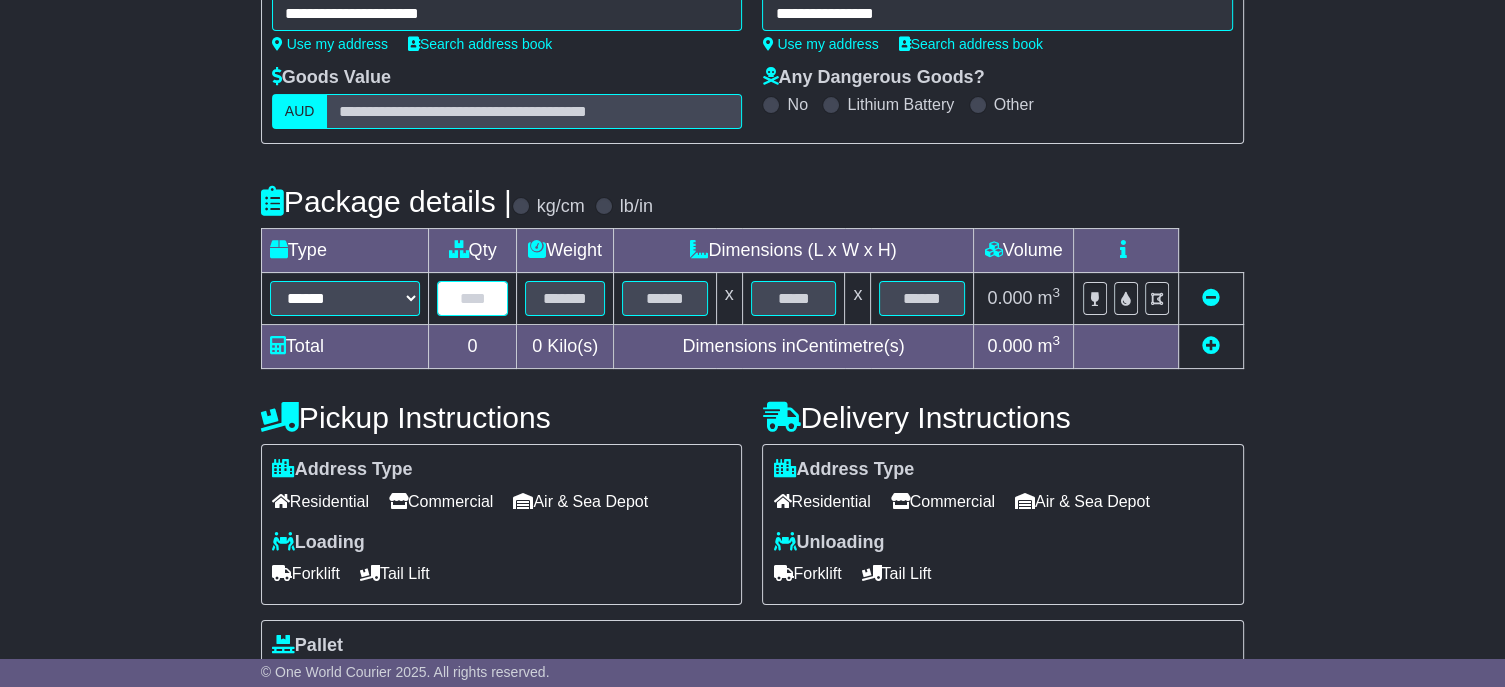 click at bounding box center (472, 298) 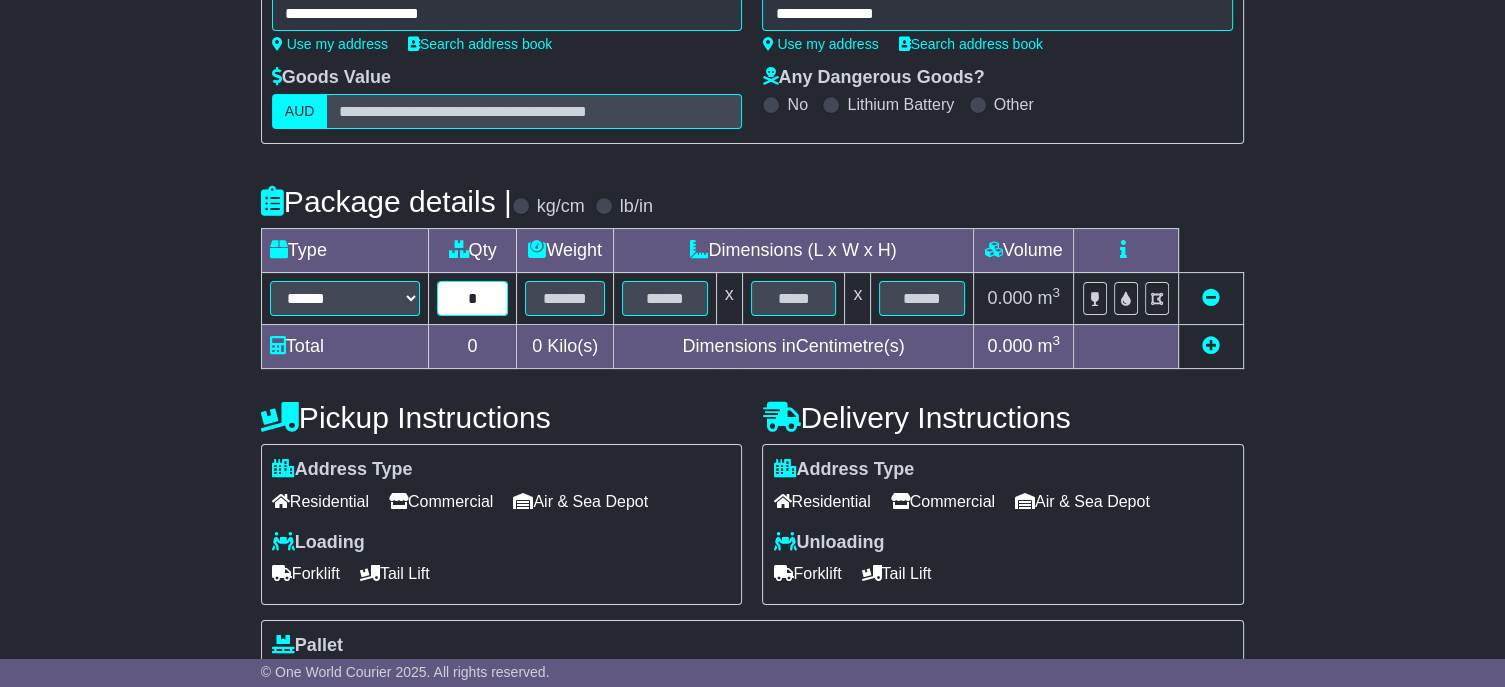 type on "*" 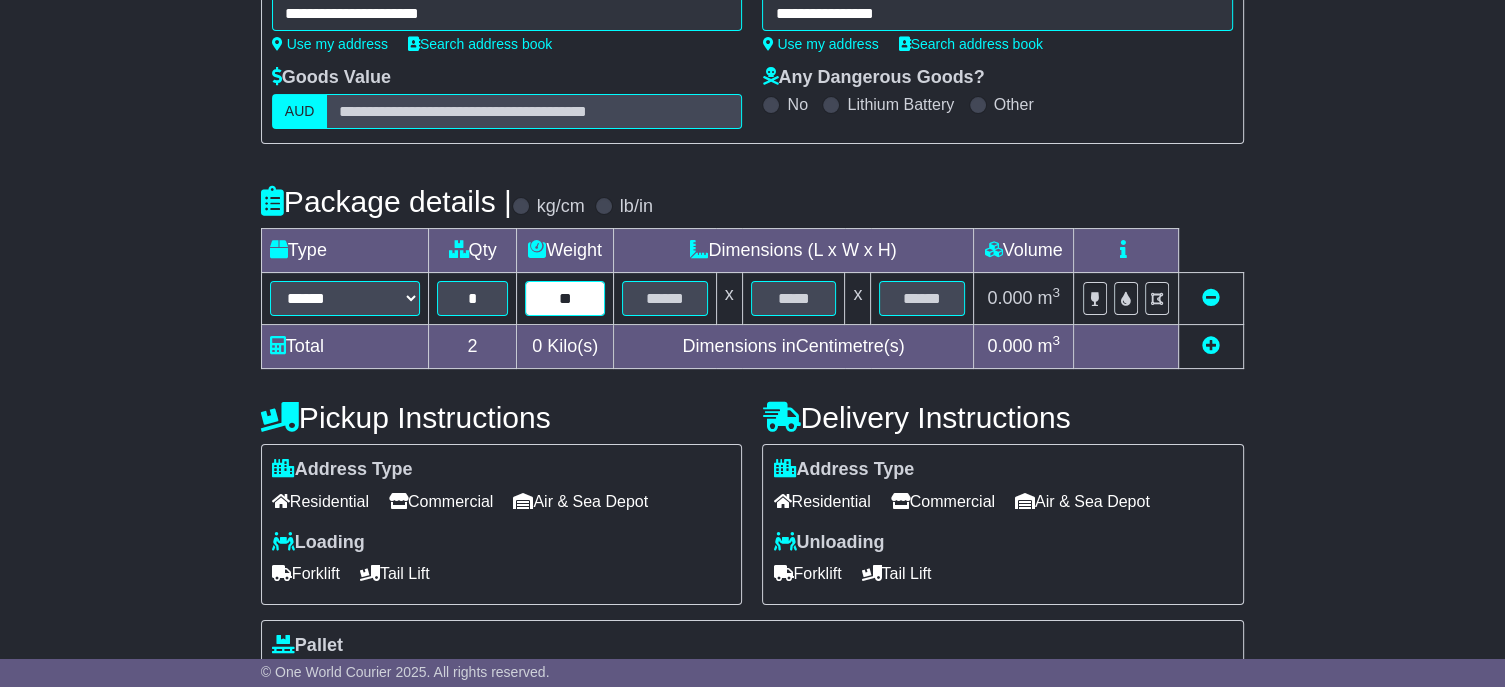 type on "**" 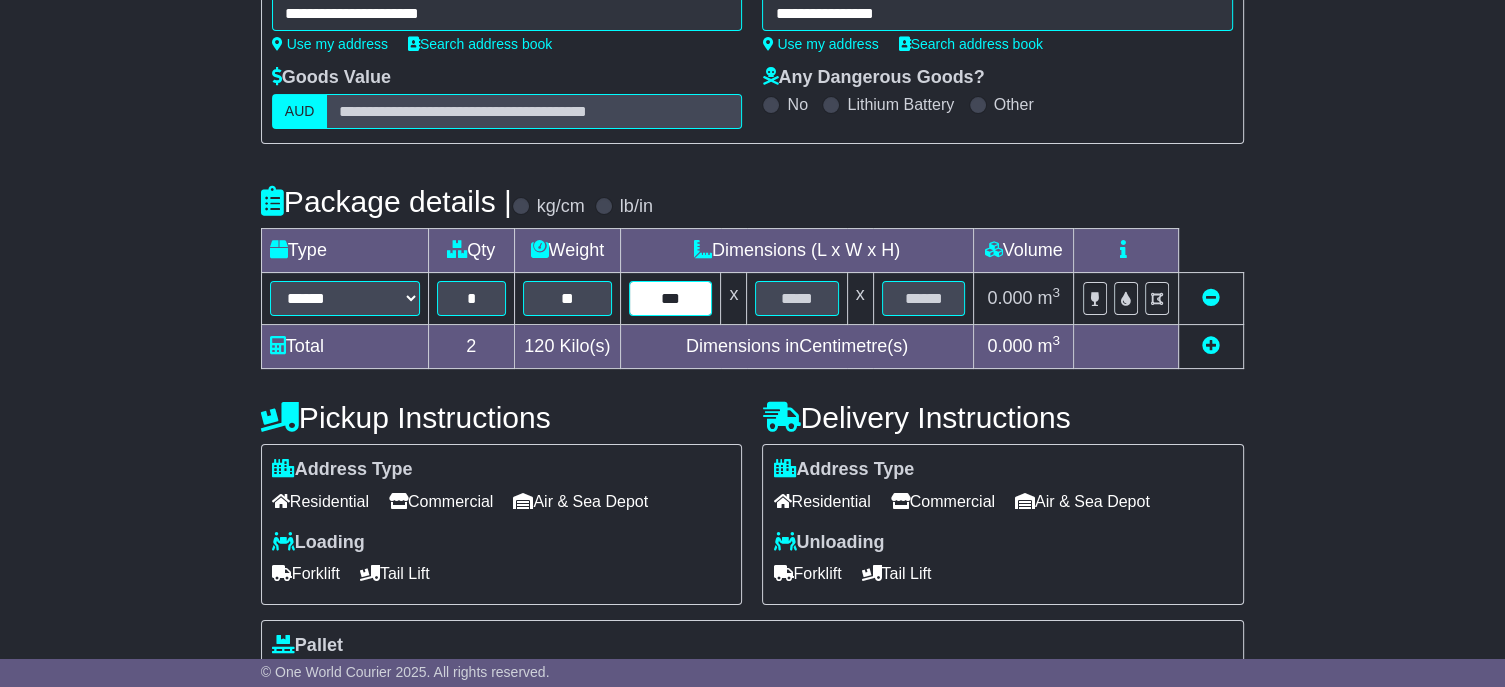 type on "***" 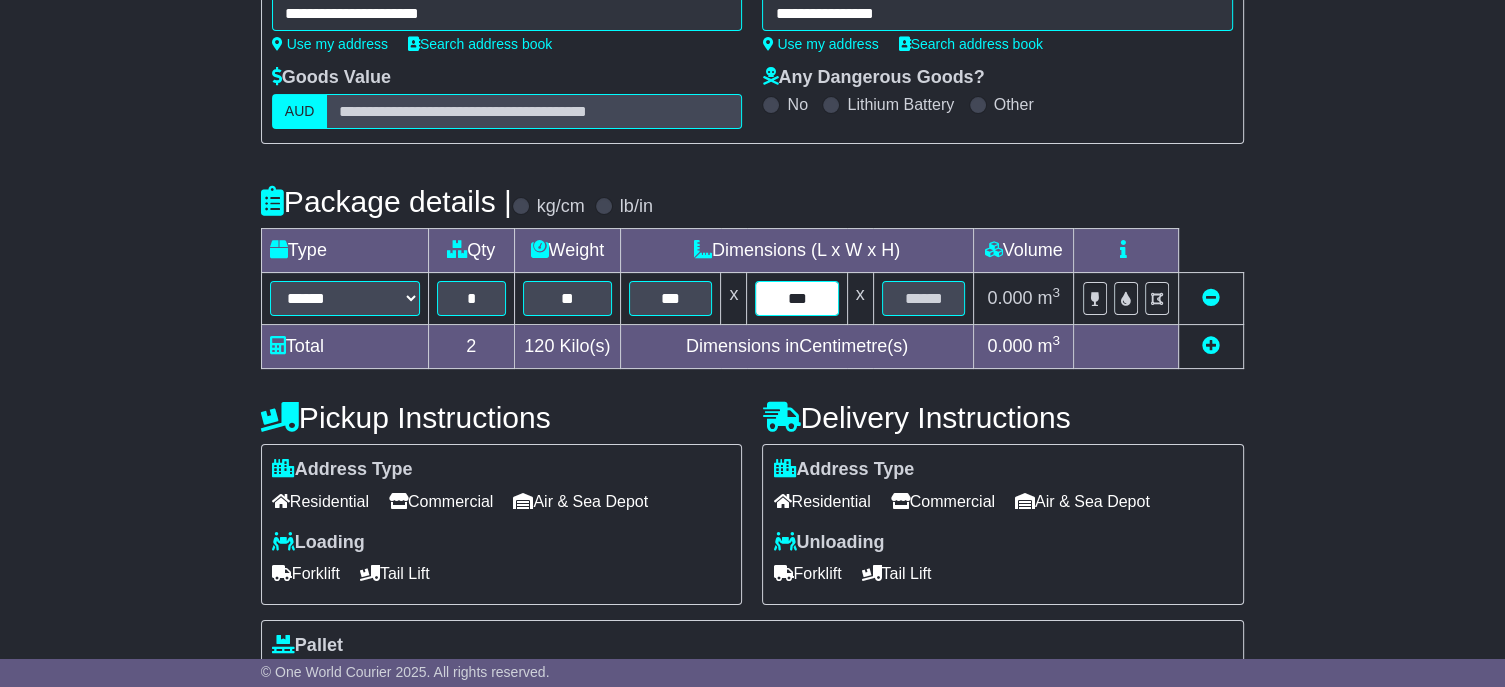 type on "***" 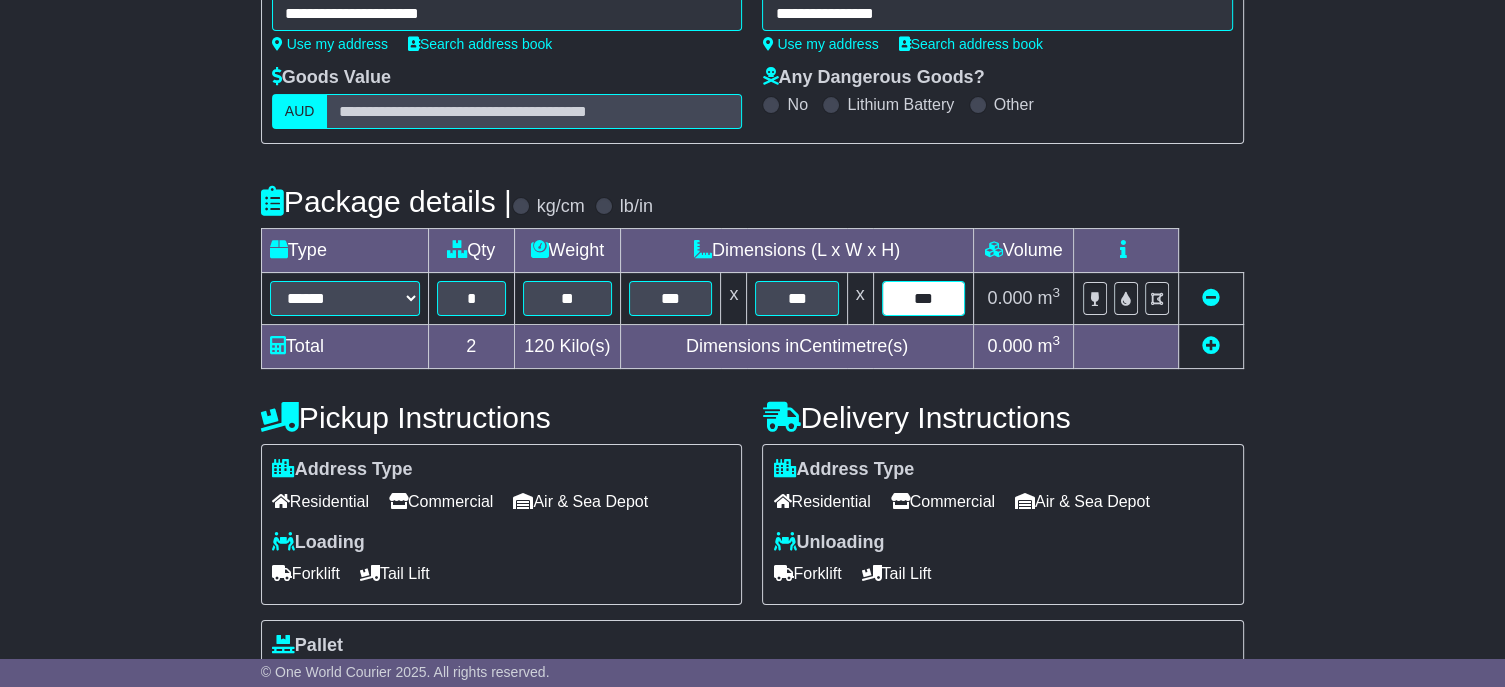 type on "***" 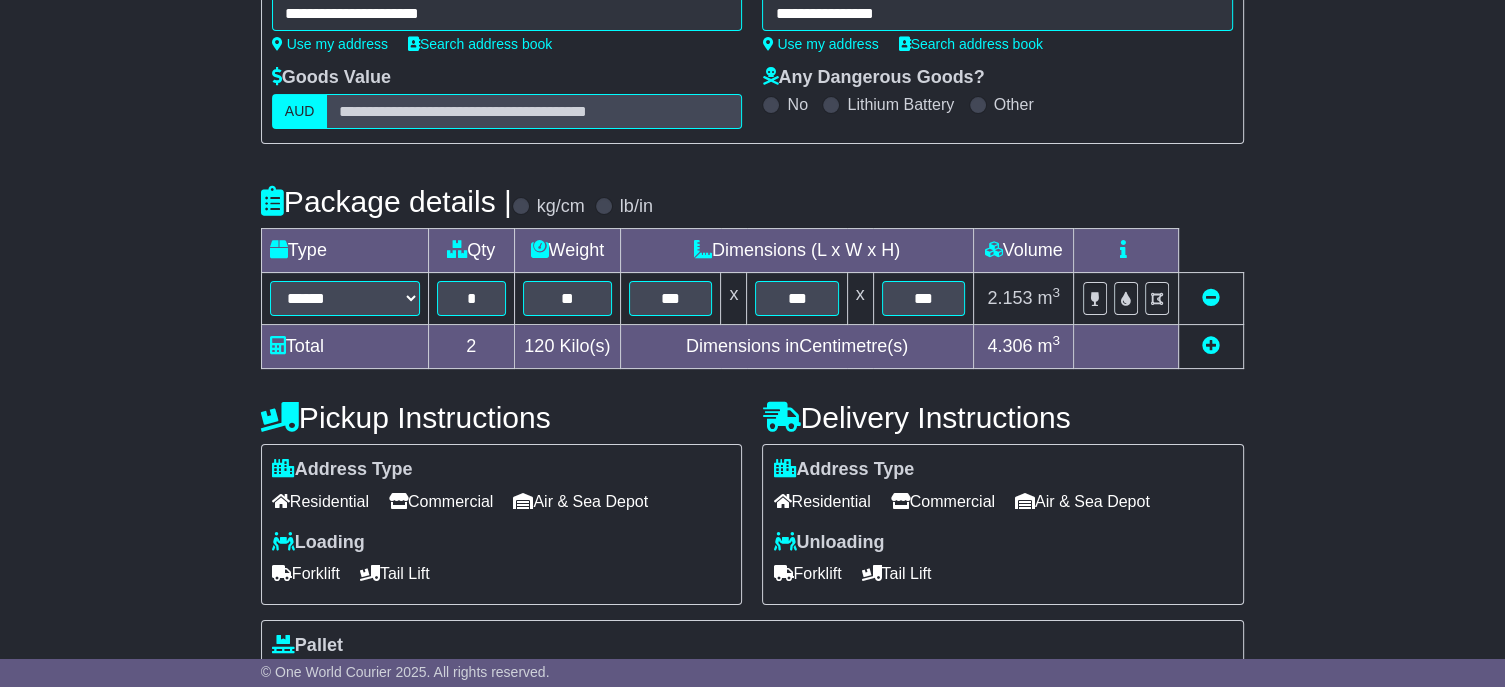 click on "Commercial" at bounding box center [441, 501] 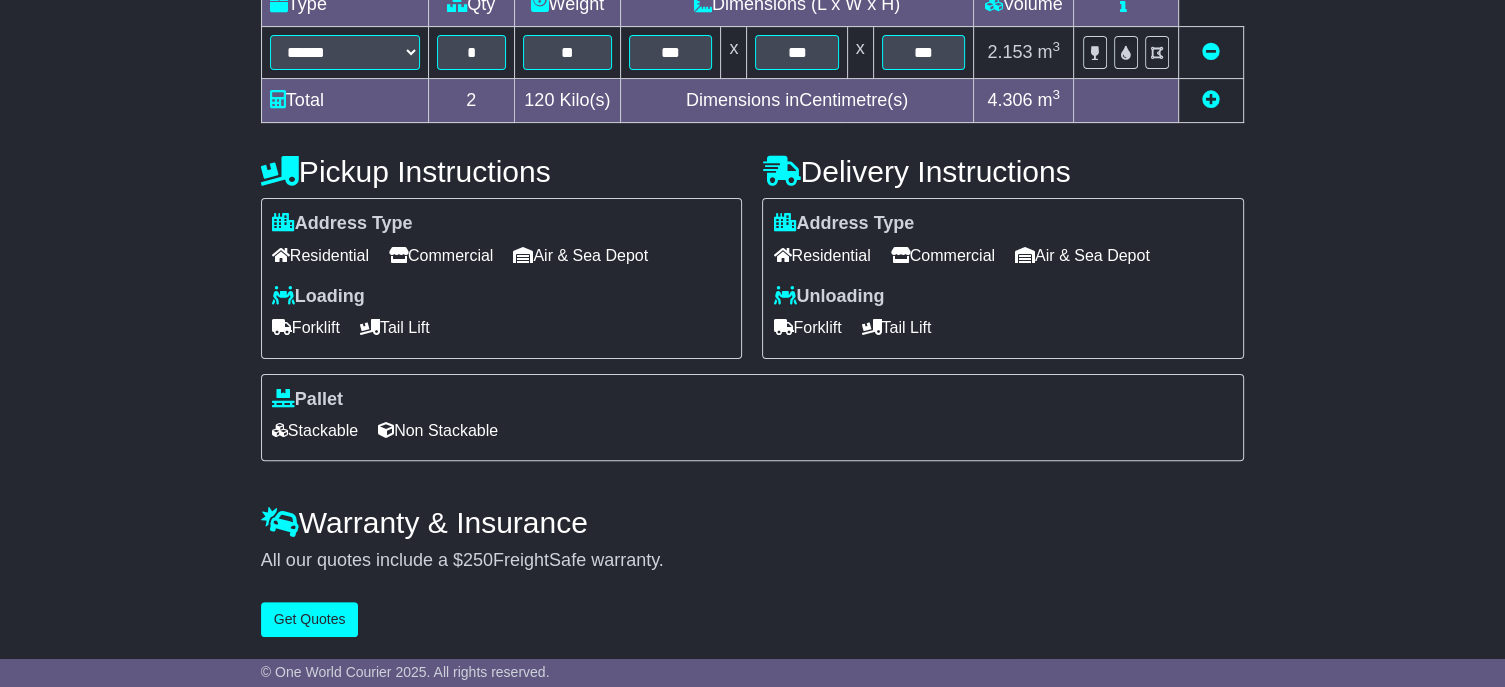 scroll, scrollTop: 580, scrollLeft: 0, axis: vertical 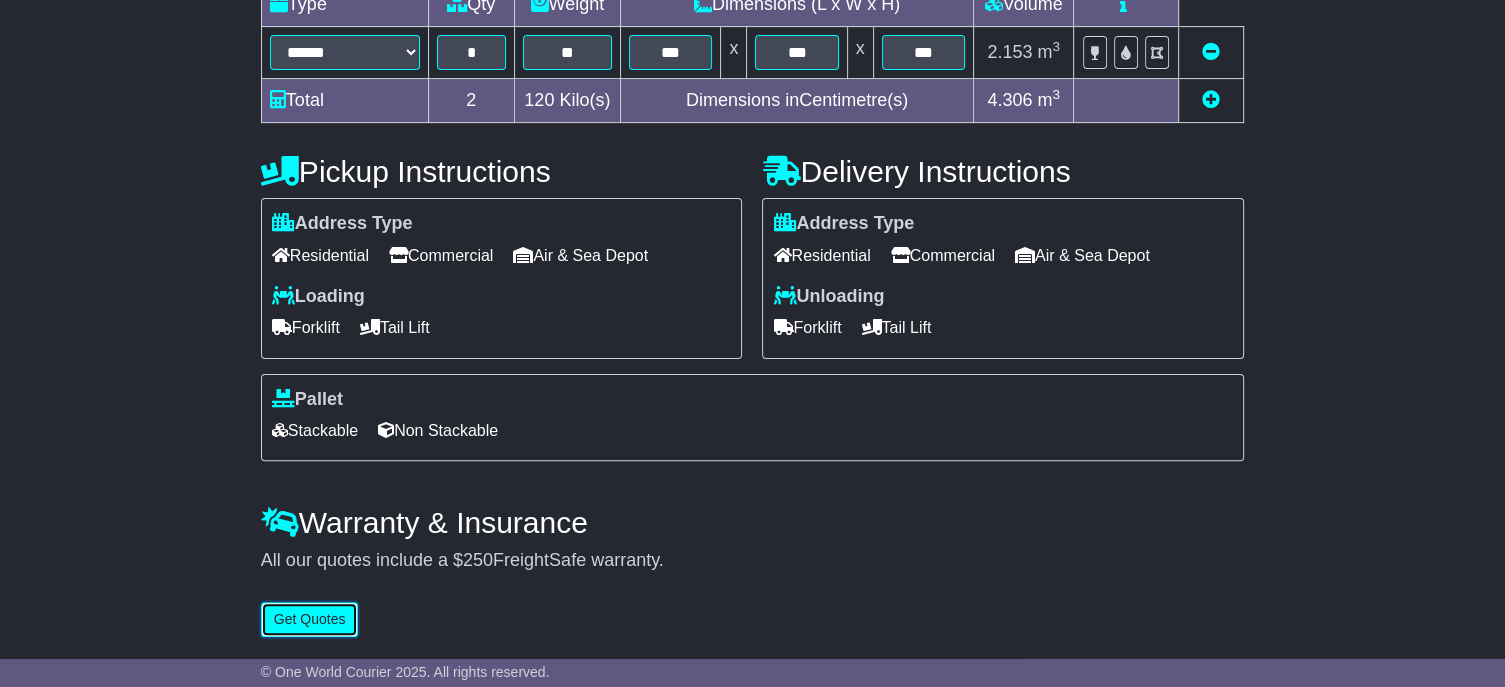 click on "Get Quotes" at bounding box center [310, 619] 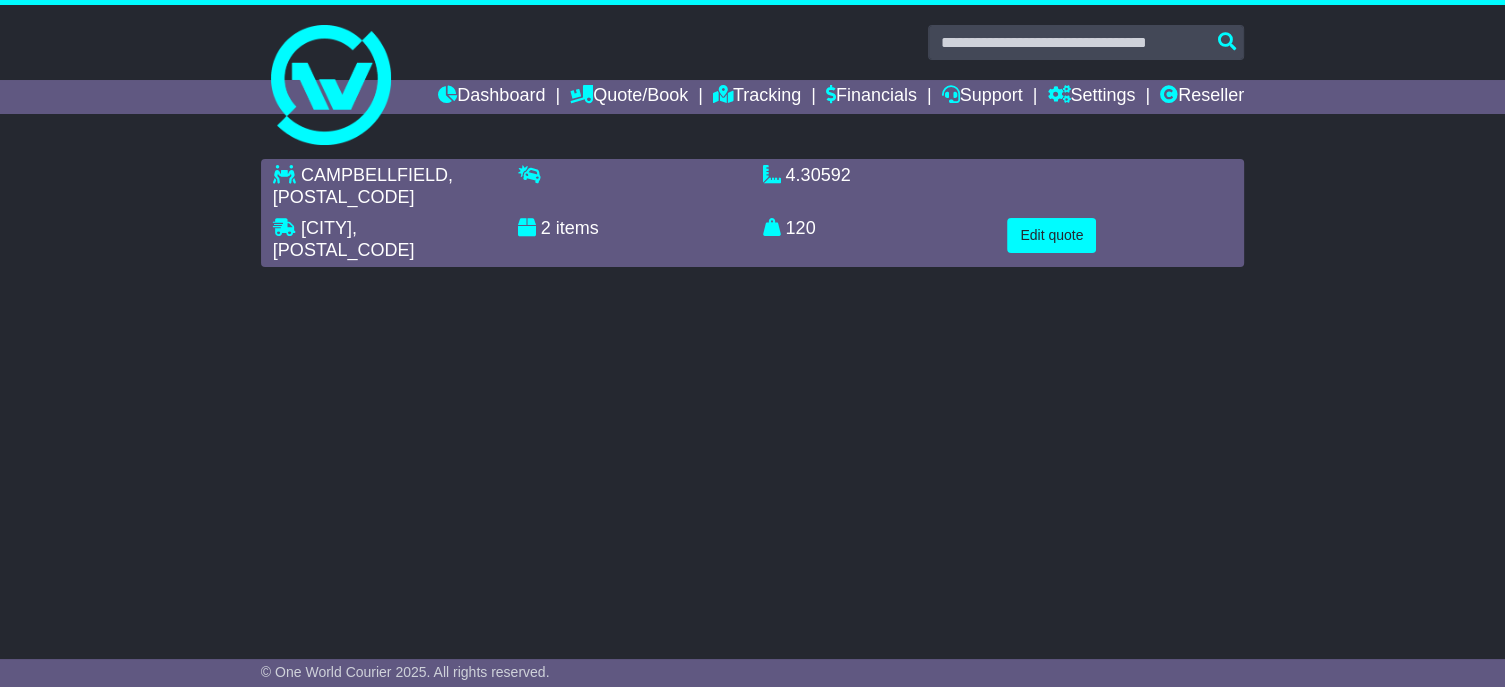 scroll, scrollTop: 0, scrollLeft: 0, axis: both 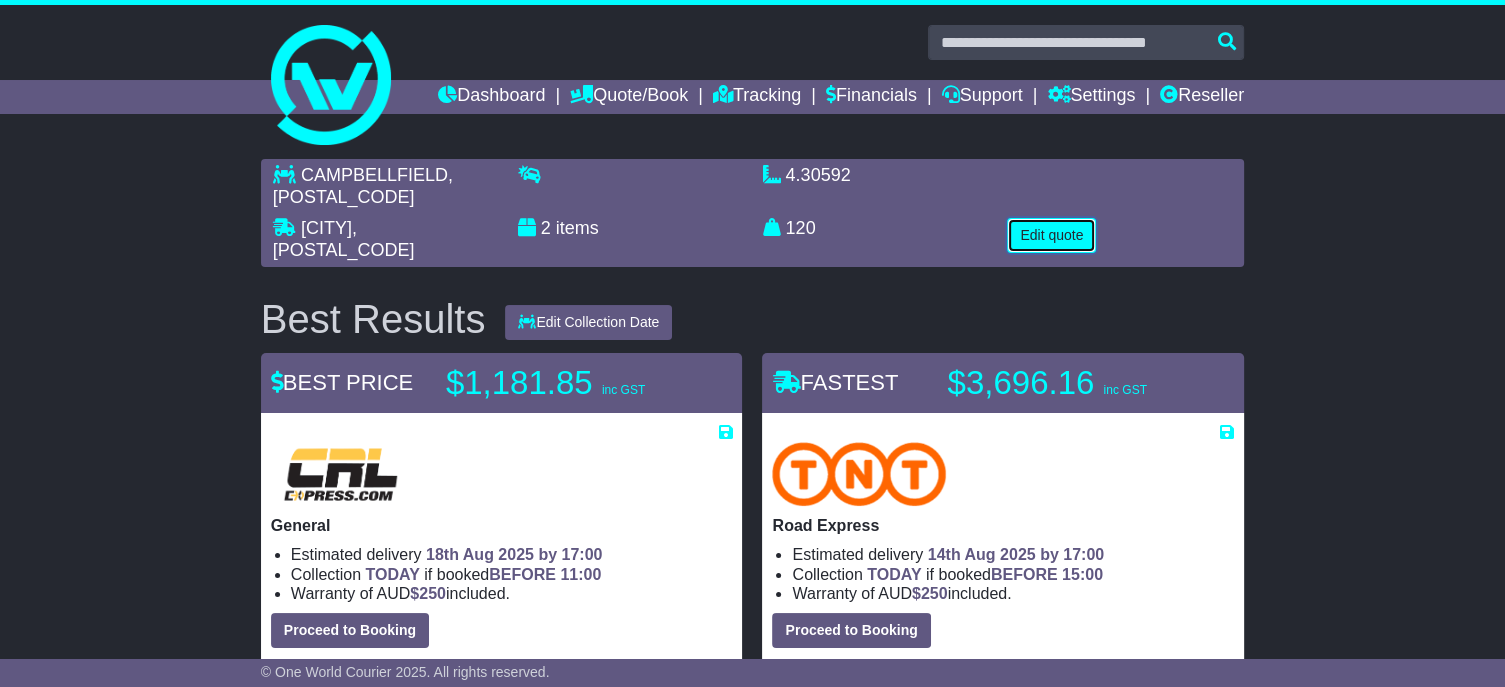 click on "Edit quote" at bounding box center [1051, 235] 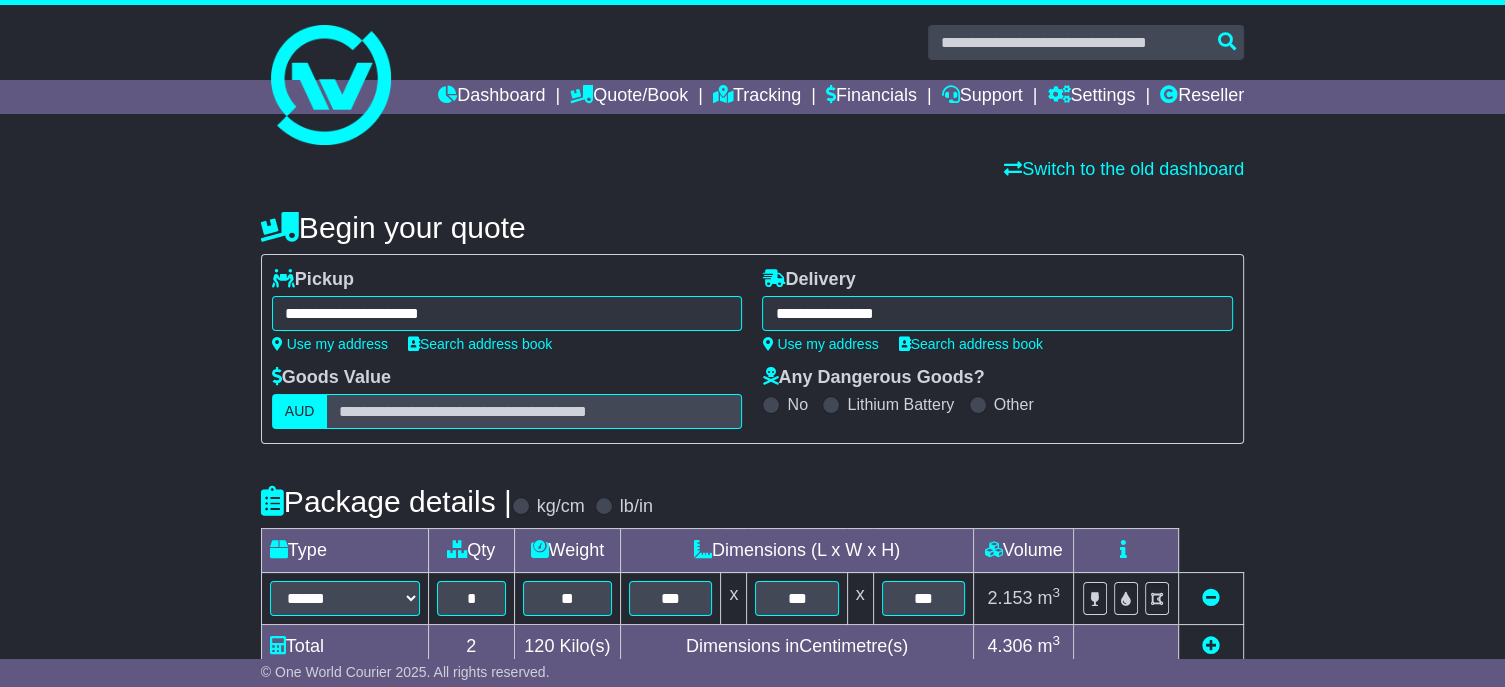 click on "**********" at bounding box center [507, 313] 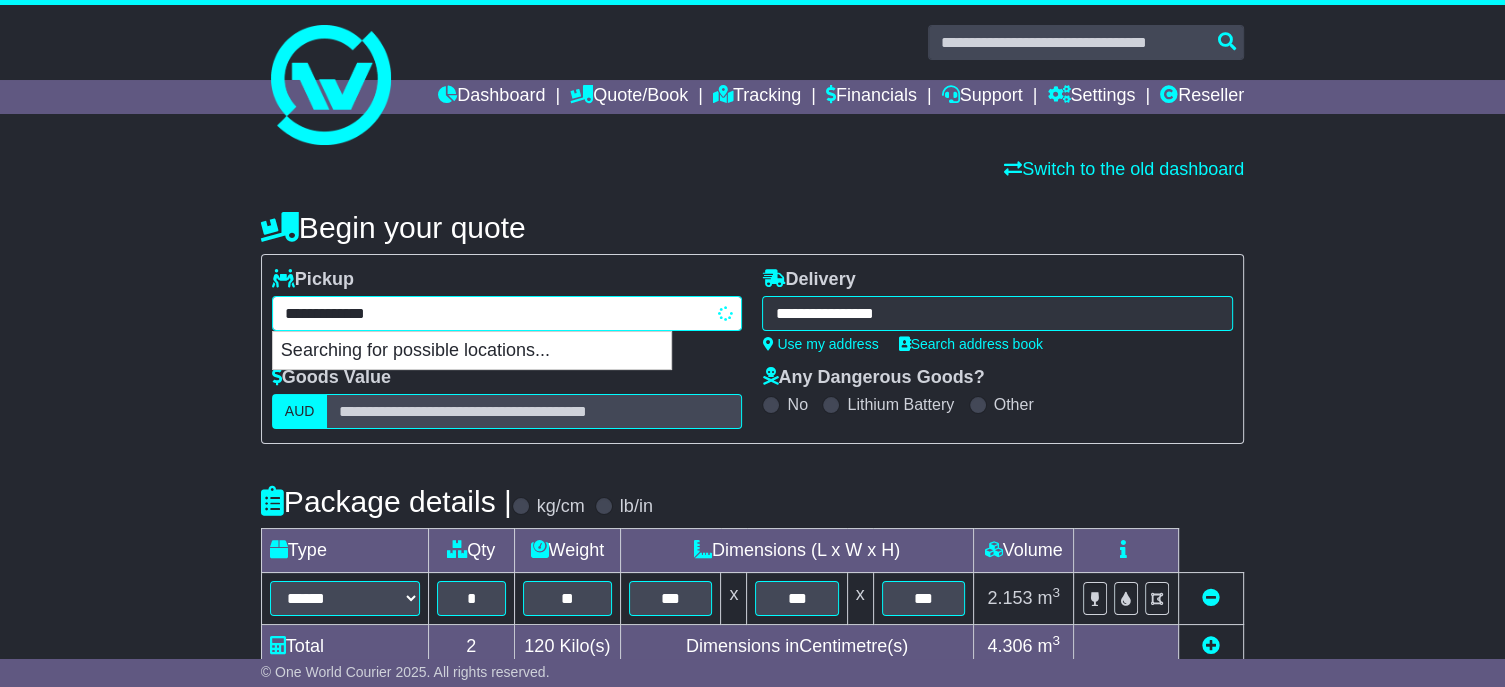 click on "**********" at bounding box center (507, 313) 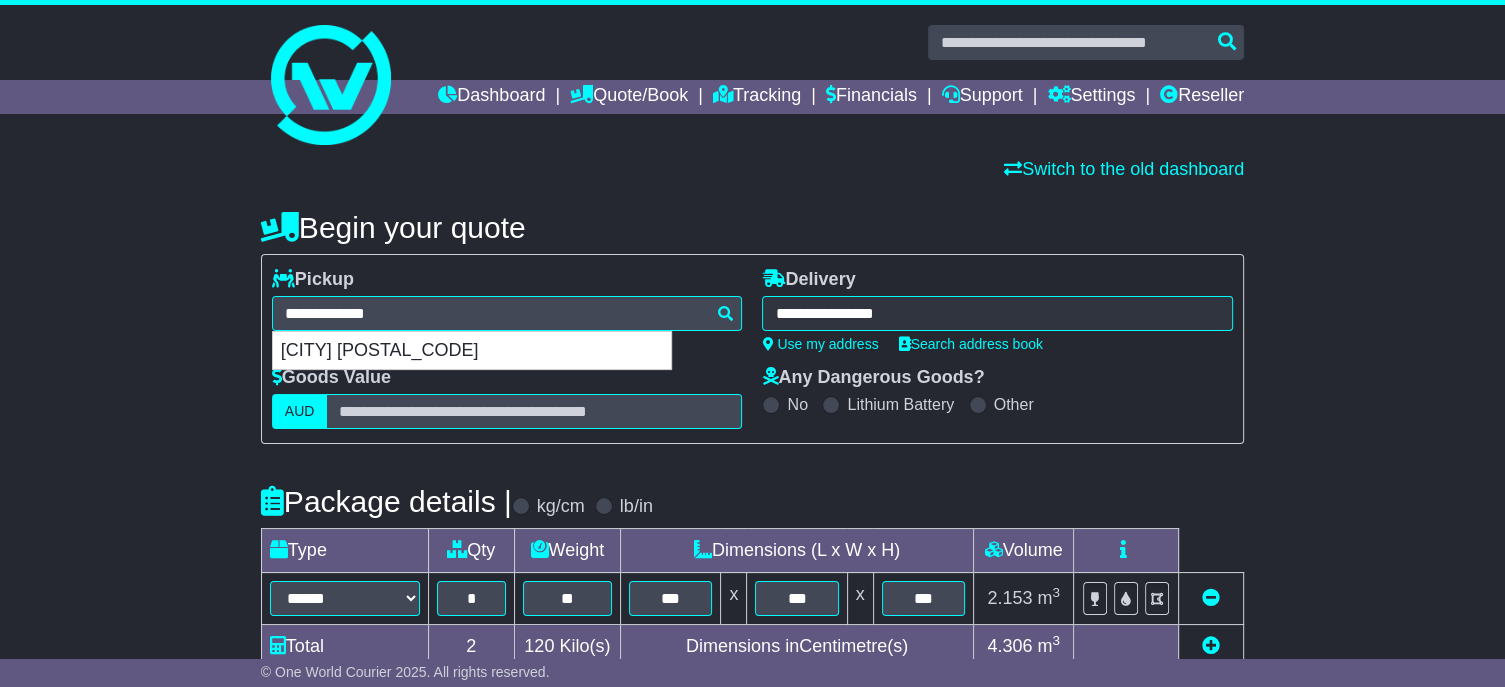 click on "**********" at bounding box center (997, 313) 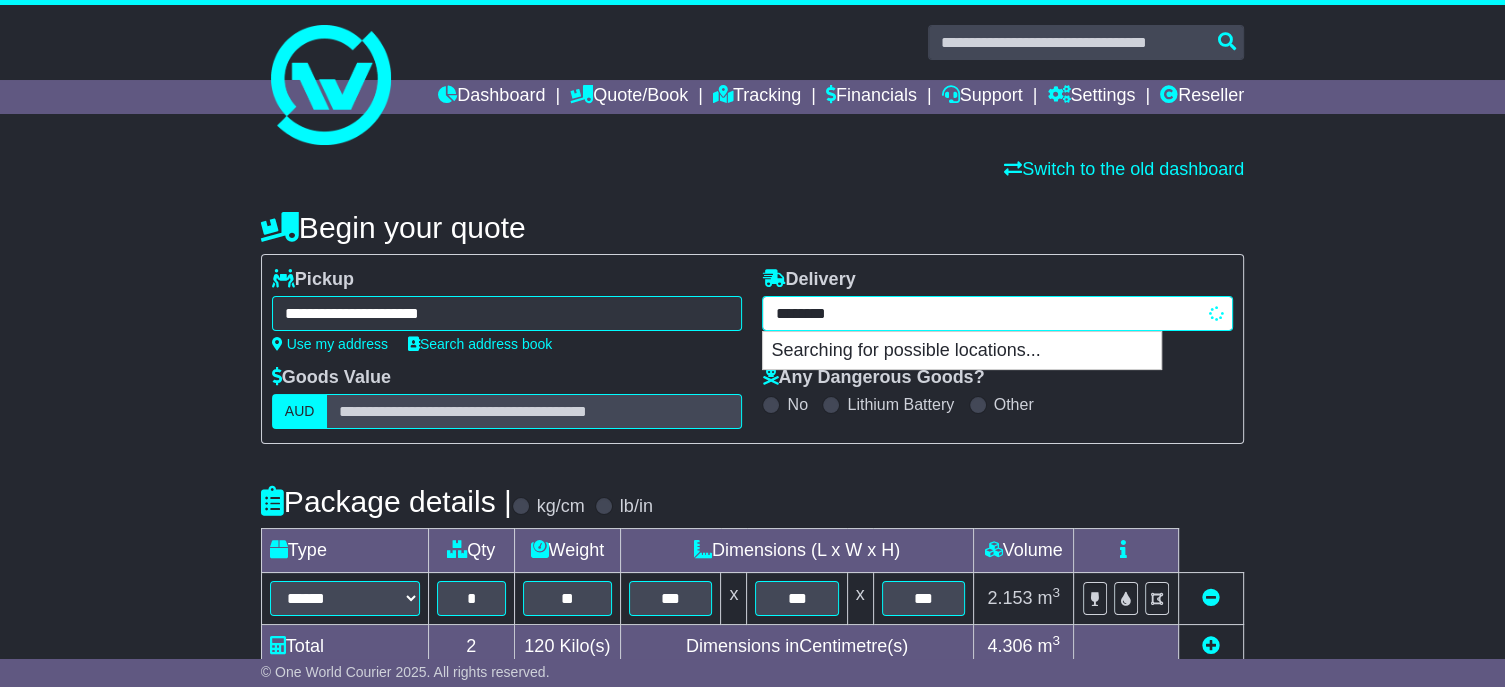 click on "********" at bounding box center (997, 313) 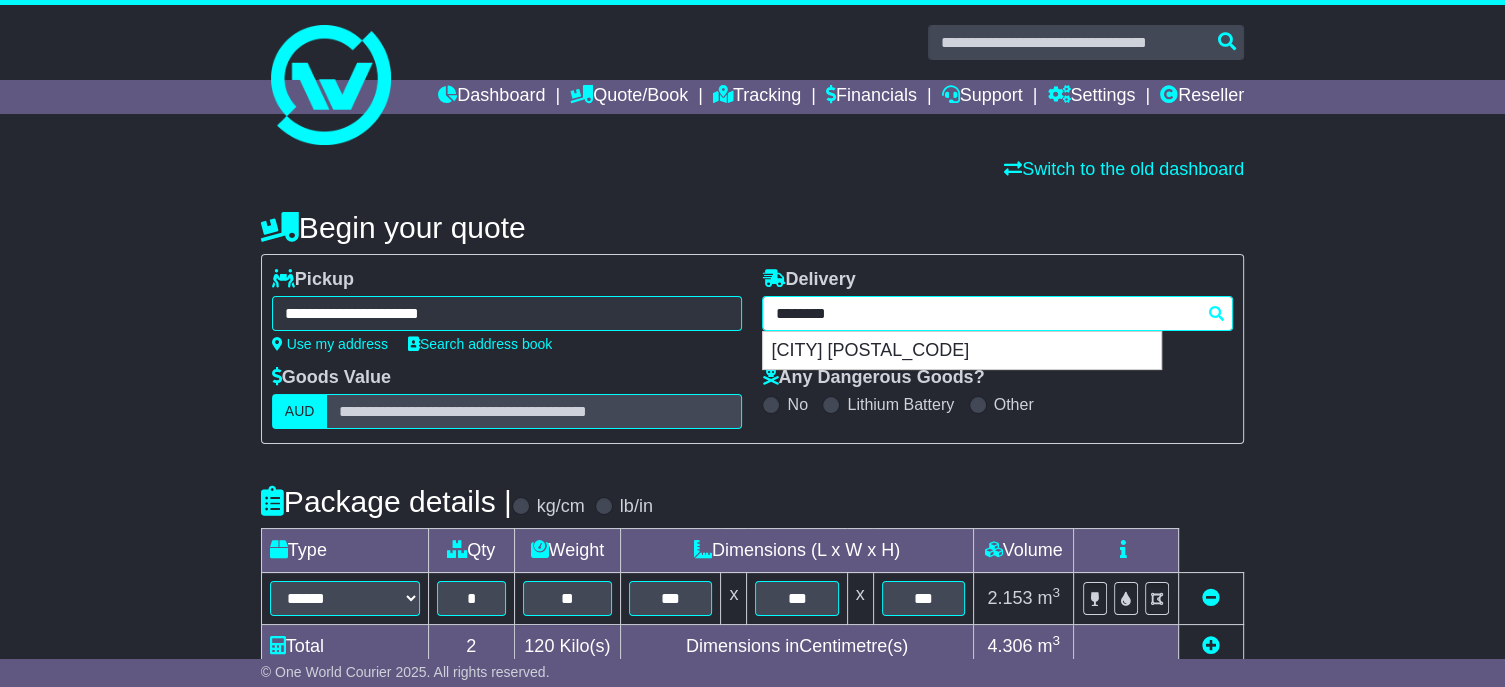click on "**********" at bounding box center [997, 313] 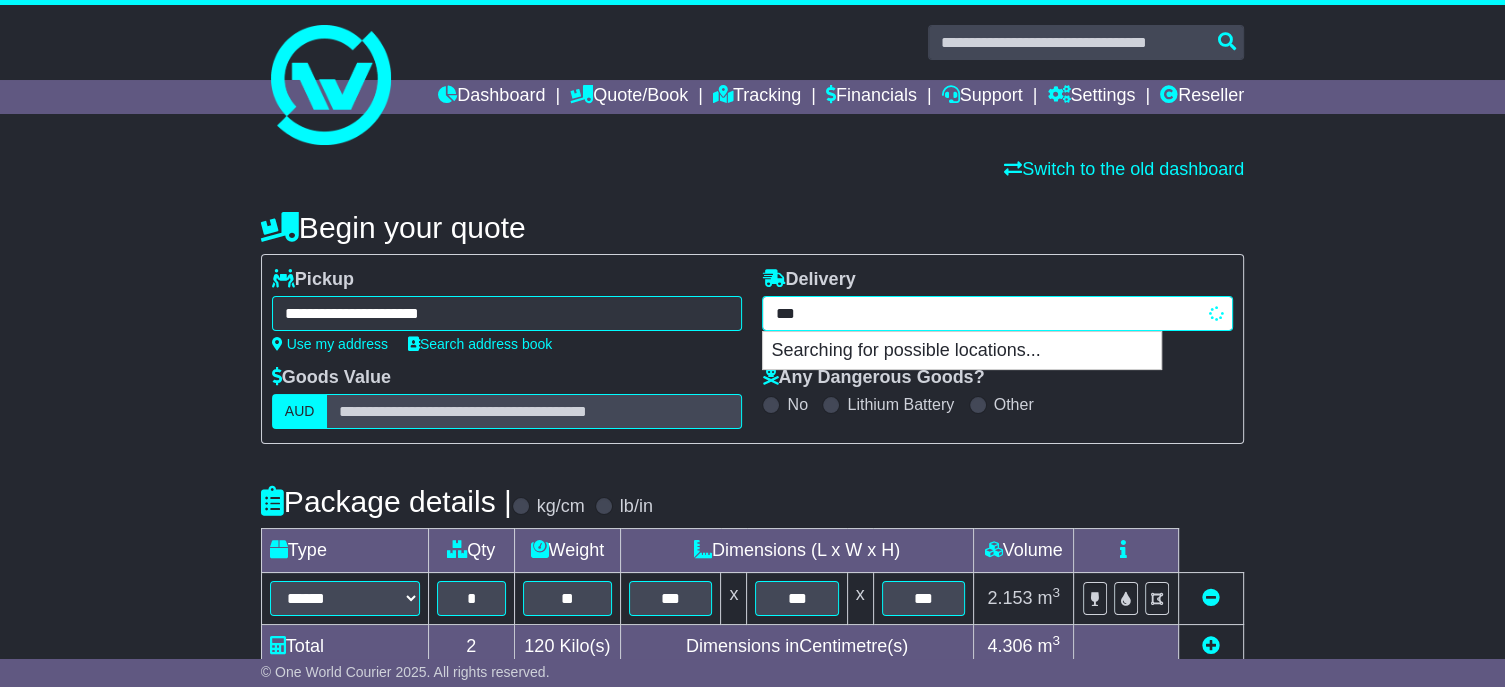 type on "****" 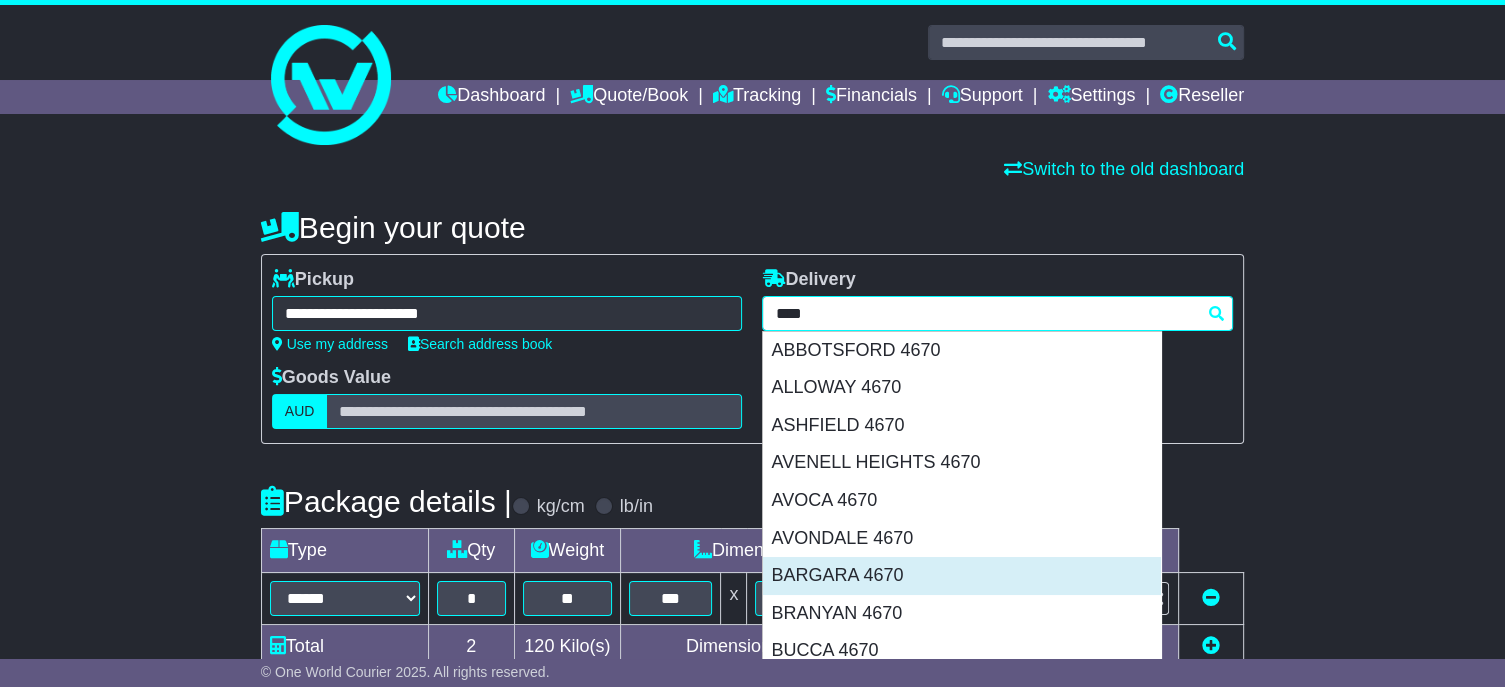 click on "BARGARA 4670" at bounding box center [962, 576] 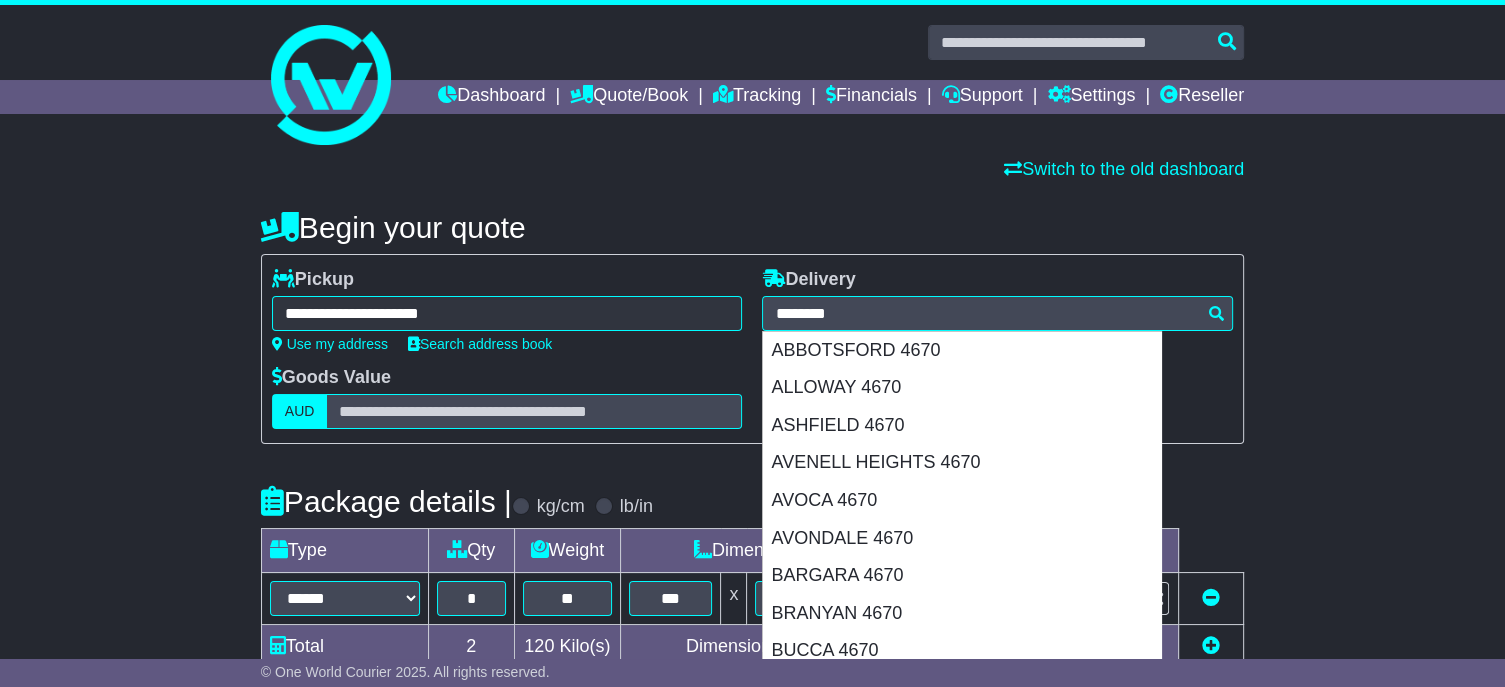 type on "**********" 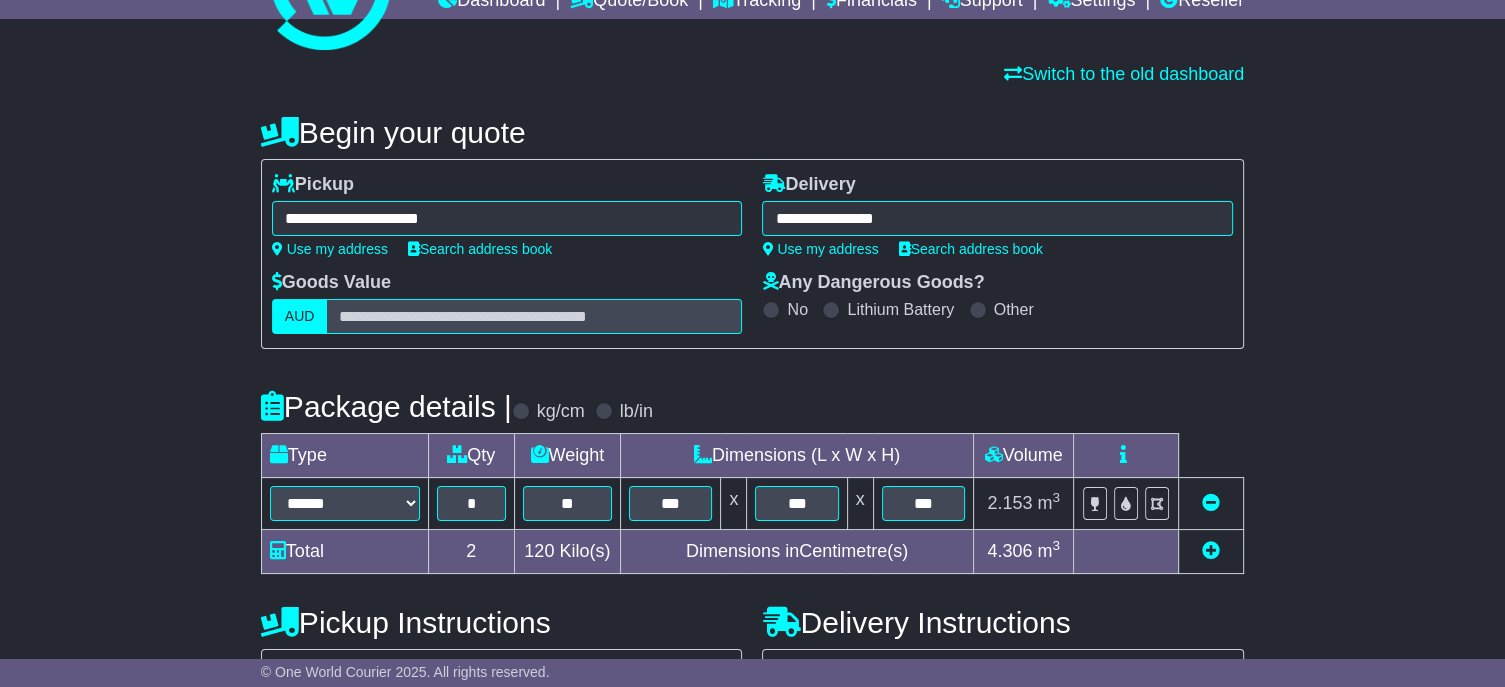 scroll, scrollTop: 300, scrollLeft: 0, axis: vertical 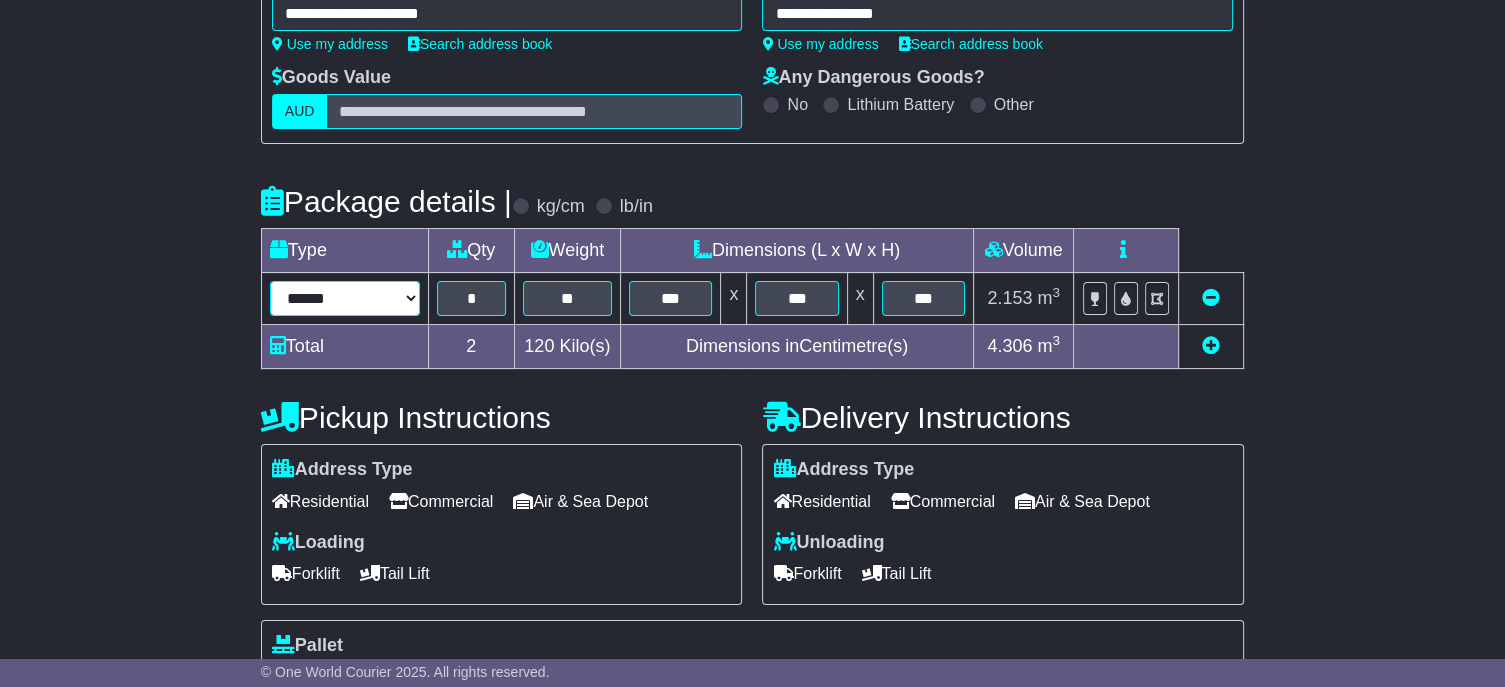 click on "****** ****** *** ******** ***** **** **** ****** *** *******" at bounding box center (345, 298) 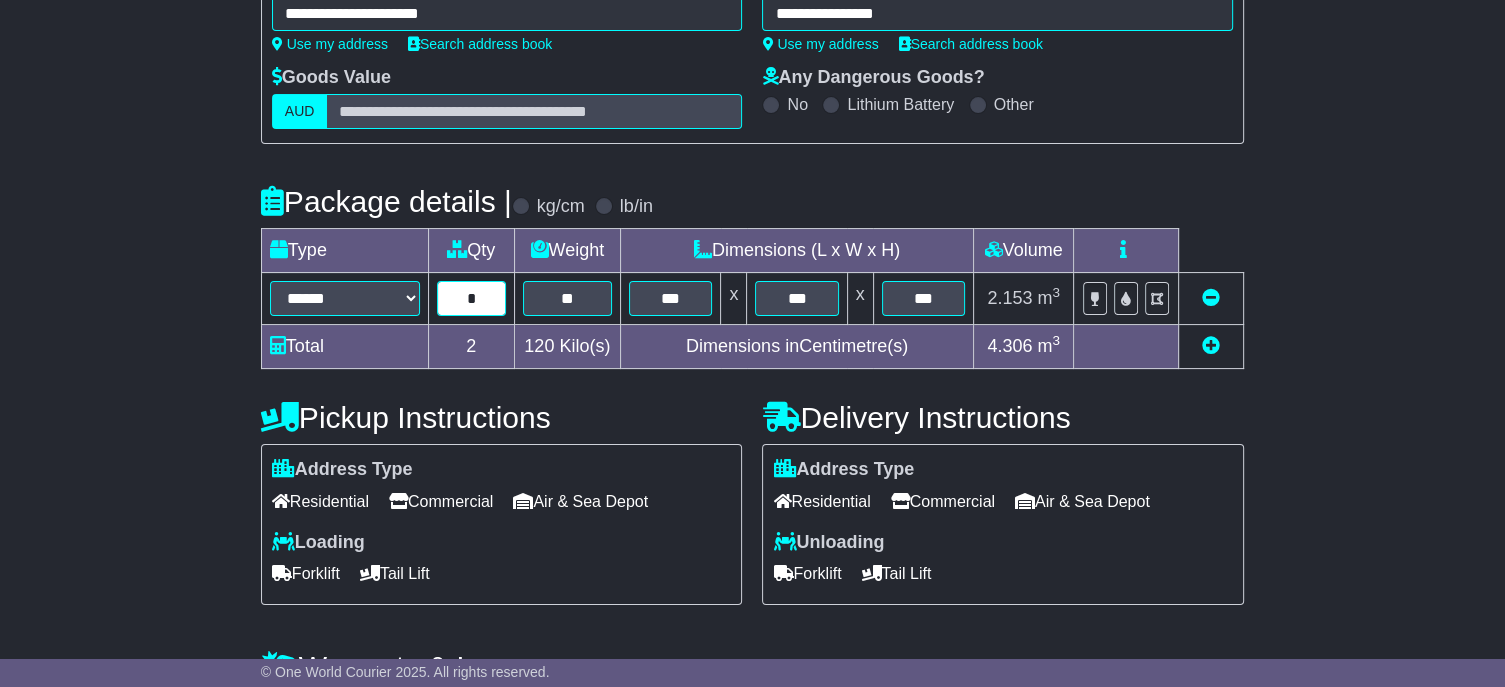 drag, startPoint x: 494, startPoint y: 328, endPoint x: 481, endPoint y: 330, distance: 13.152946 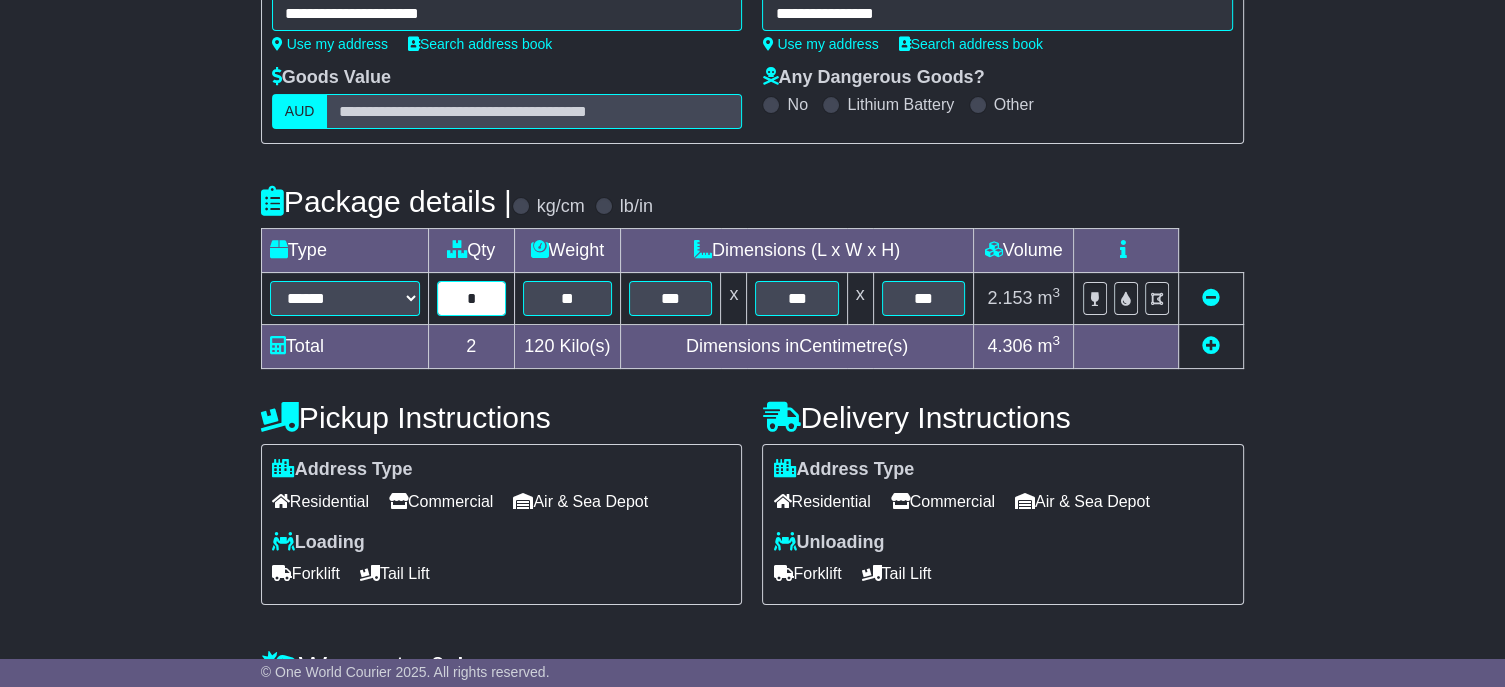 type on "*" 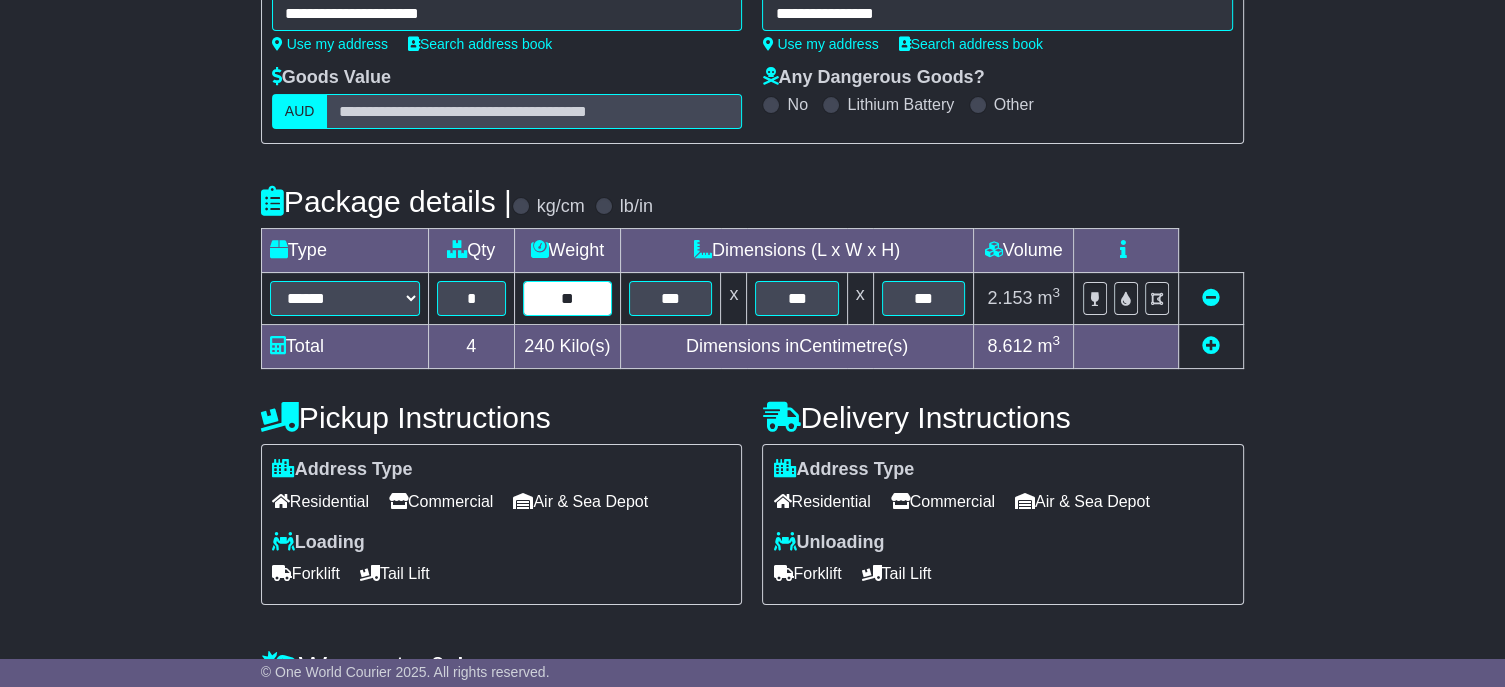 type on "**" 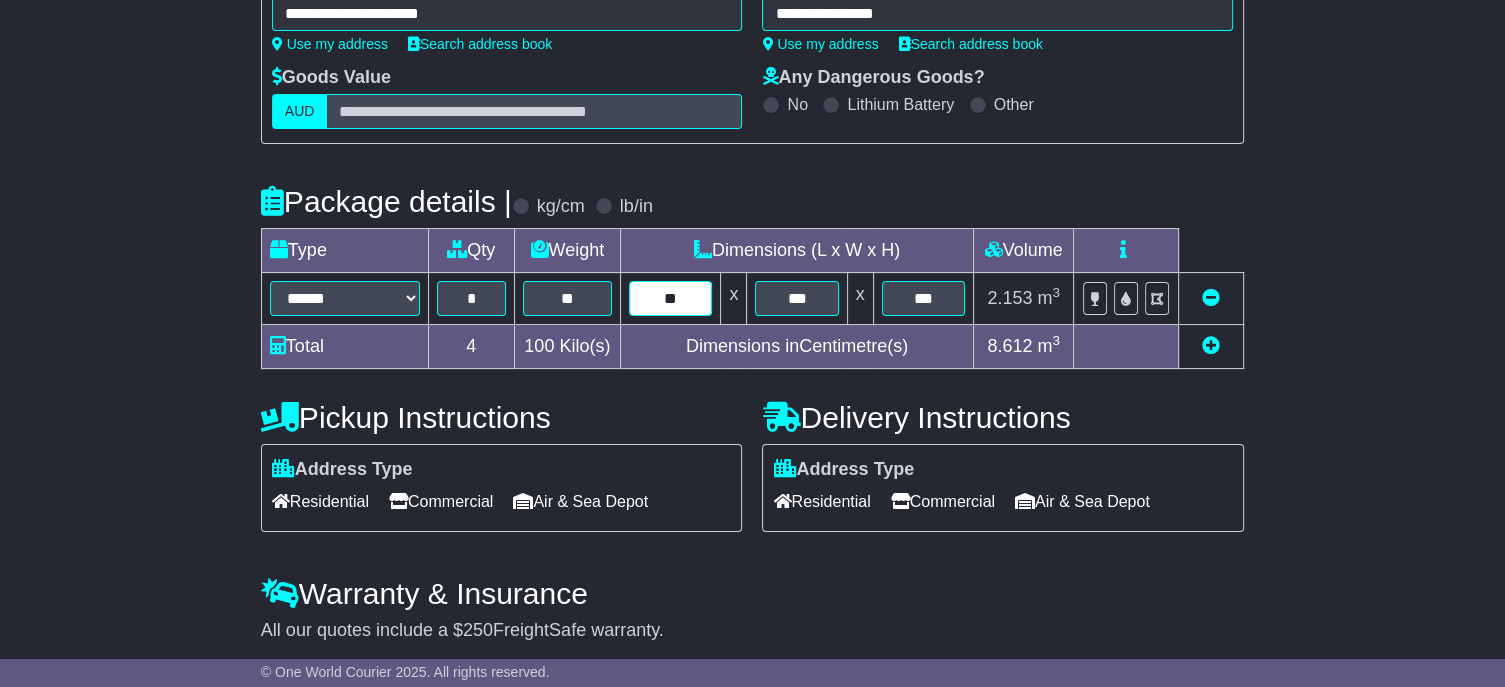 type on "**" 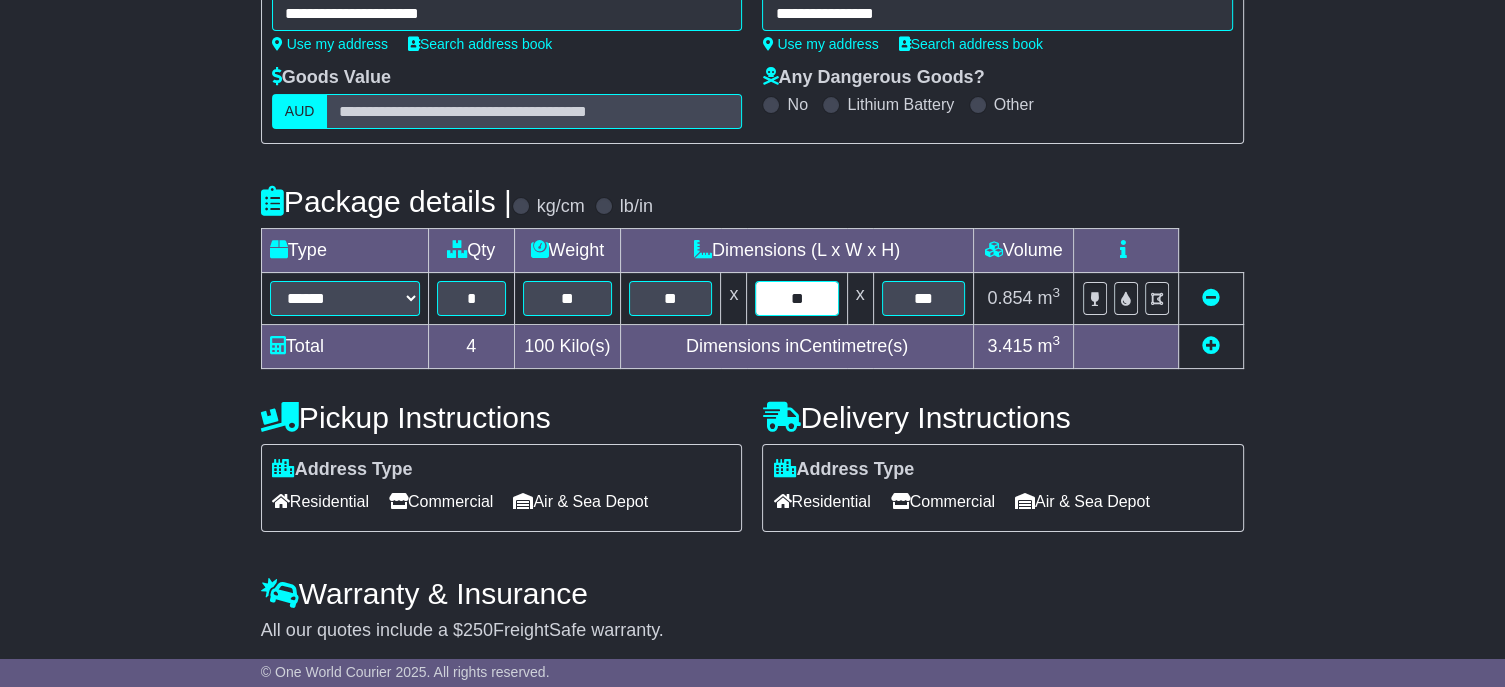 type on "**" 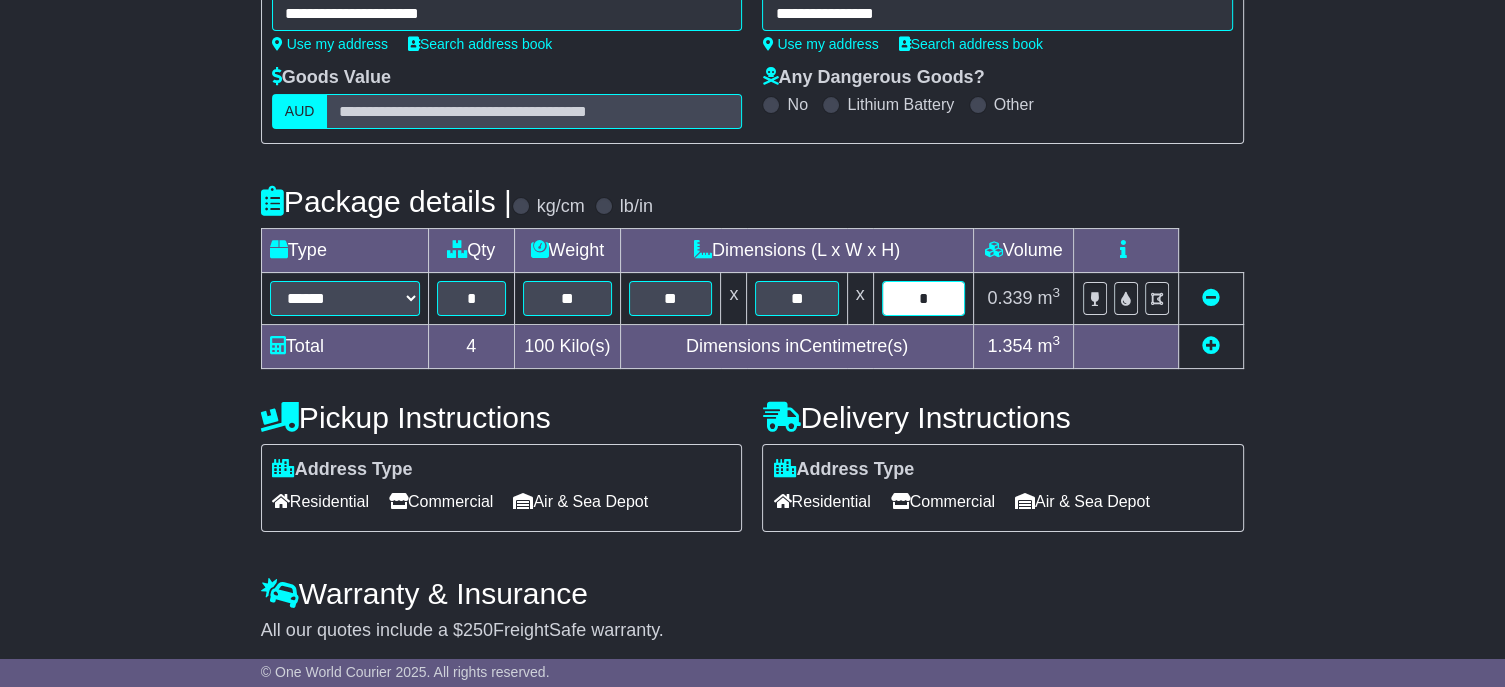 type on "*" 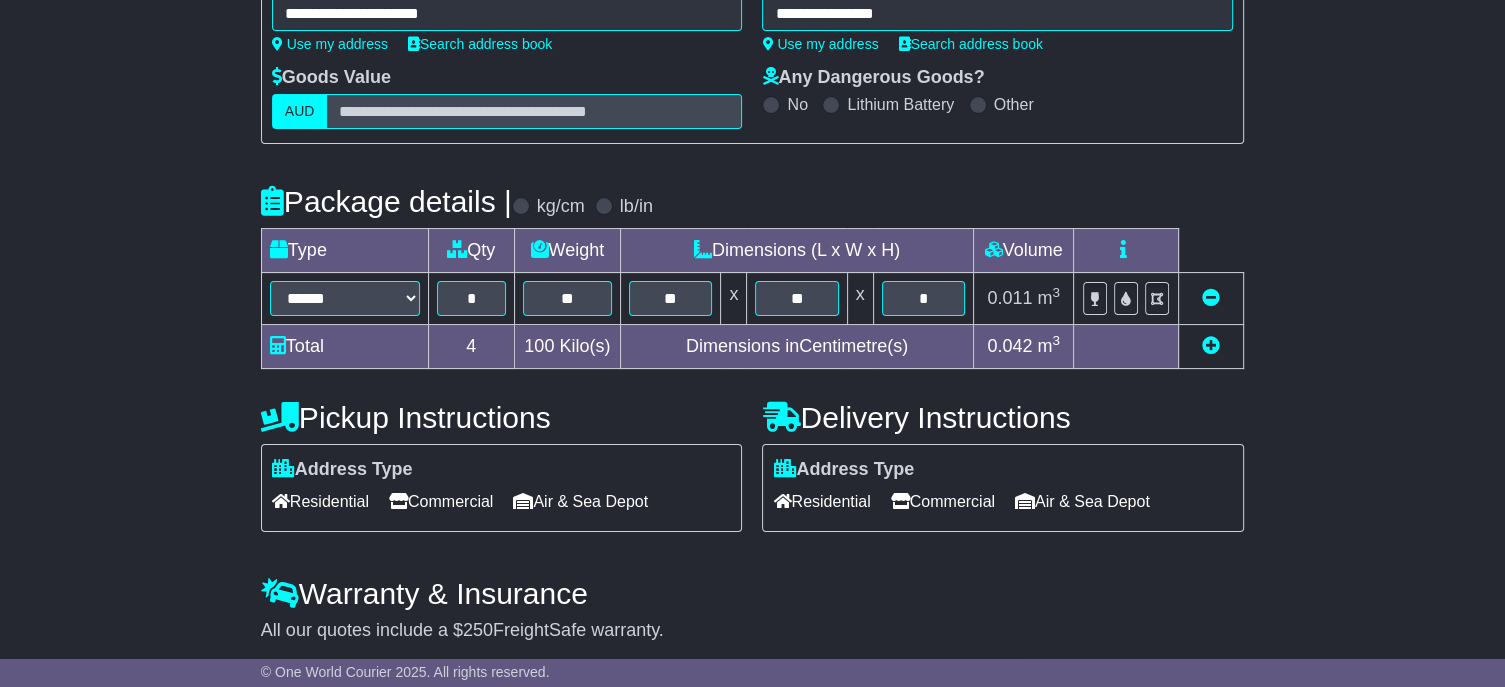 click on "Residential" at bounding box center [821, 501] 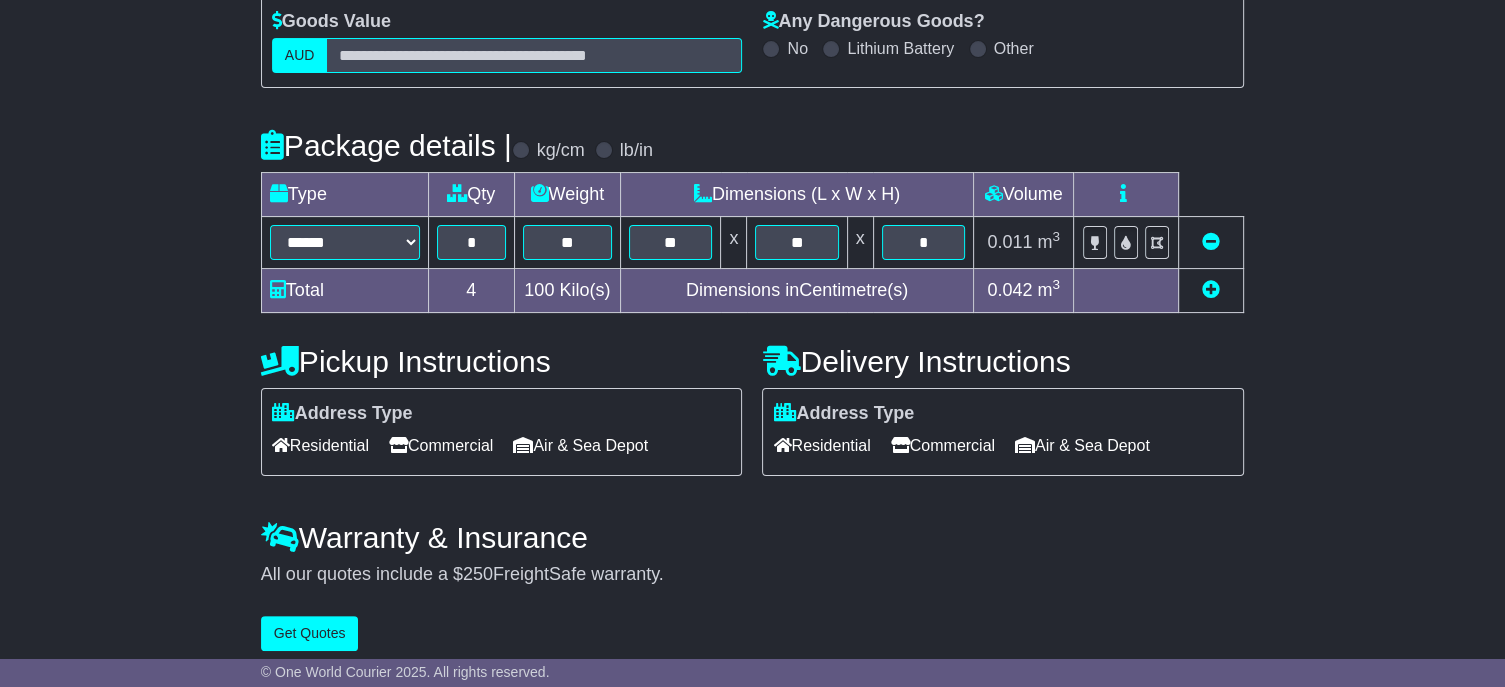 scroll, scrollTop: 403, scrollLeft: 0, axis: vertical 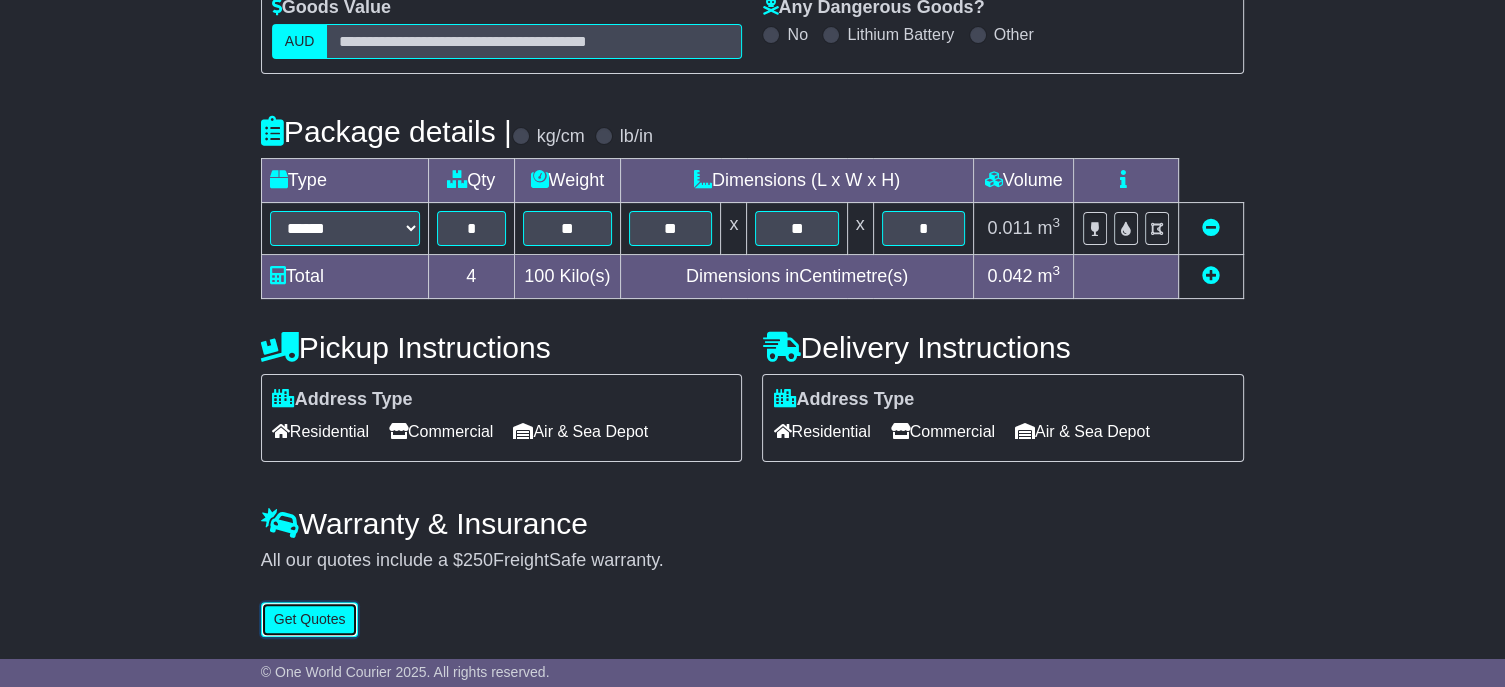 click on "Get Quotes" at bounding box center [310, 619] 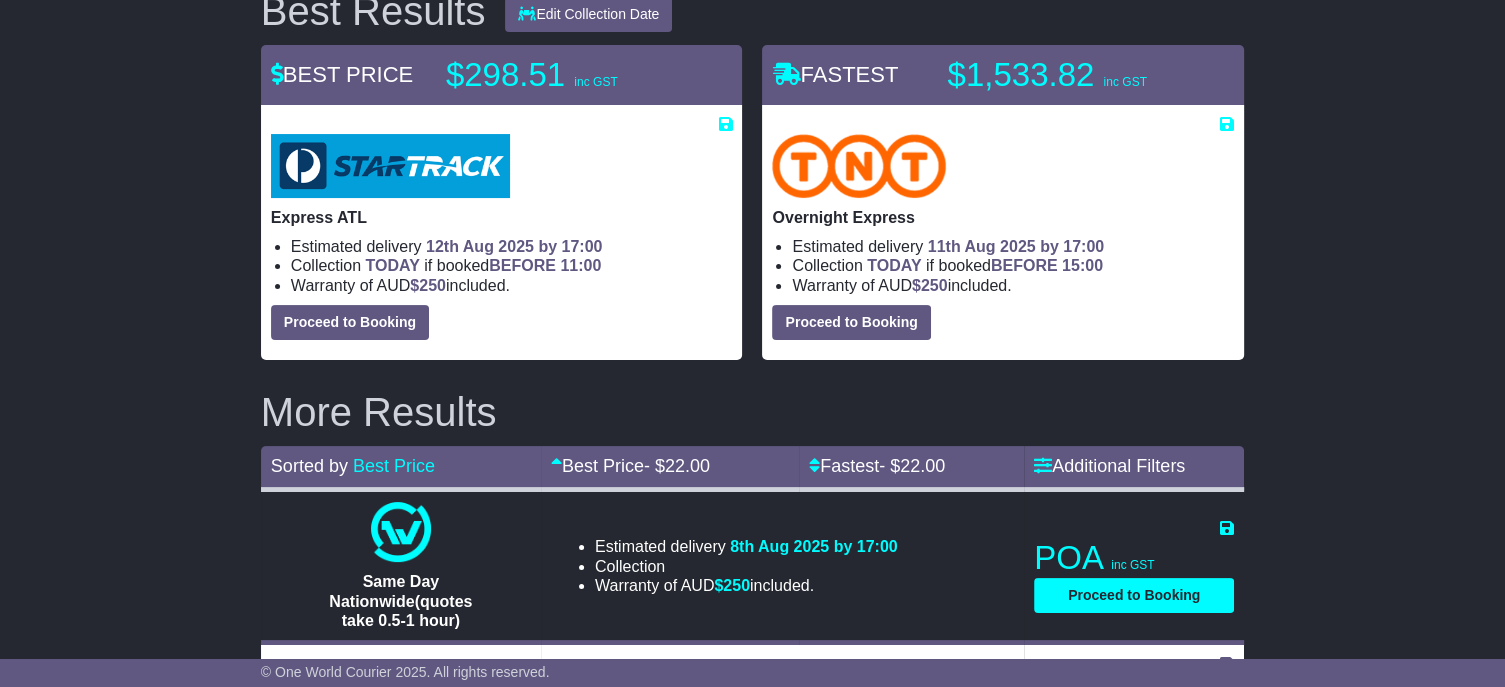 scroll, scrollTop: 0, scrollLeft: 0, axis: both 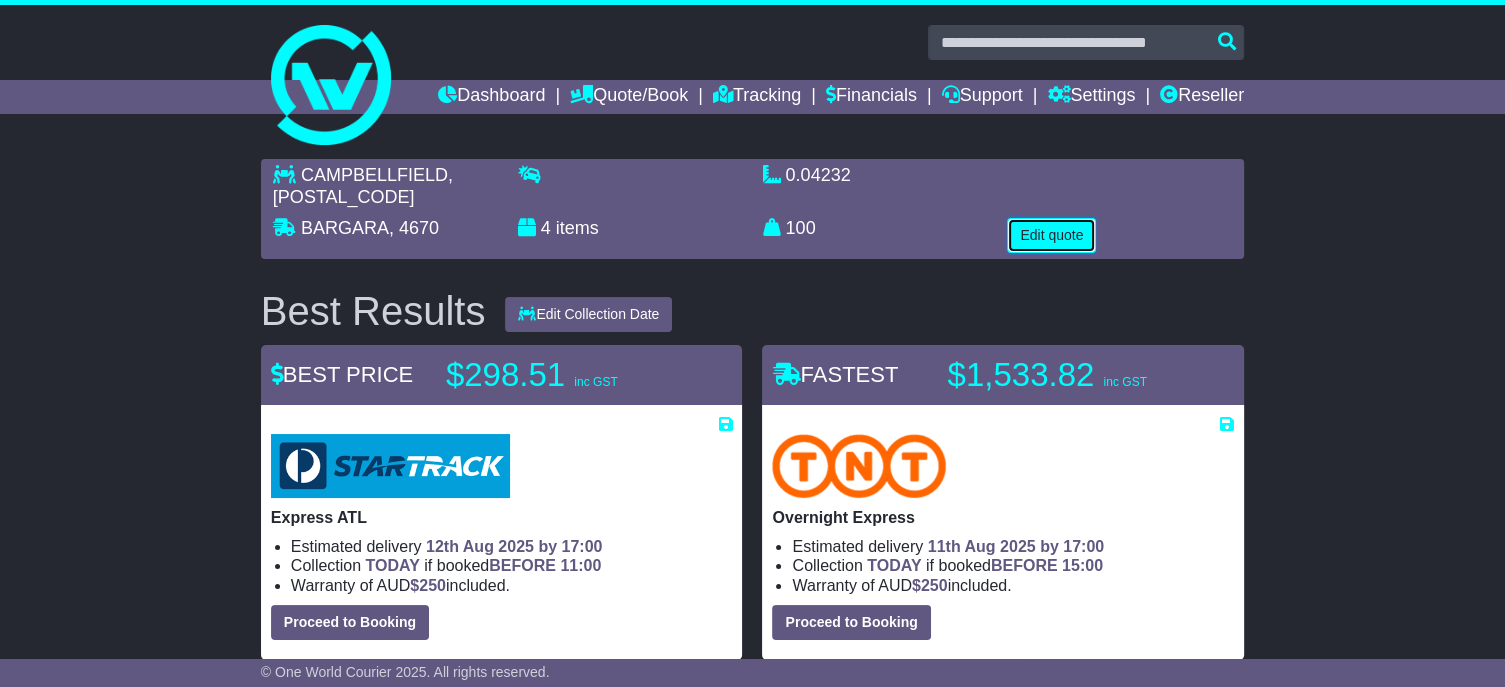 click on "Edit quote" at bounding box center (1051, 235) 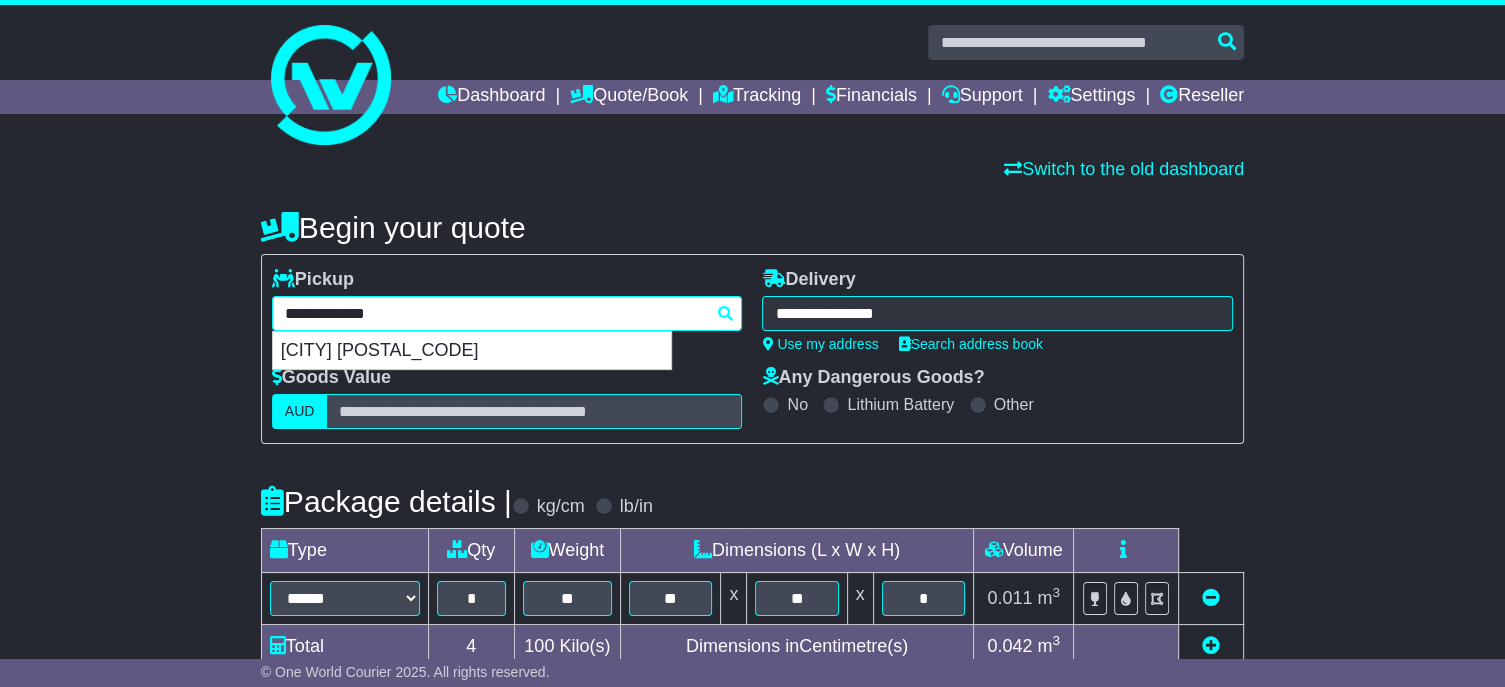 click on "**********" at bounding box center (507, 313) 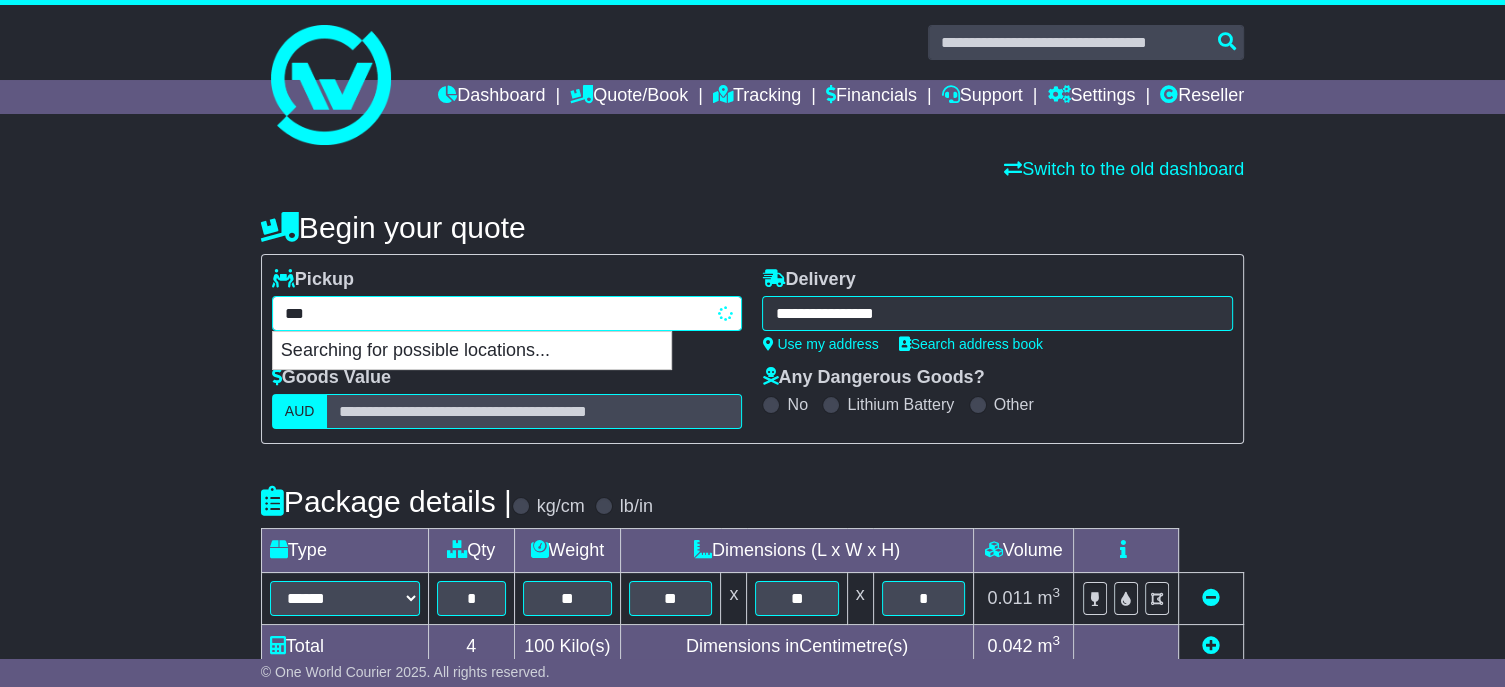 type on "****" 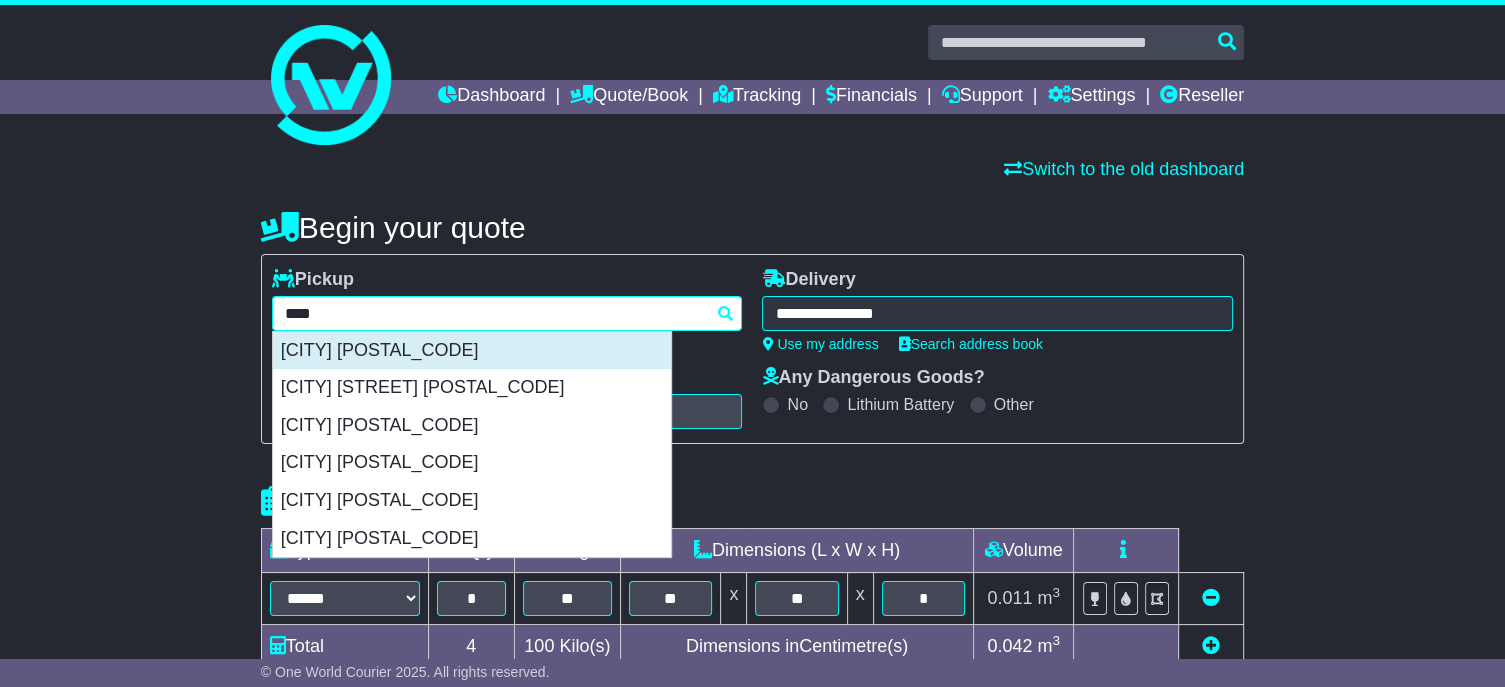 click on "[CITY] [POSTAL_CODE]" at bounding box center [472, 351] 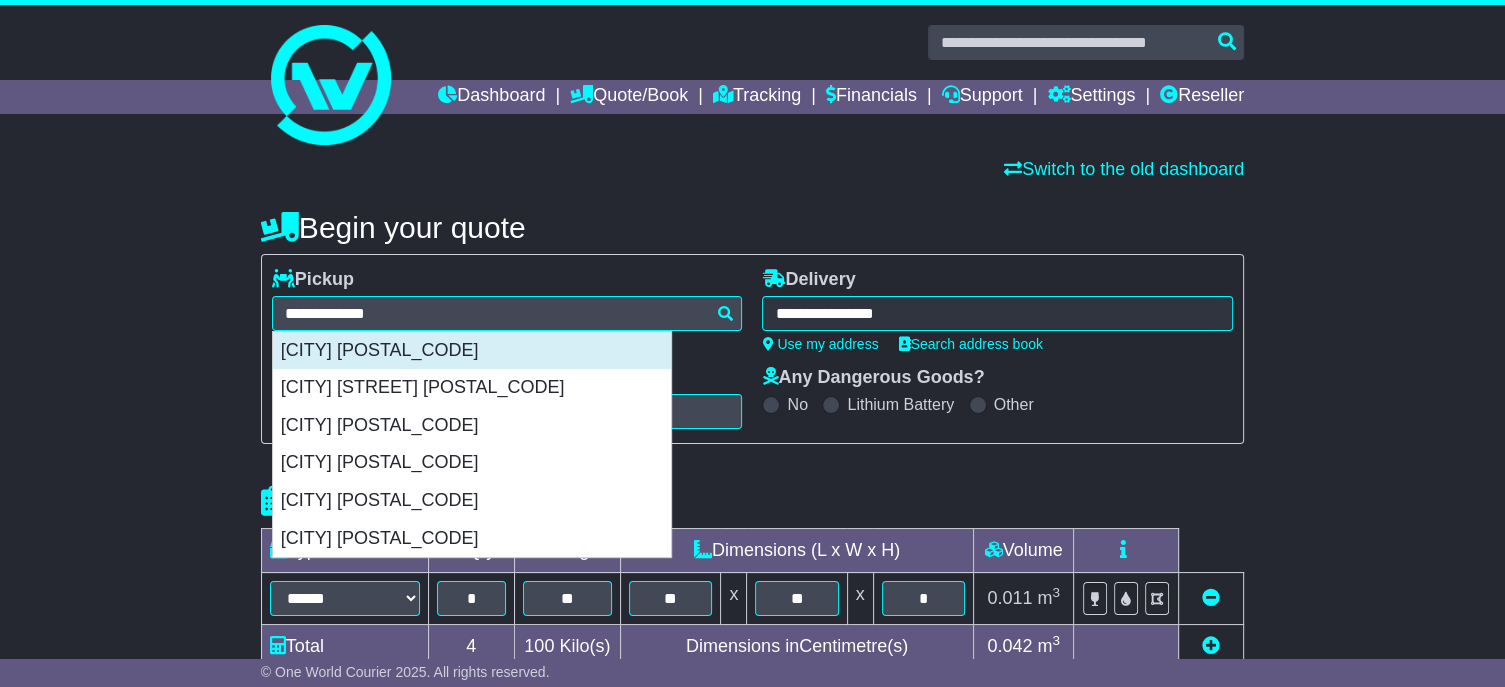 type on "**********" 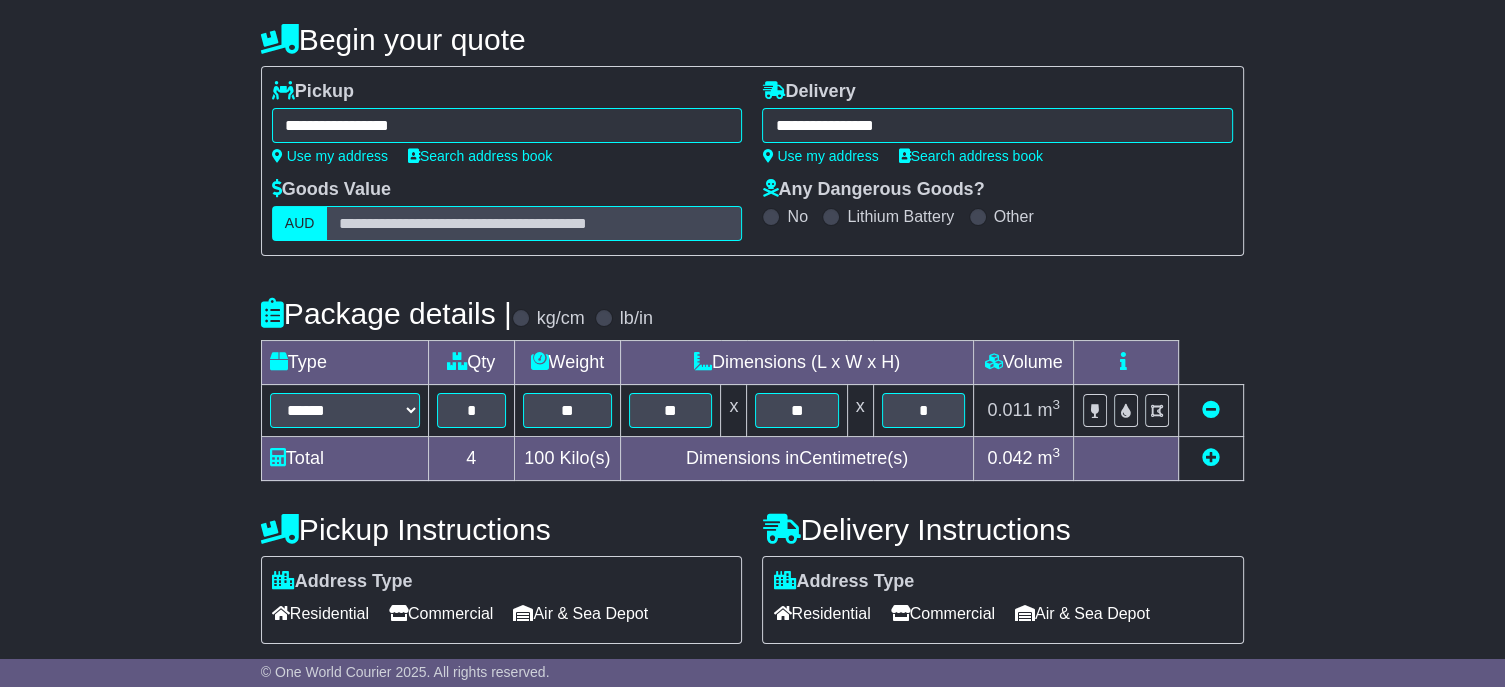 scroll, scrollTop: 400, scrollLeft: 0, axis: vertical 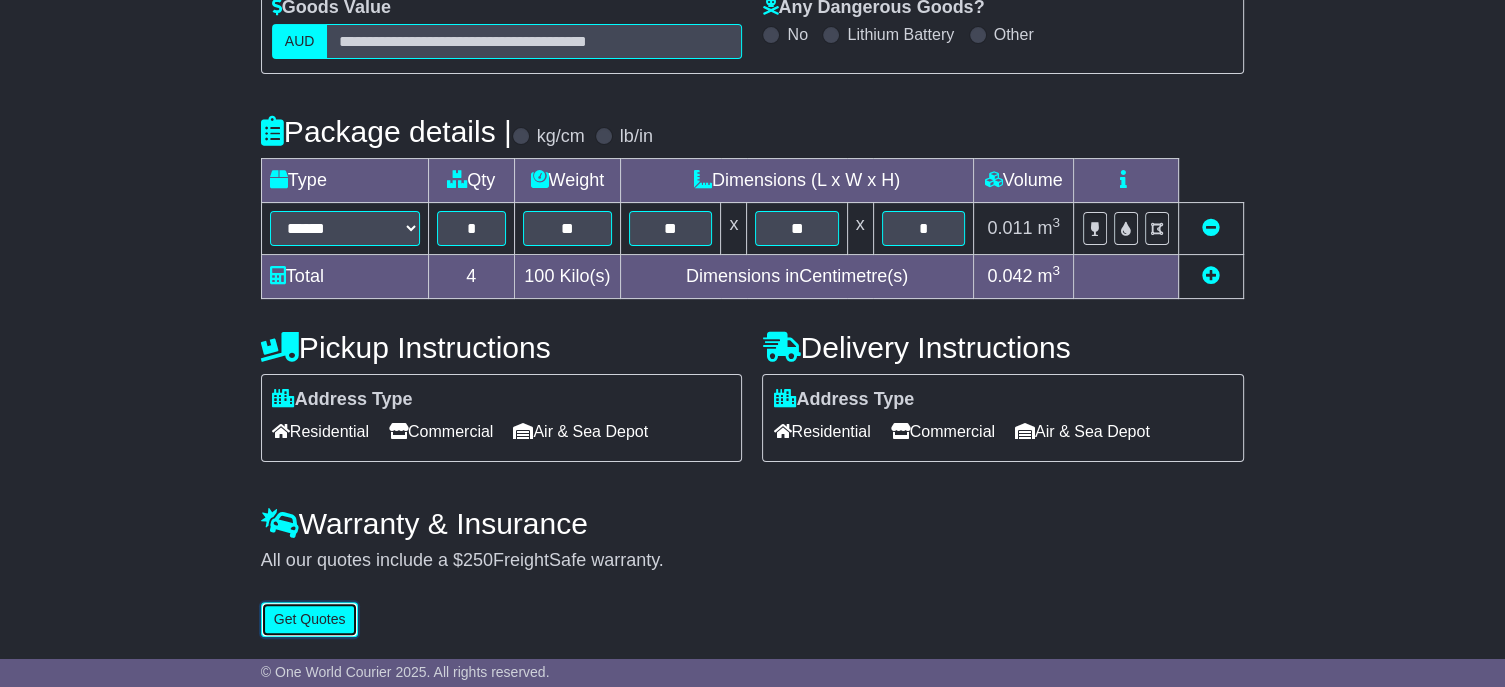 click on "Get Quotes" at bounding box center [310, 619] 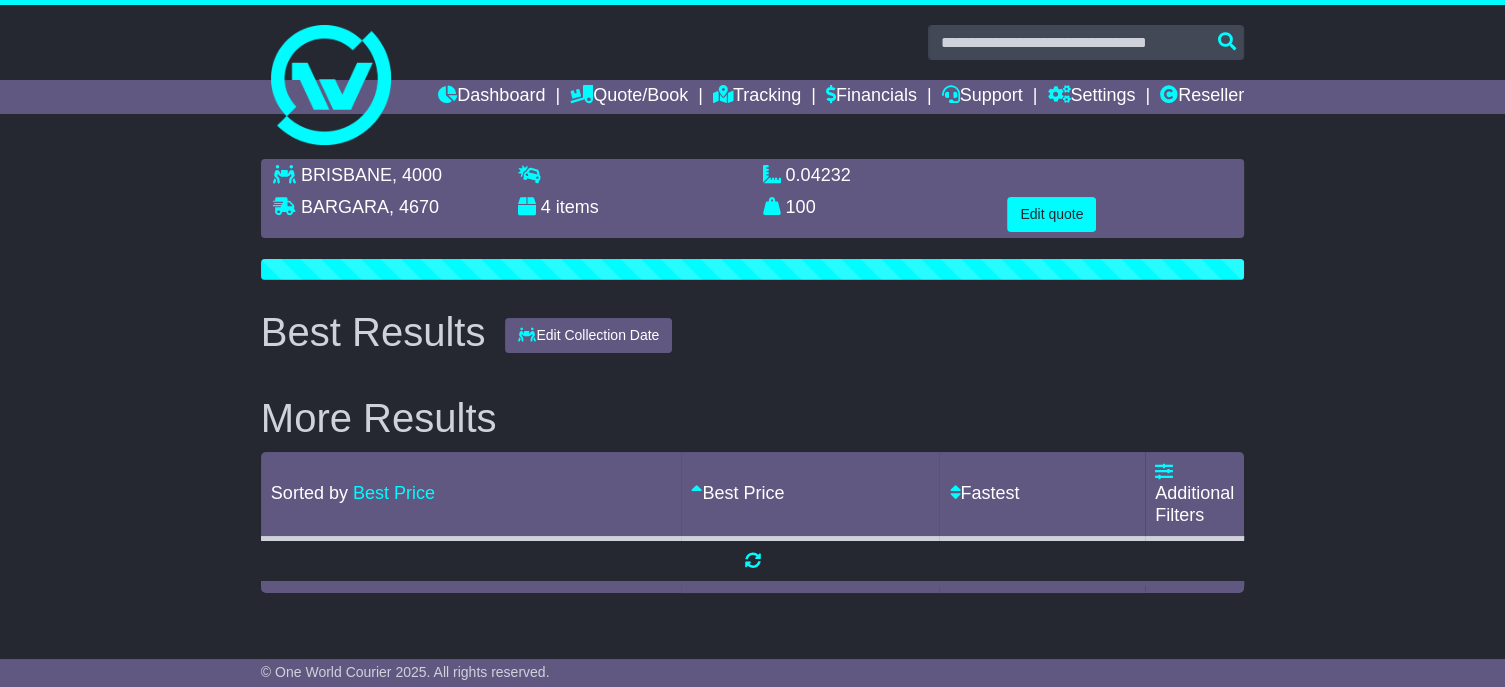 scroll, scrollTop: 0, scrollLeft: 0, axis: both 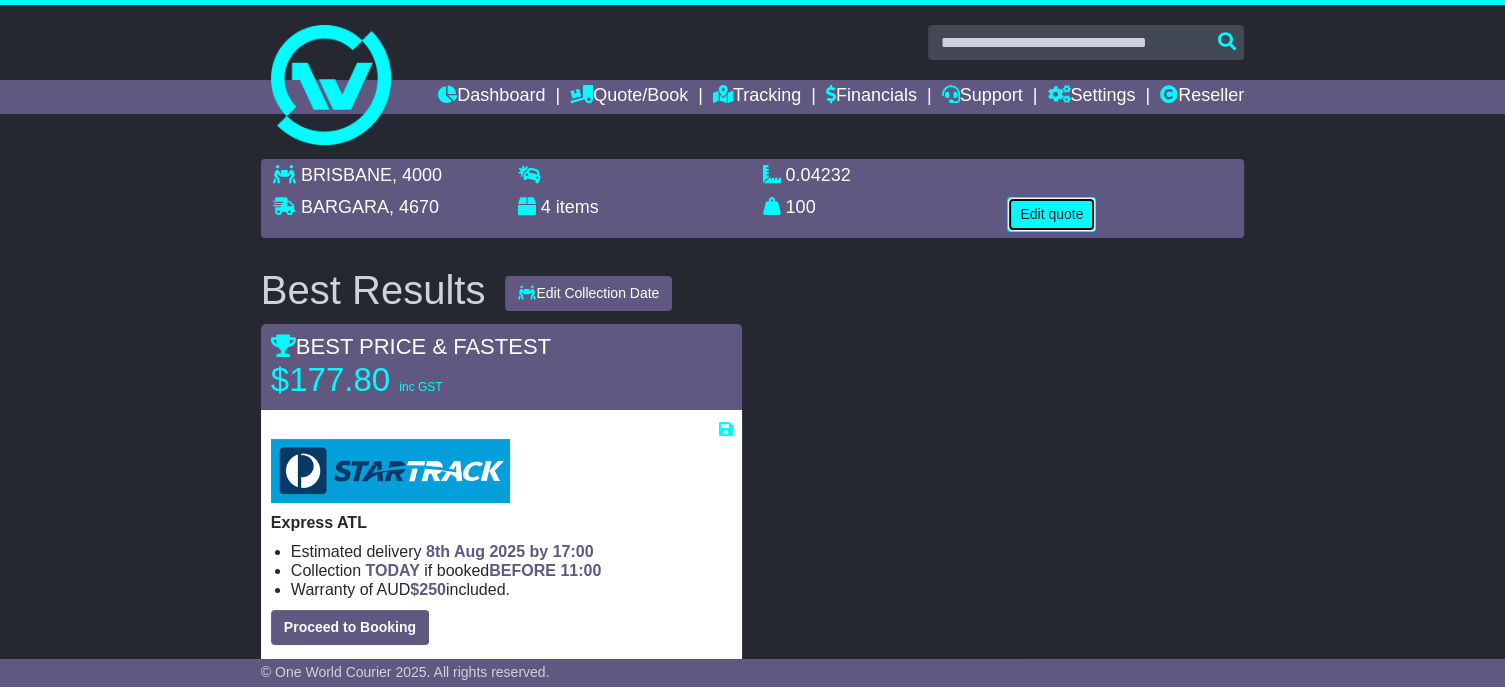 click on "Edit quote" at bounding box center [1051, 214] 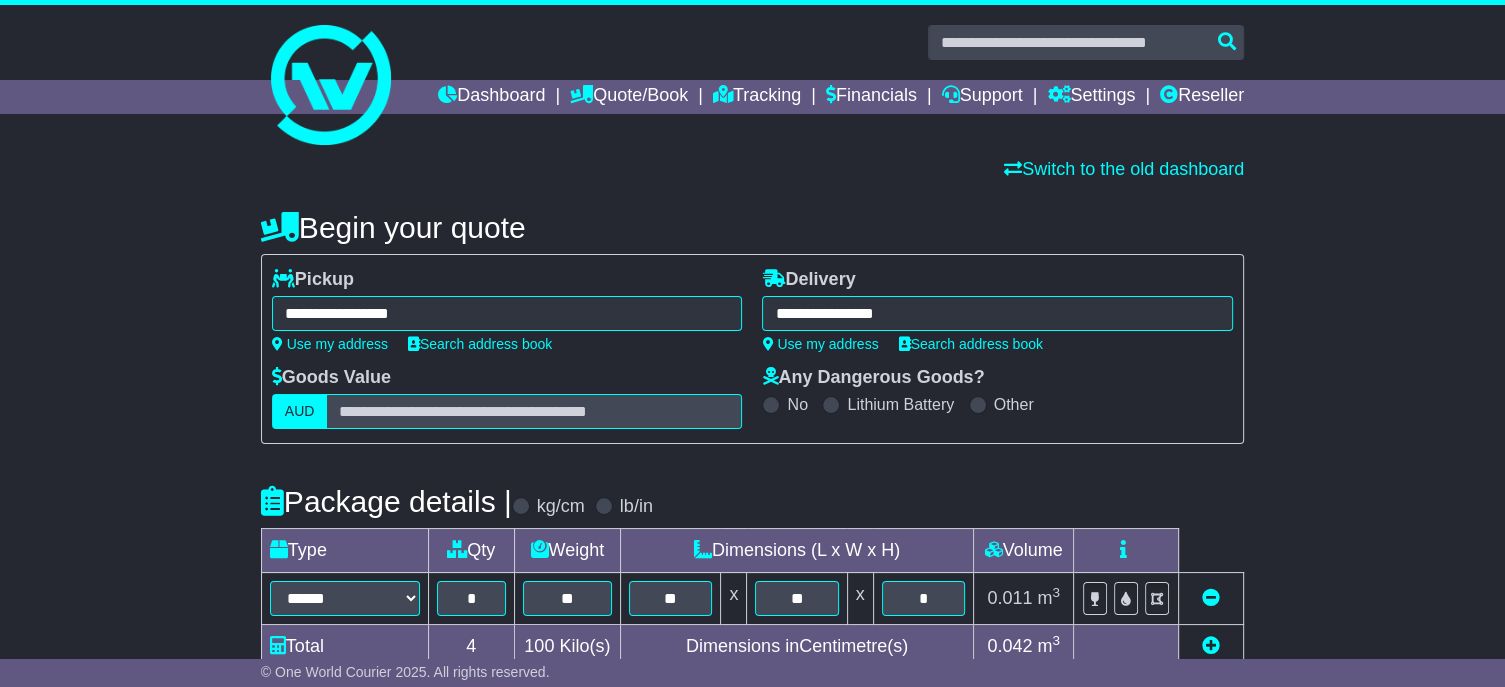 click on "**********" at bounding box center [507, 313] 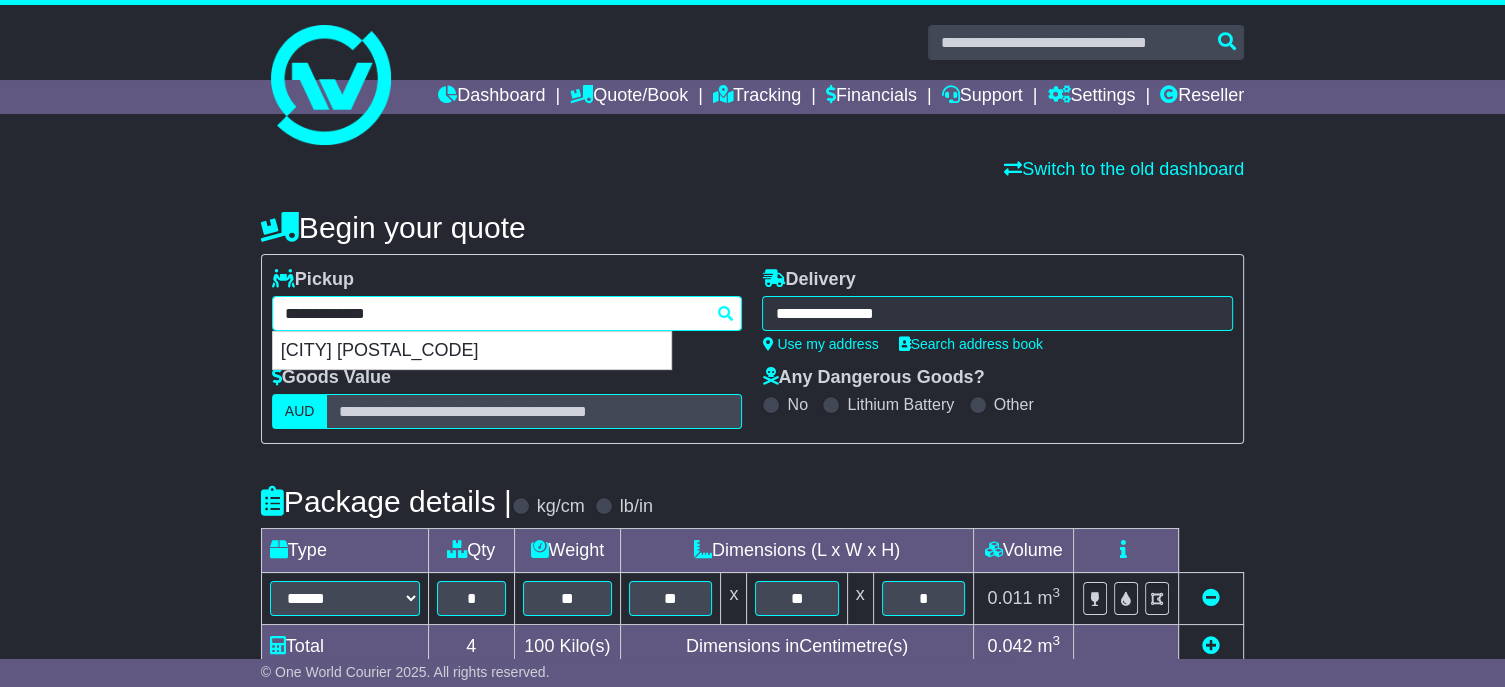 click on "**********" at bounding box center (507, 313) 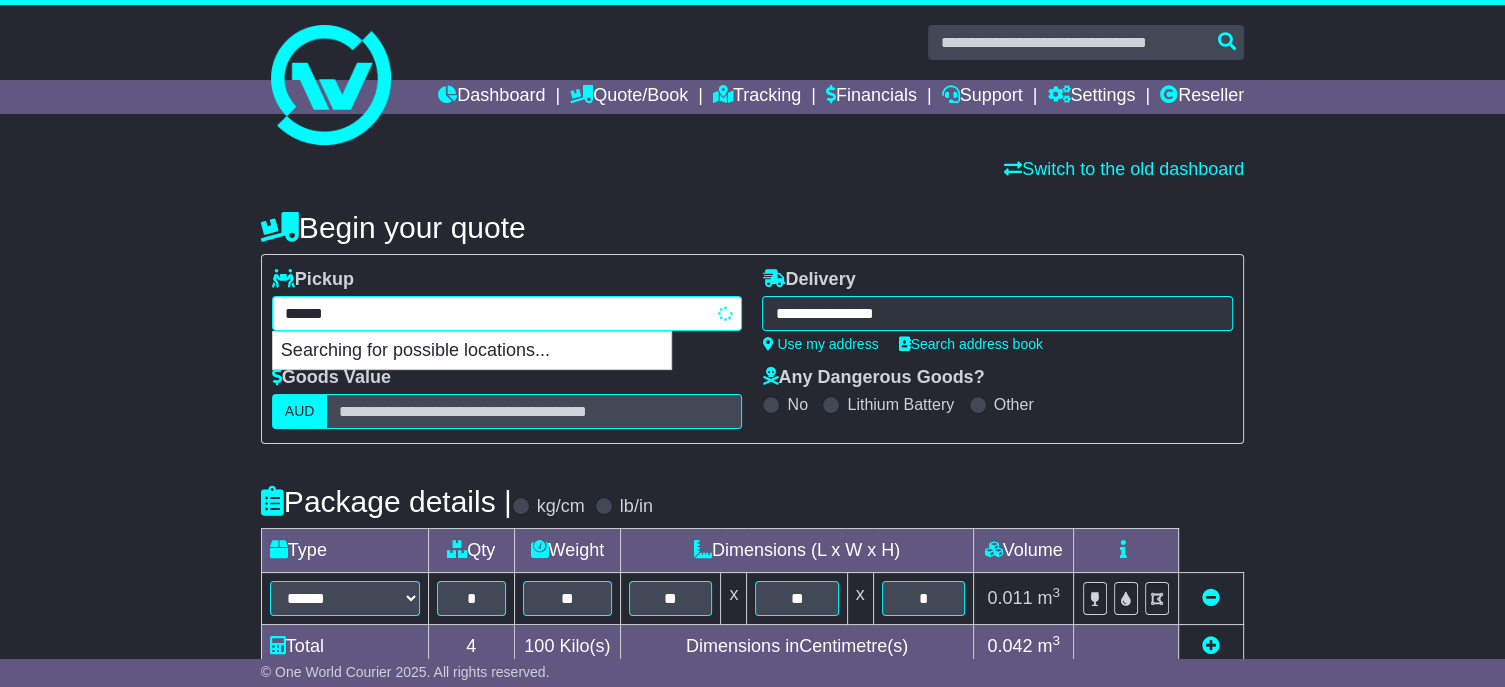 type on "*******" 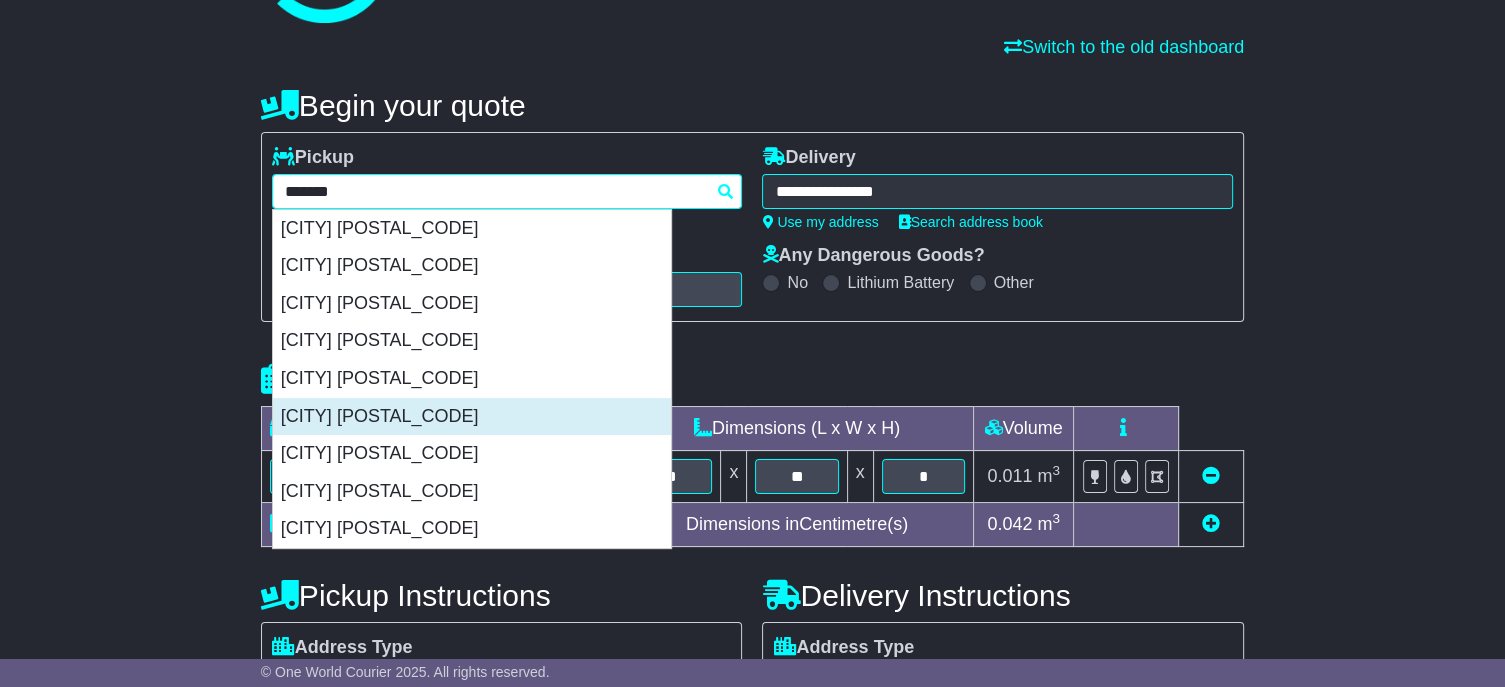 scroll, scrollTop: 100, scrollLeft: 0, axis: vertical 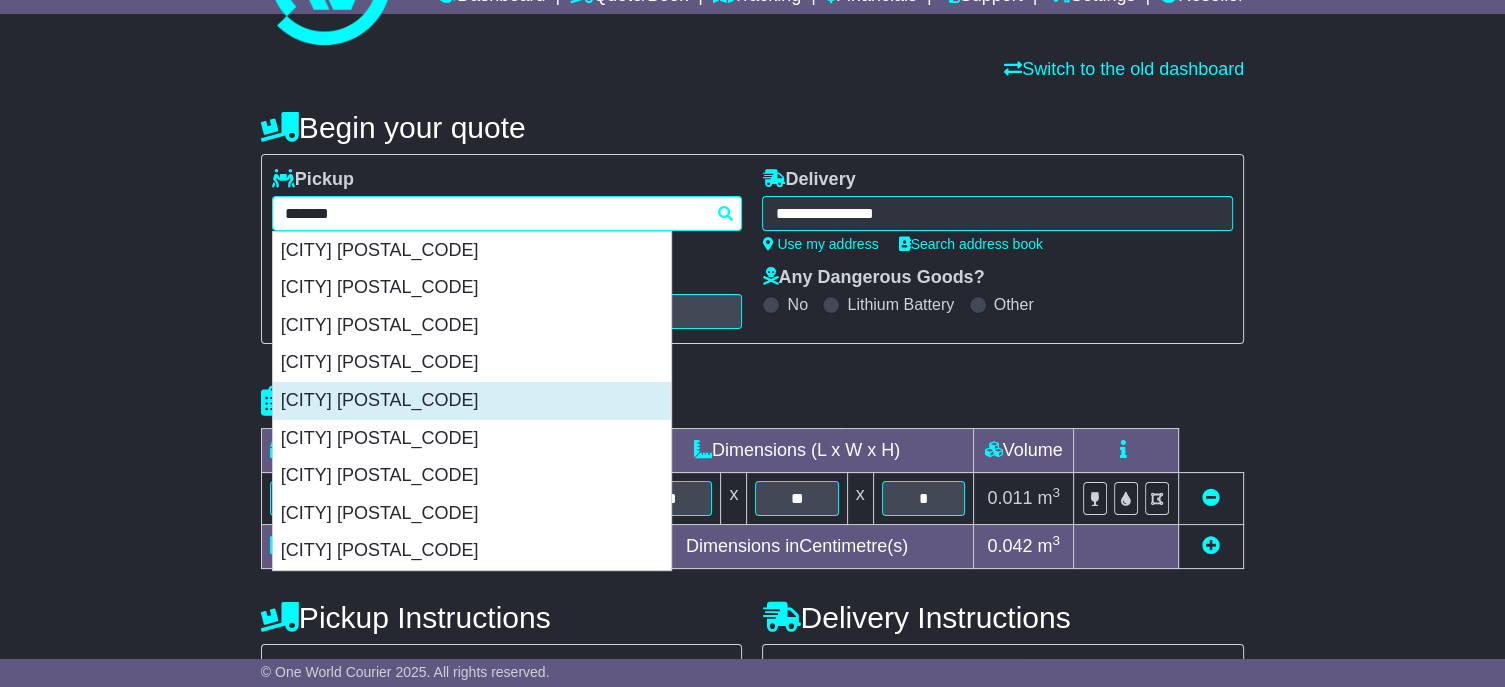 click on "[CITY] [POSTAL_CODE]" at bounding box center [472, 401] 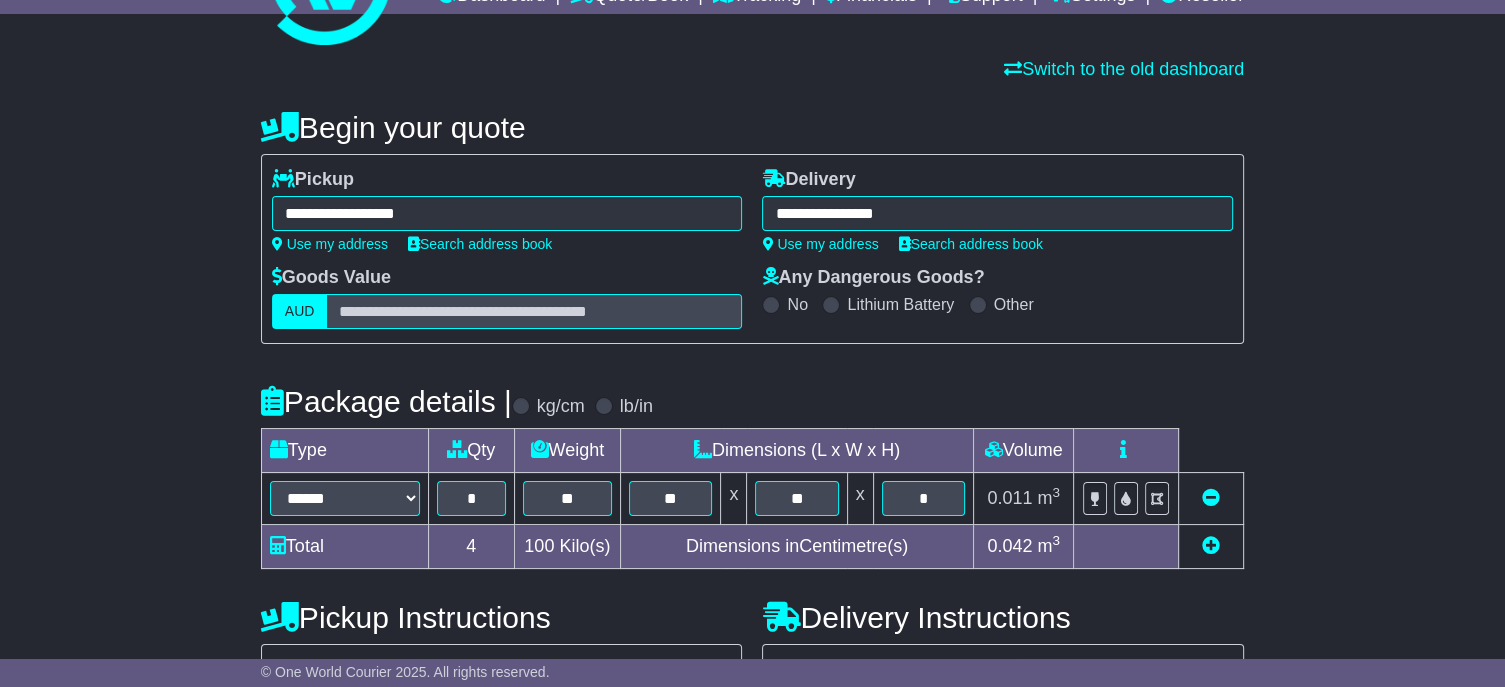 type on "**********" 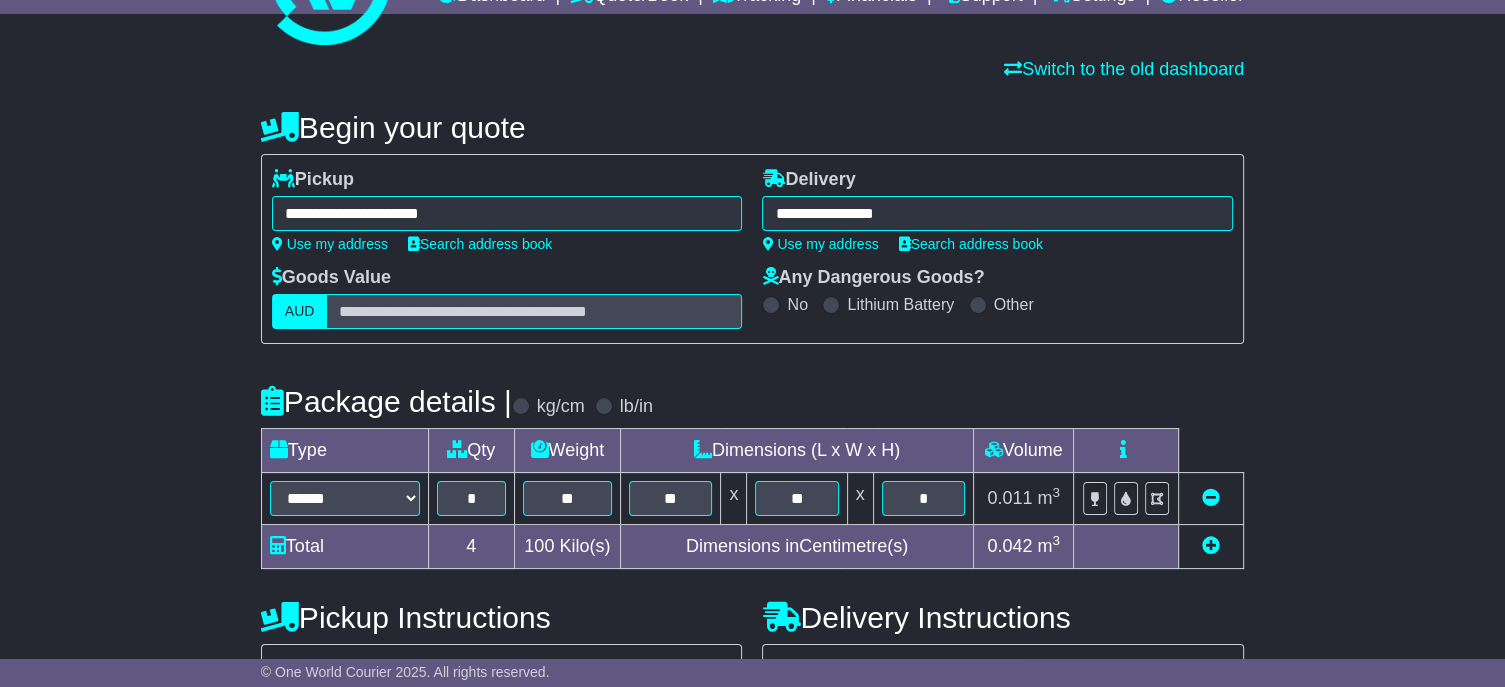 click on "**********" at bounding box center [997, 213] 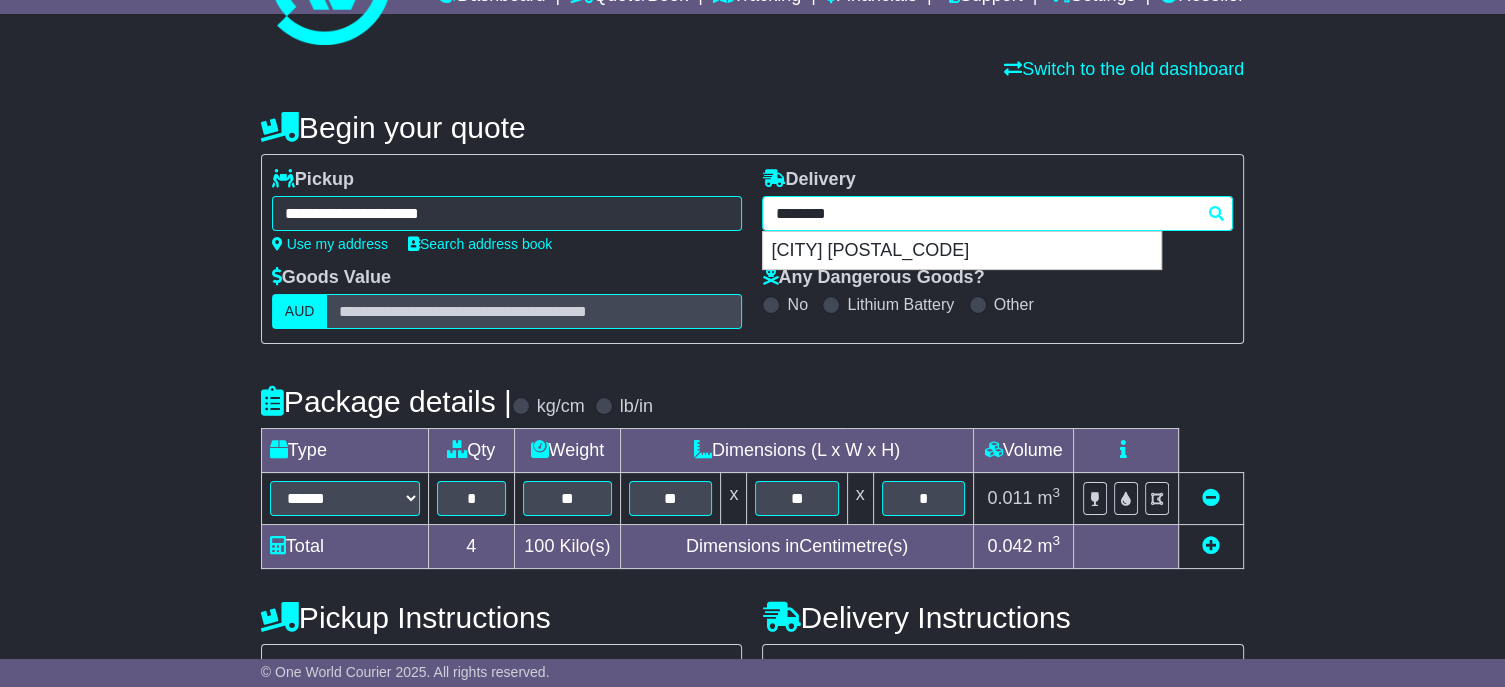click on "********" at bounding box center [997, 213] 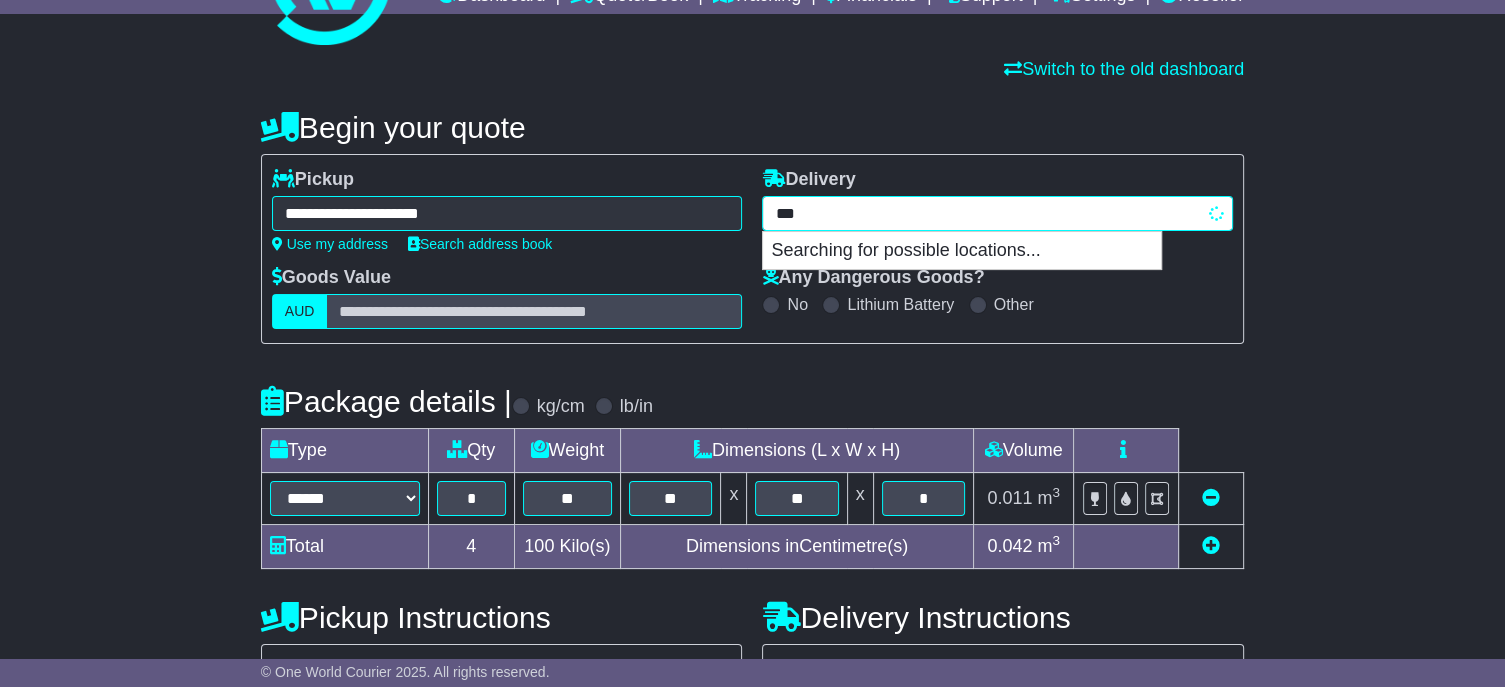 type on "****" 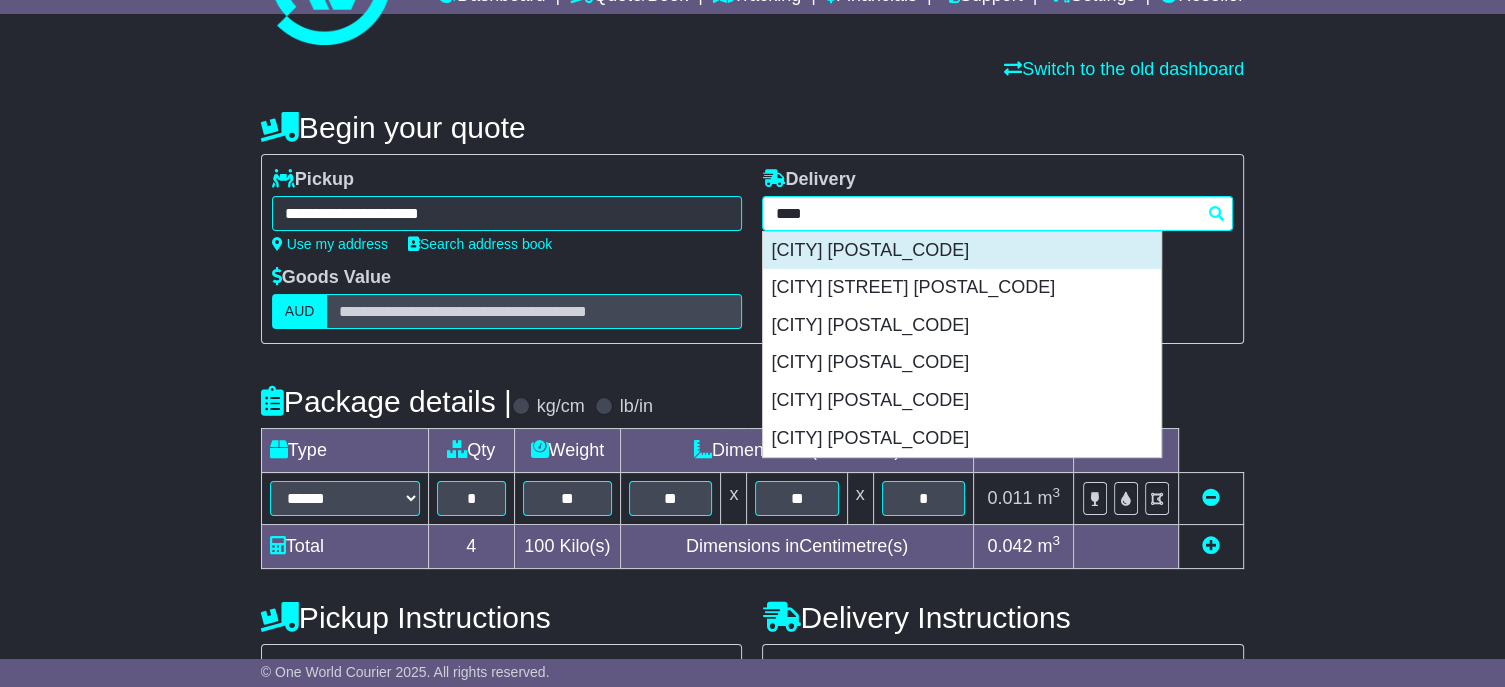 click on "[CITY] [POSTAL_CODE]" at bounding box center [962, 251] 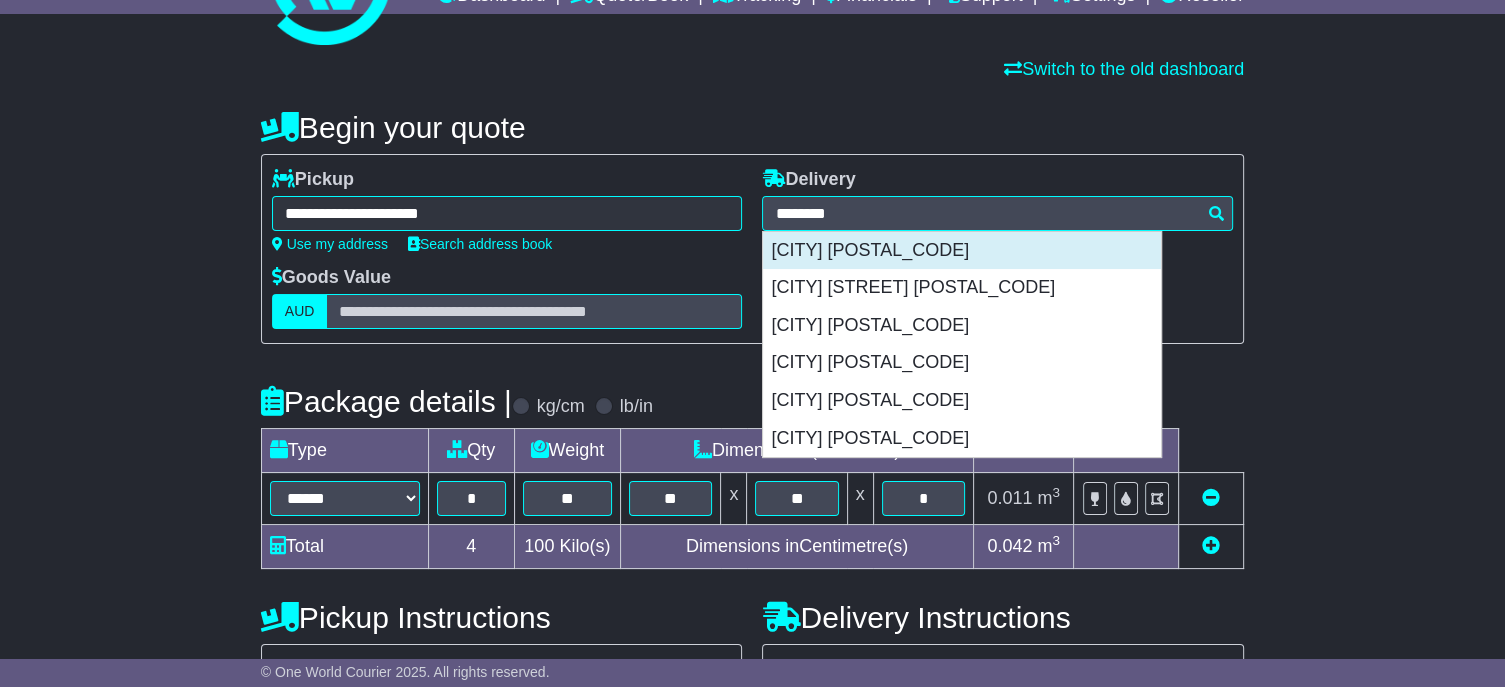 type on "**********" 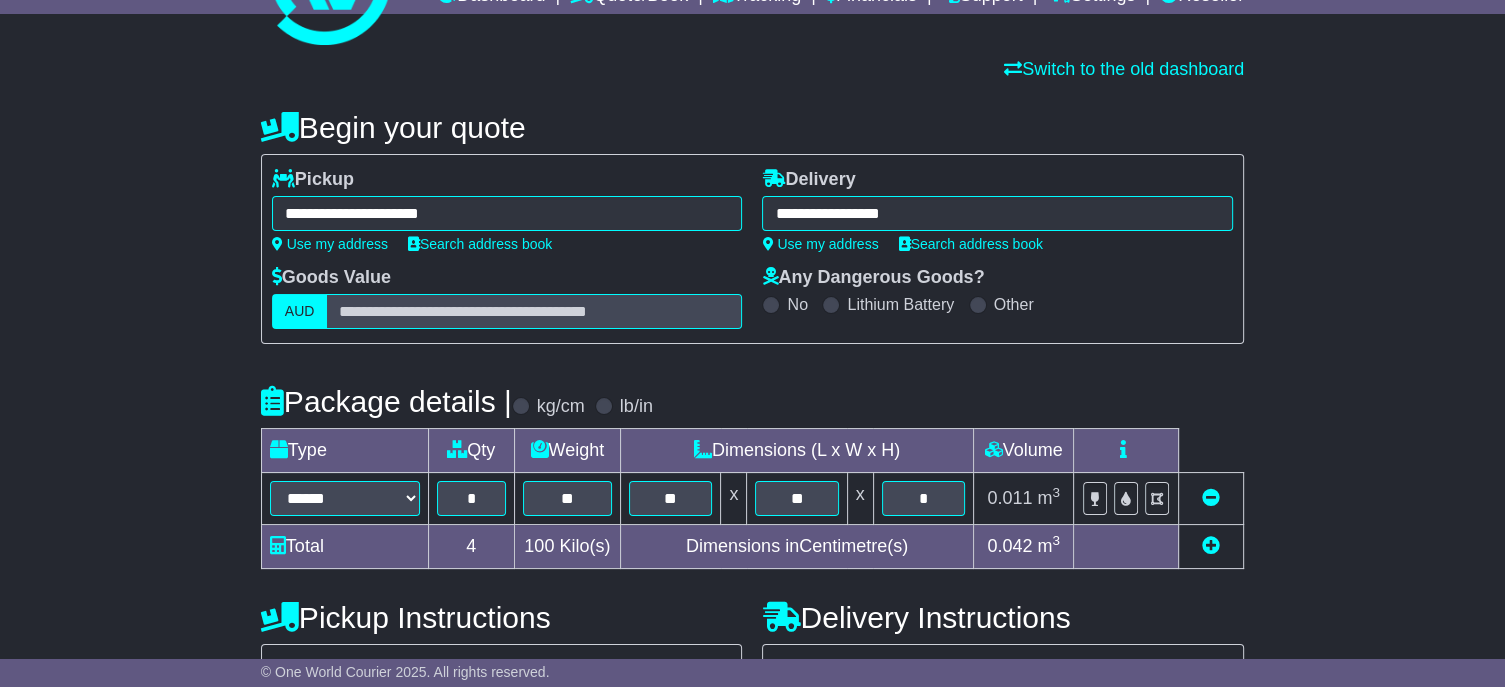 scroll, scrollTop: 403, scrollLeft: 0, axis: vertical 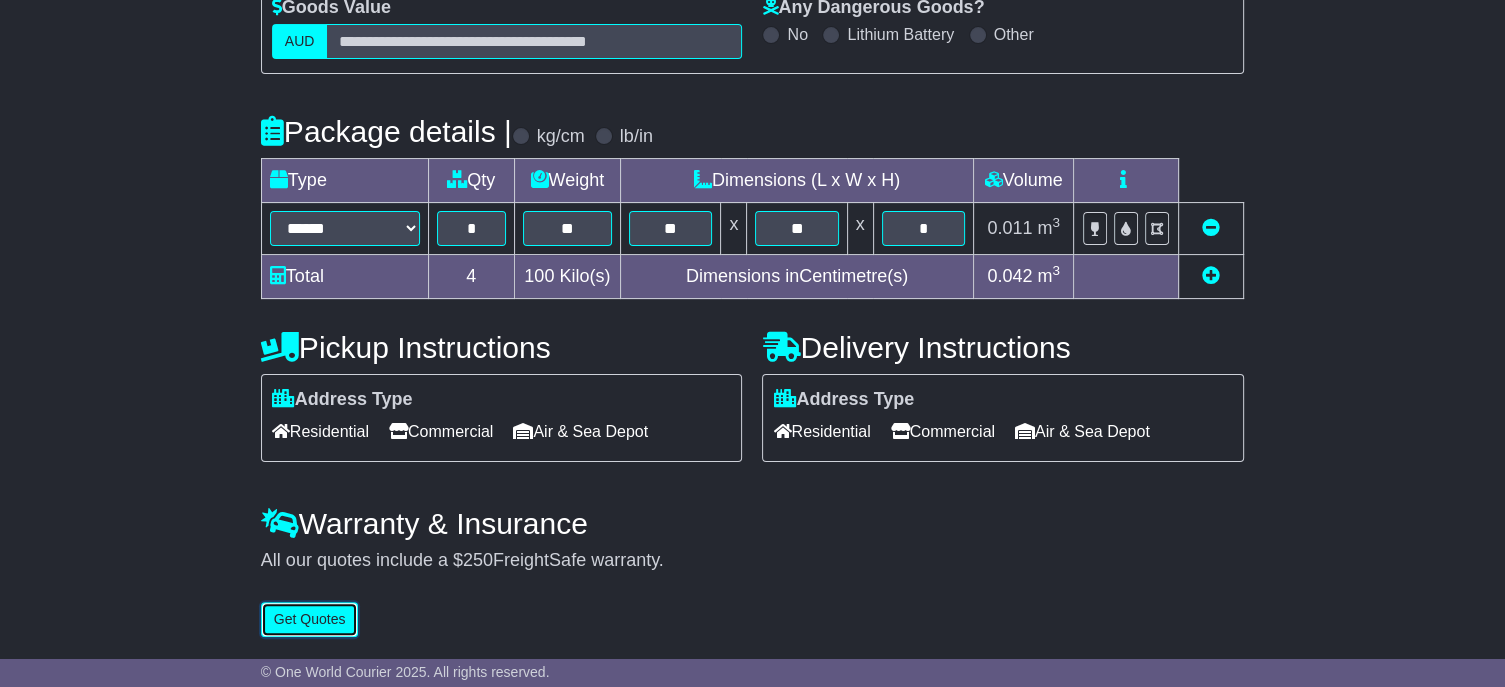 click on "Get Quotes" at bounding box center [310, 619] 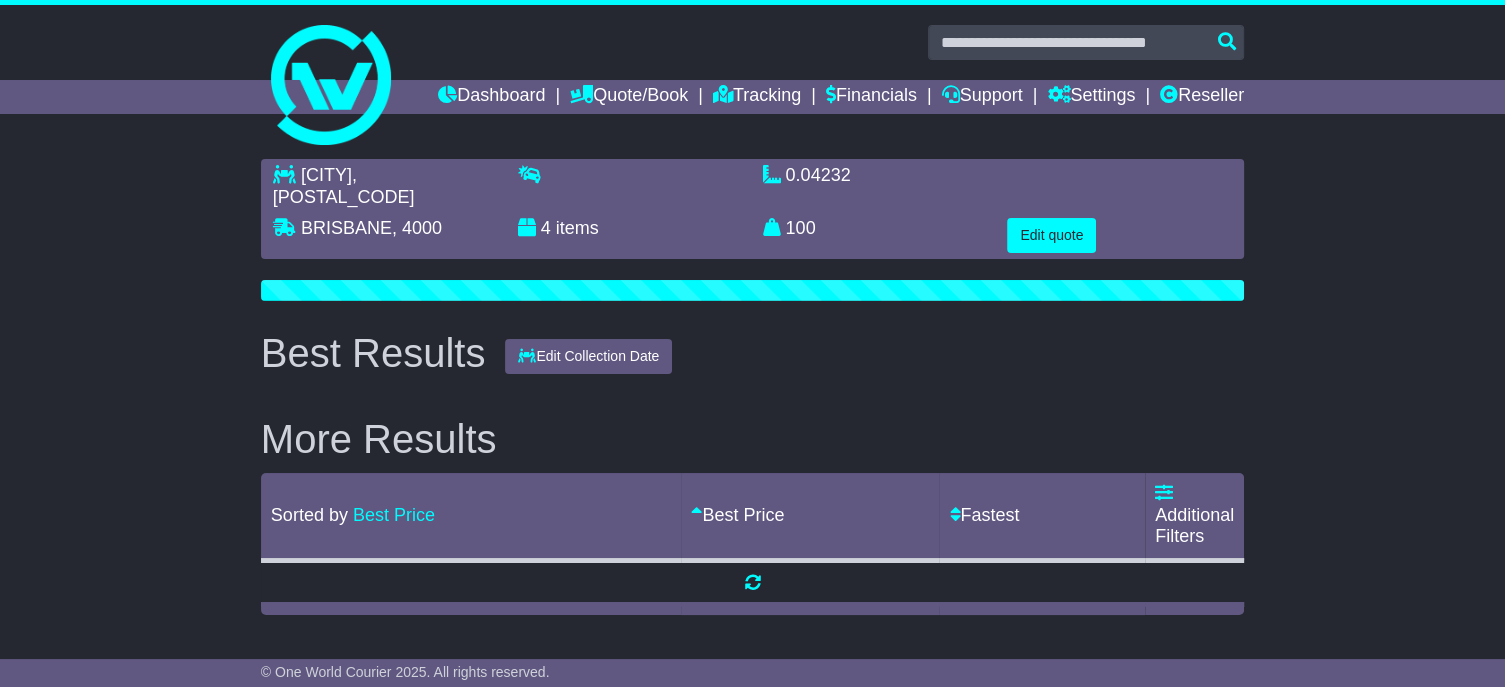 scroll, scrollTop: 0, scrollLeft: 0, axis: both 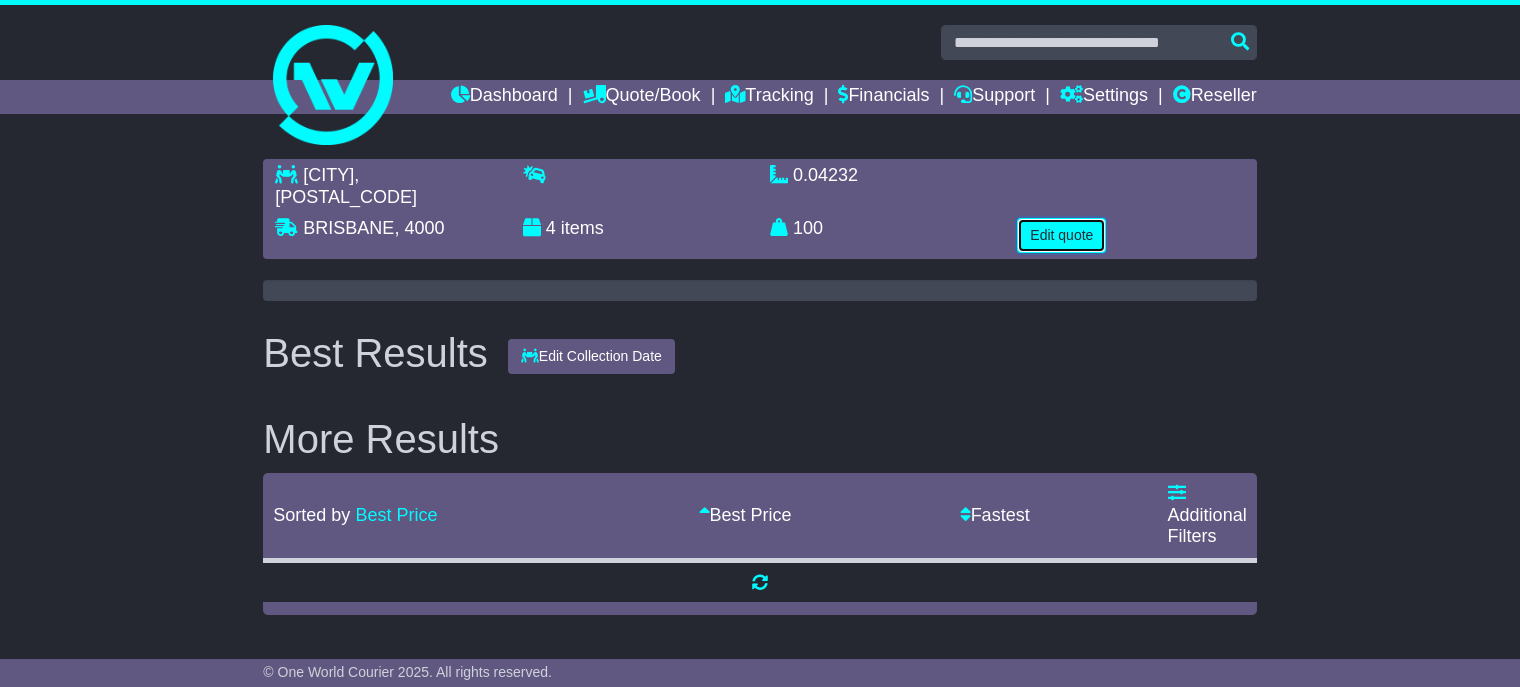 click on "Edit quote" at bounding box center [1061, 235] 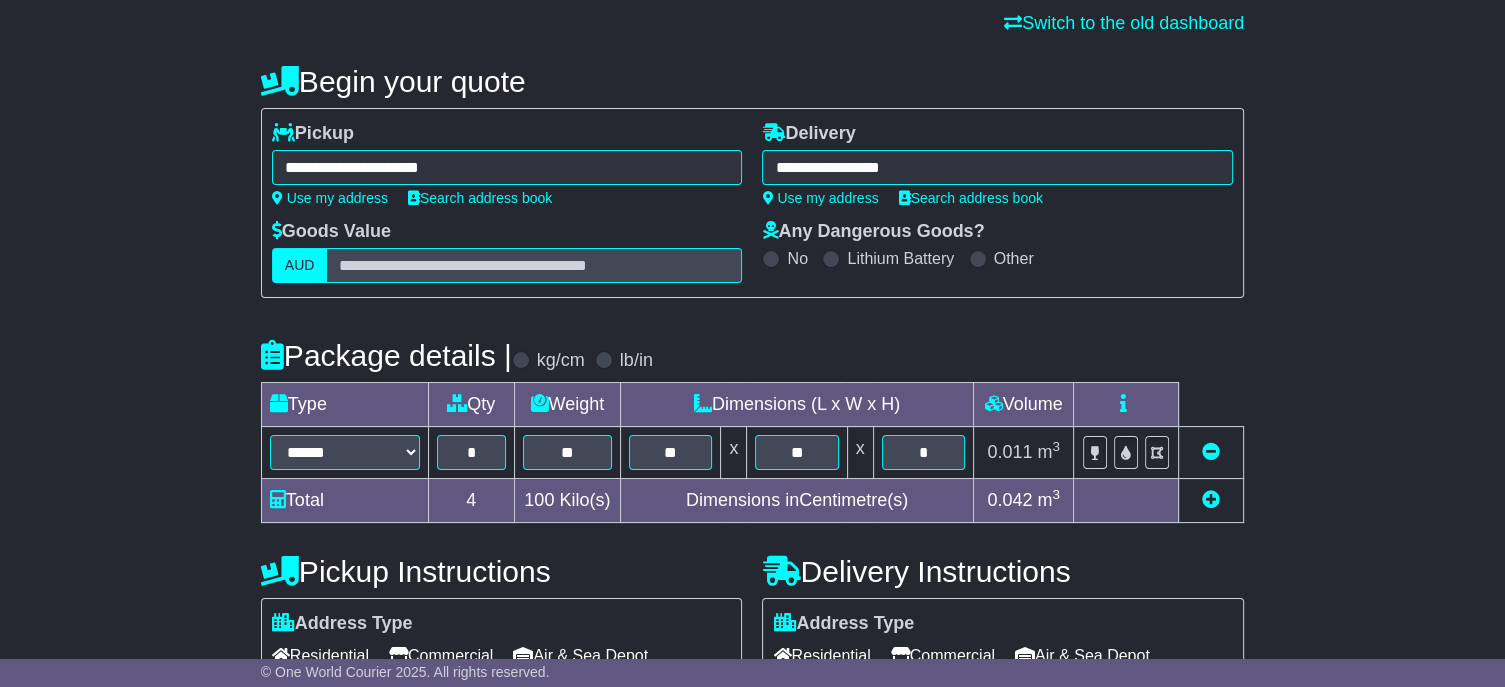 scroll, scrollTop: 400, scrollLeft: 0, axis: vertical 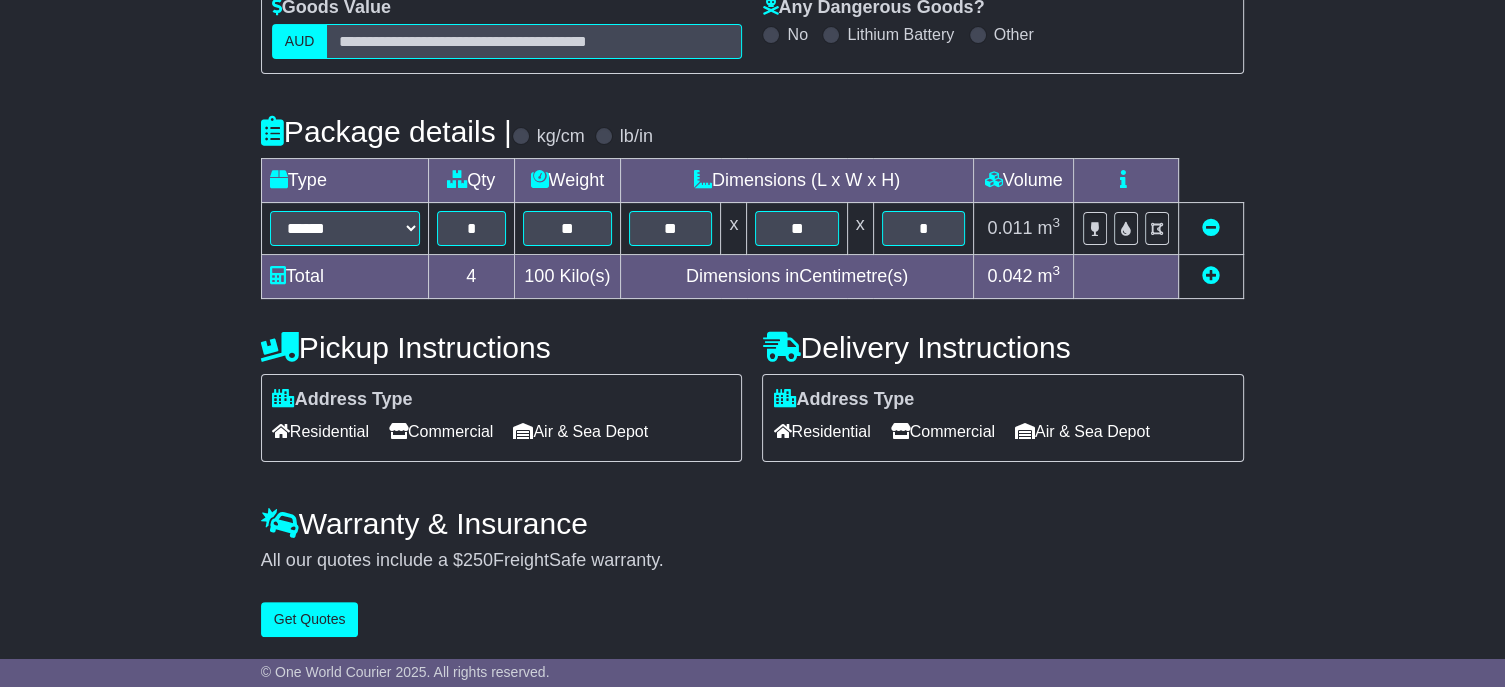 click on "Commercial" at bounding box center [943, 431] 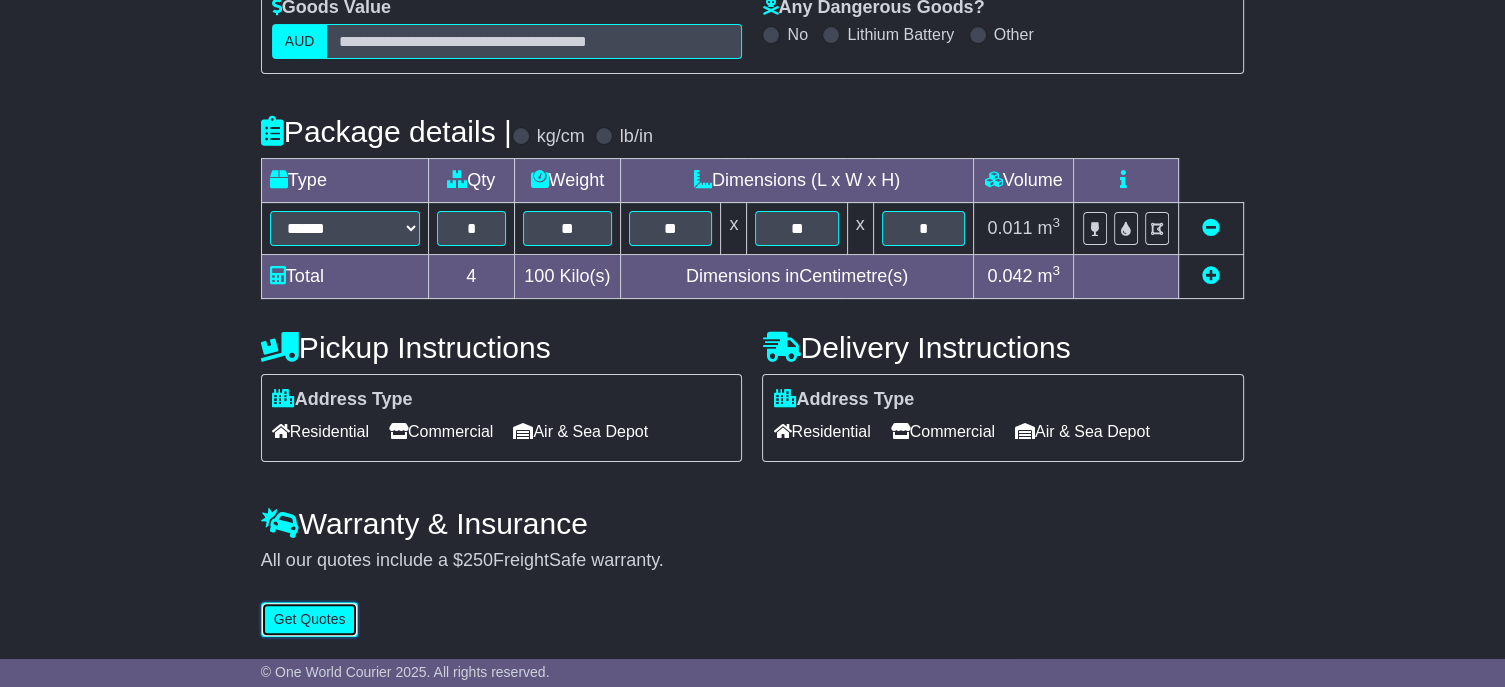 click on "Get Quotes" at bounding box center (310, 619) 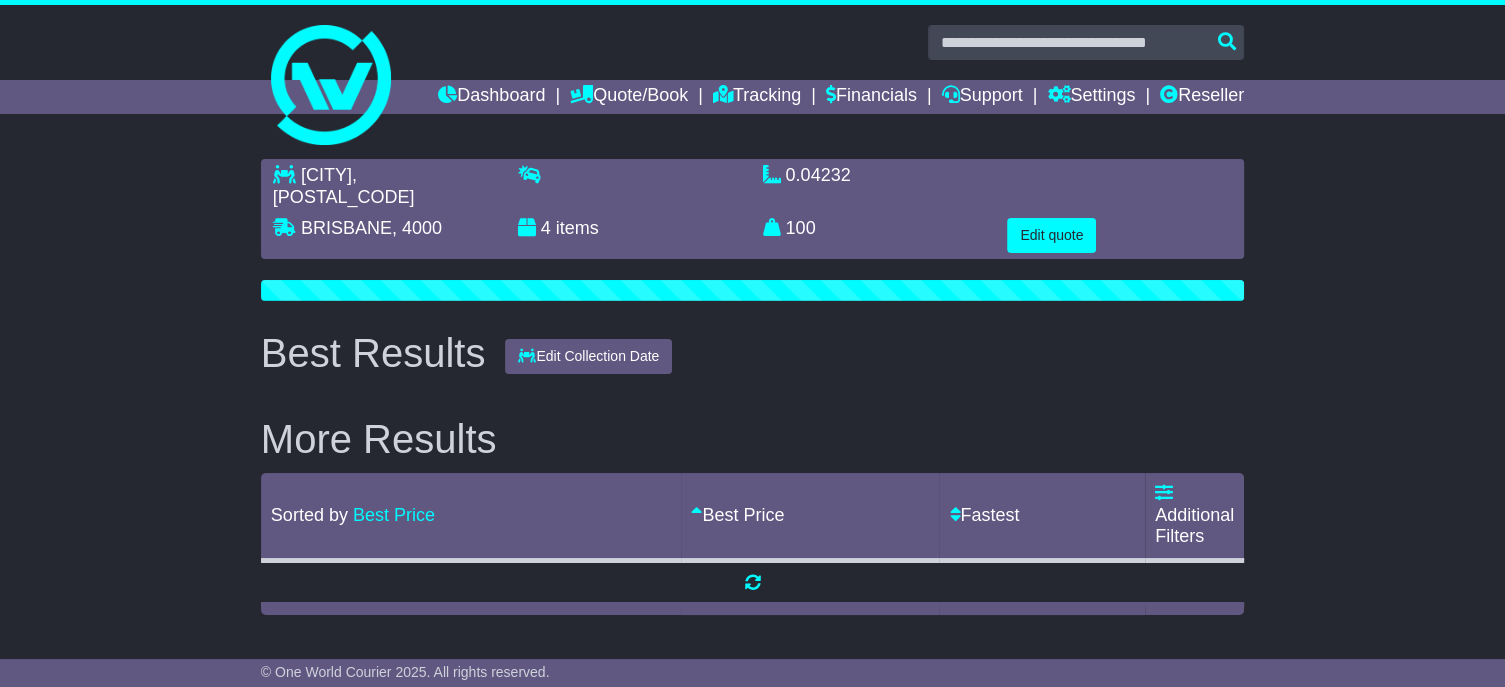 scroll, scrollTop: 0, scrollLeft: 0, axis: both 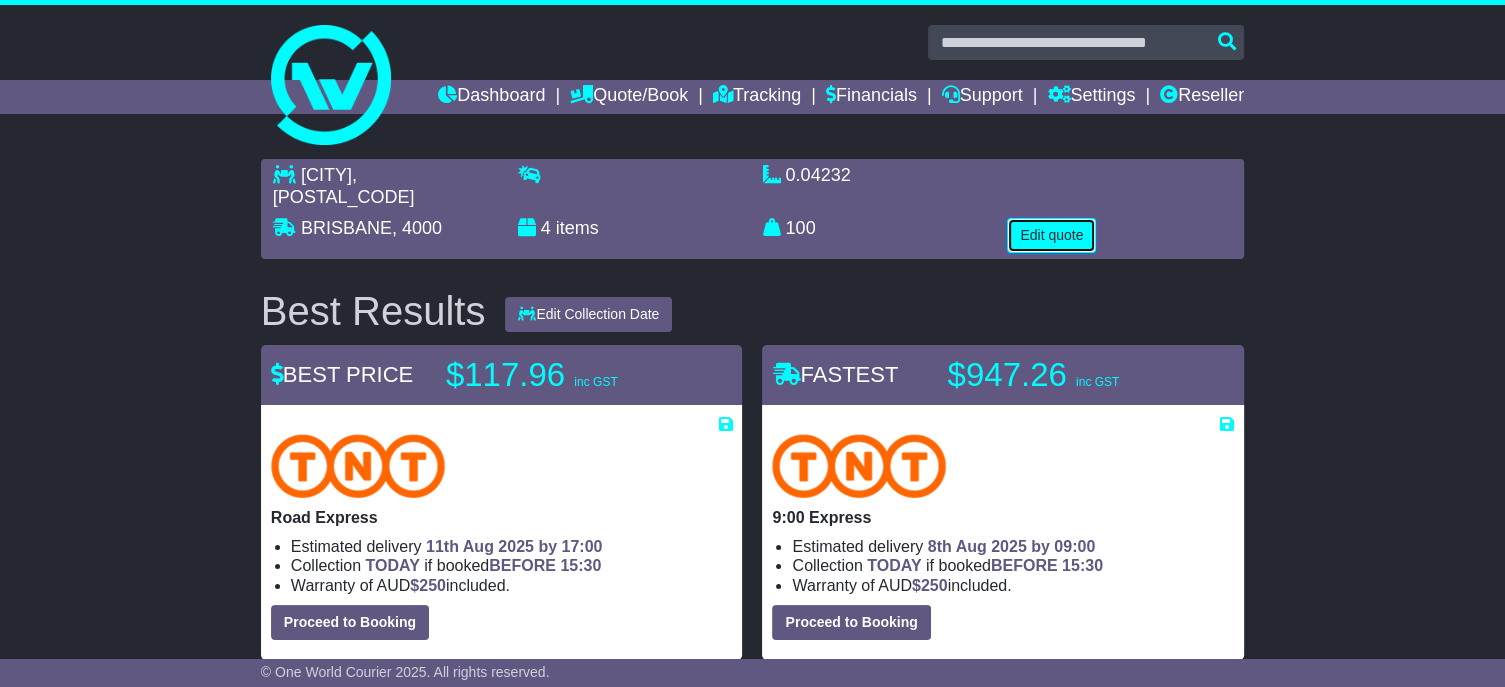 click on "Edit quote" at bounding box center (1051, 235) 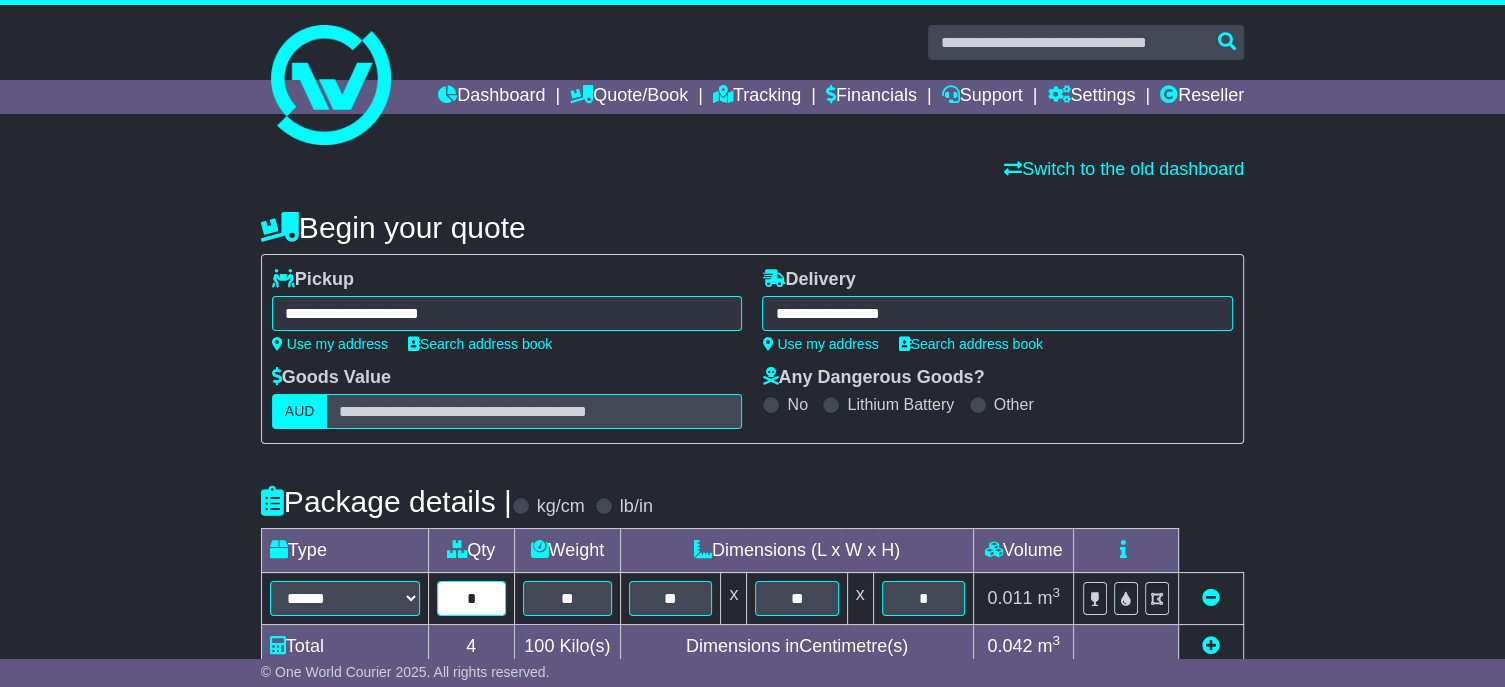 drag, startPoint x: 466, startPoint y: 635, endPoint x: 479, endPoint y: 633, distance: 13.152946 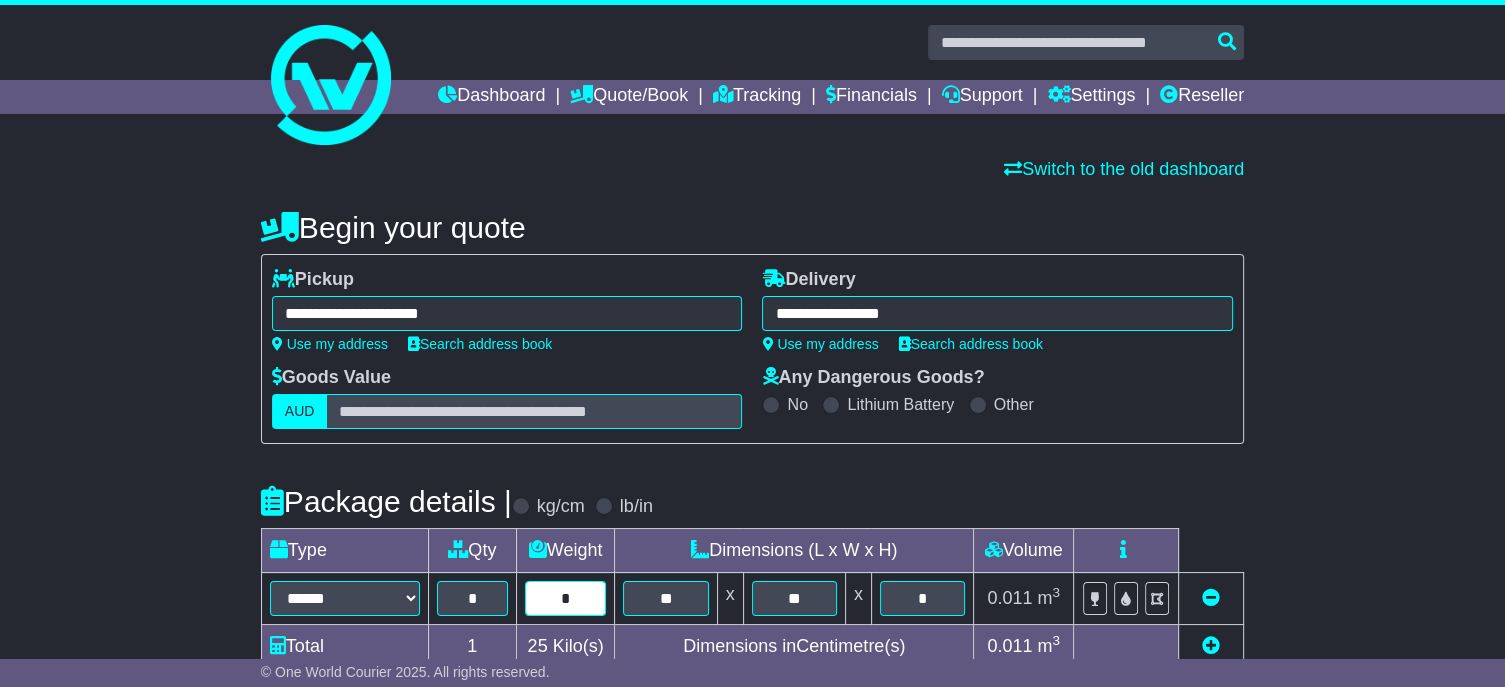 type on "*" 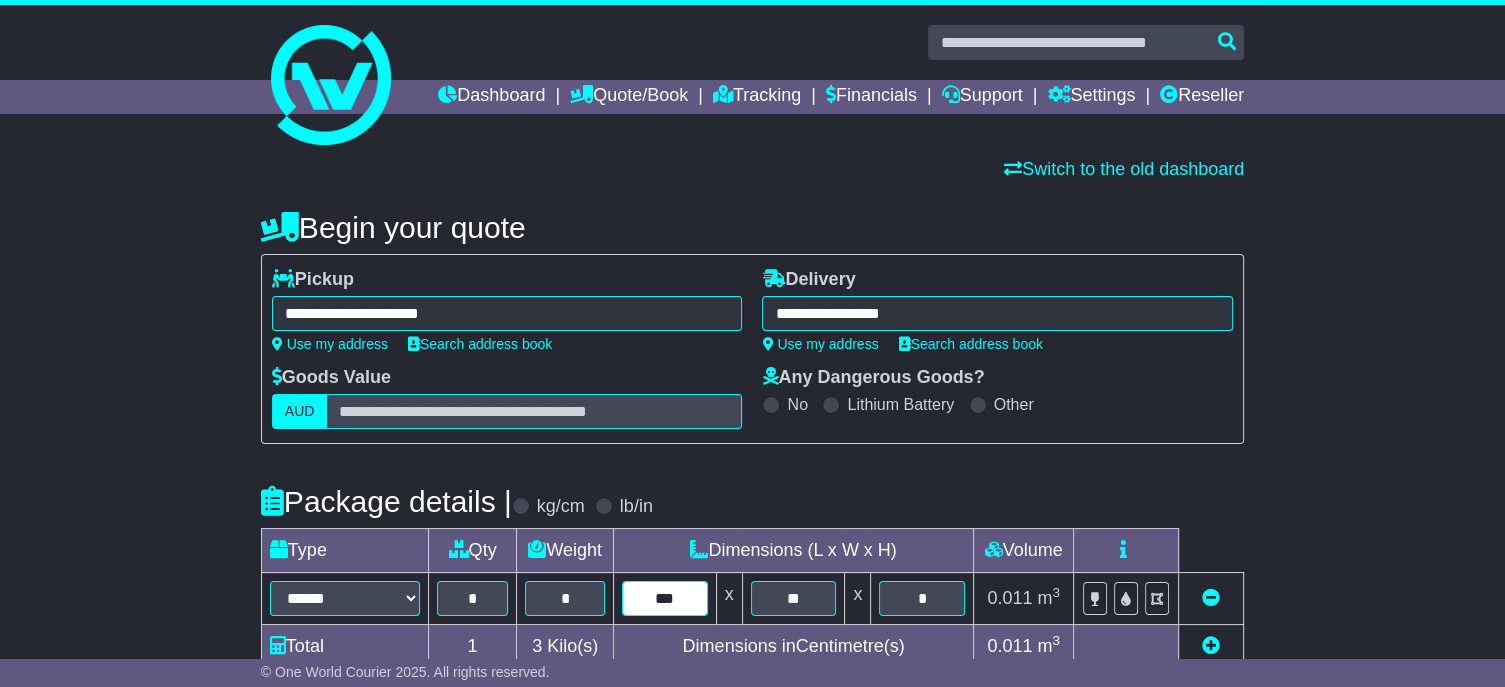 type on "***" 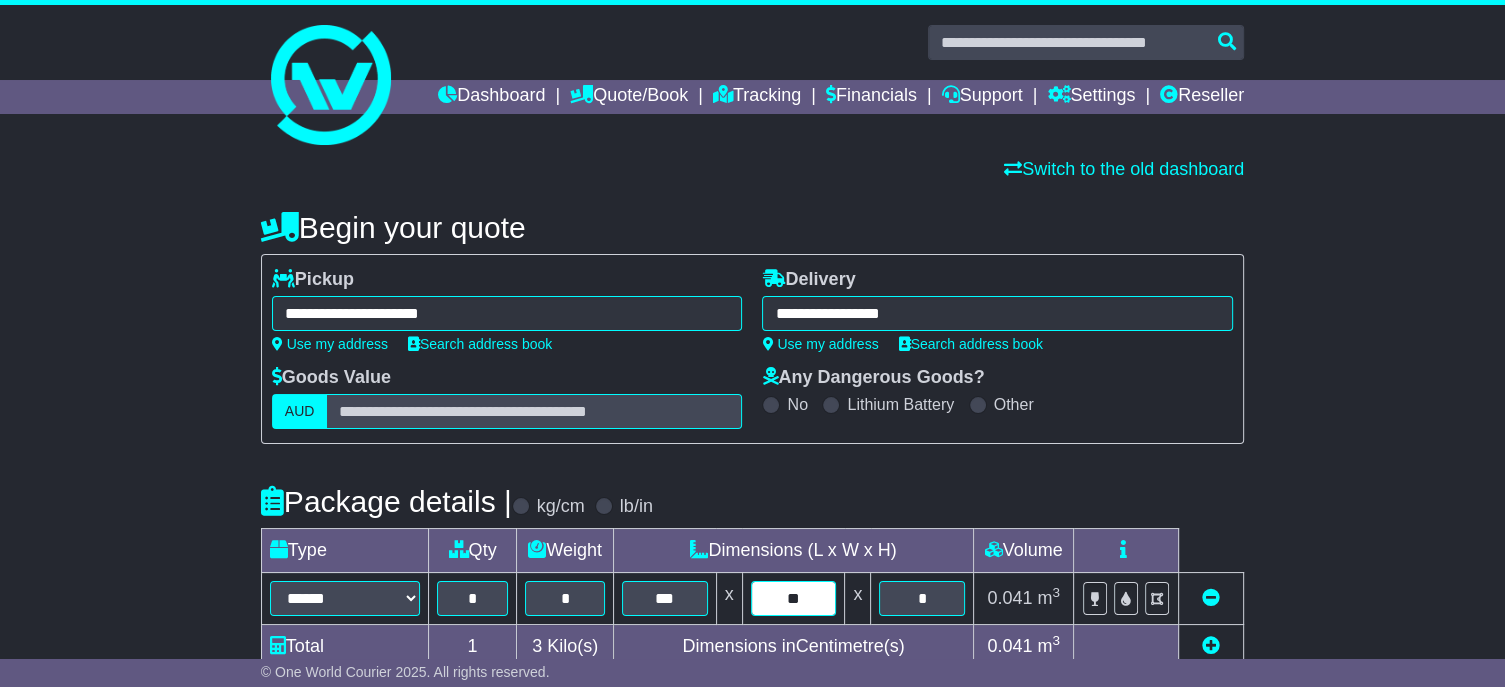 type on "**" 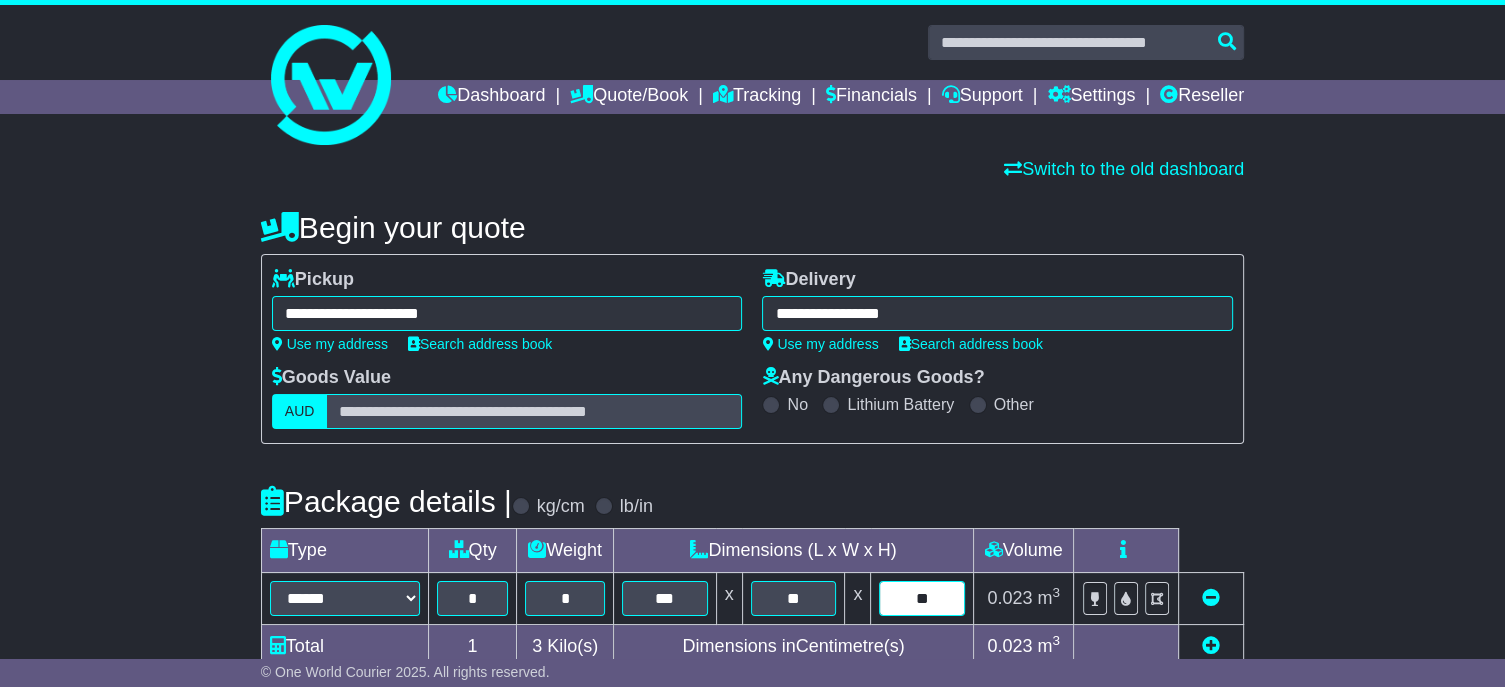 type on "**" 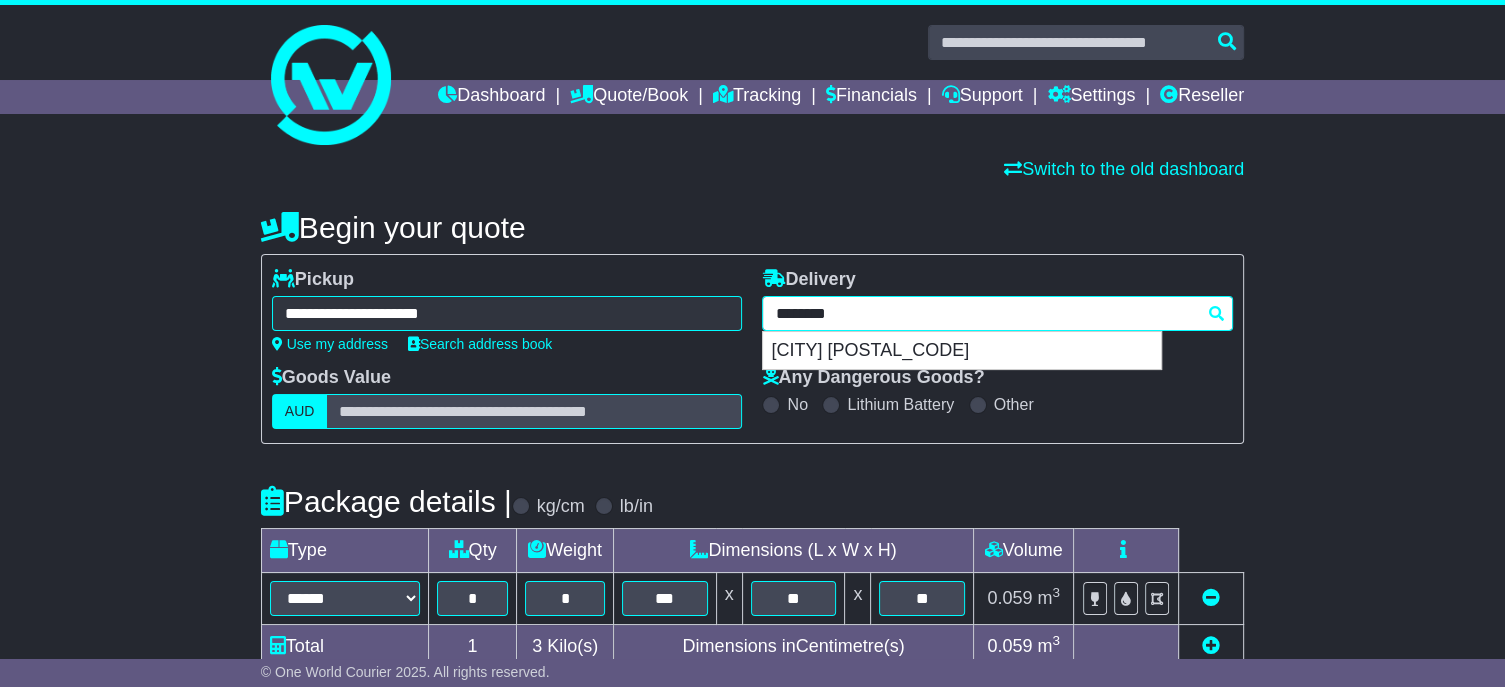 click on "**********" at bounding box center [997, 313] 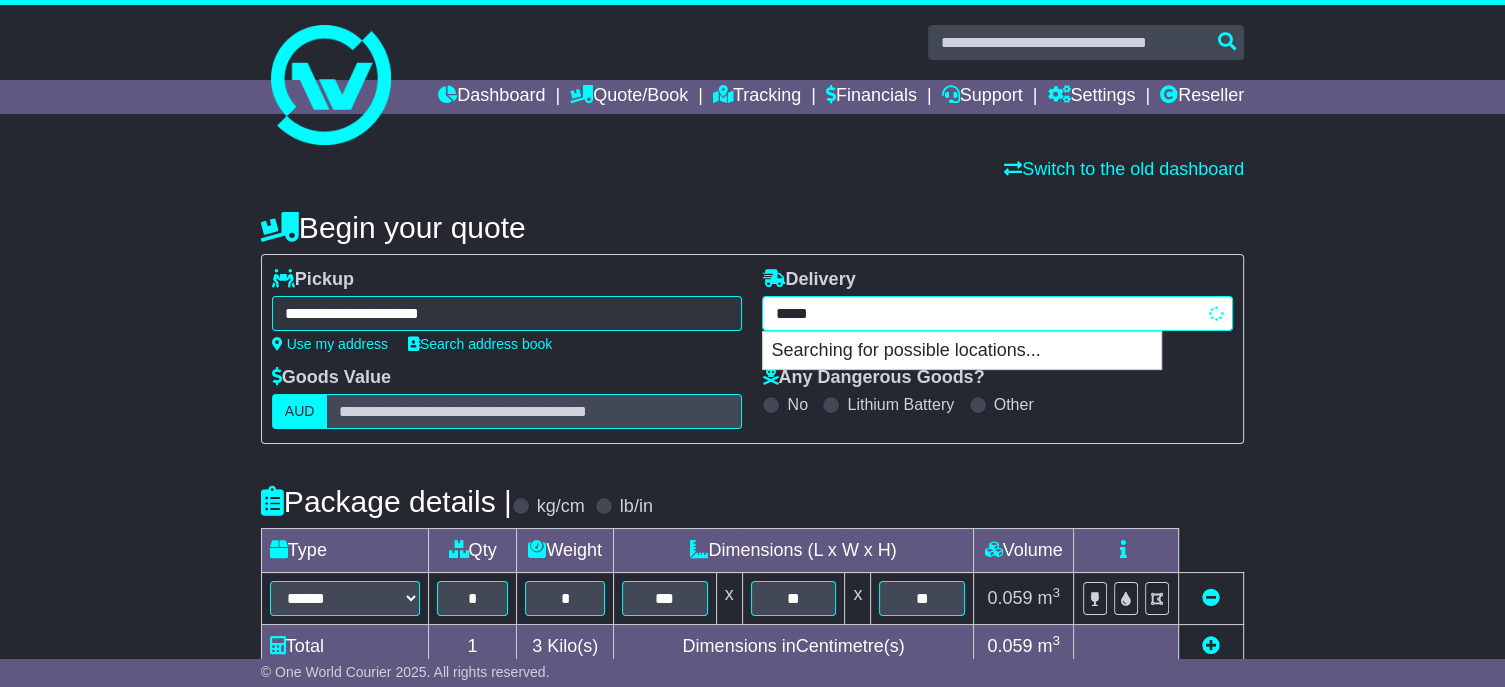 type on "******" 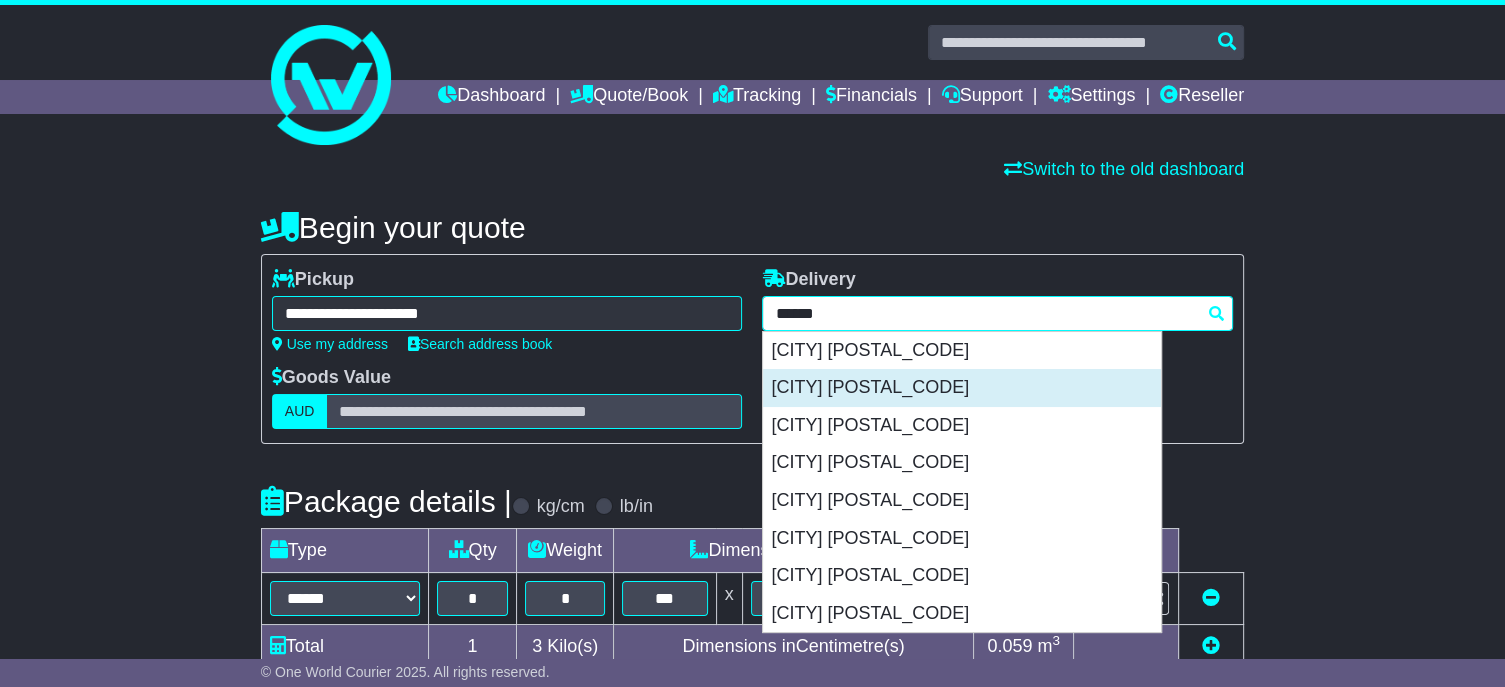 click on "[CITY] [POSTAL_CODE]" at bounding box center (962, 388) 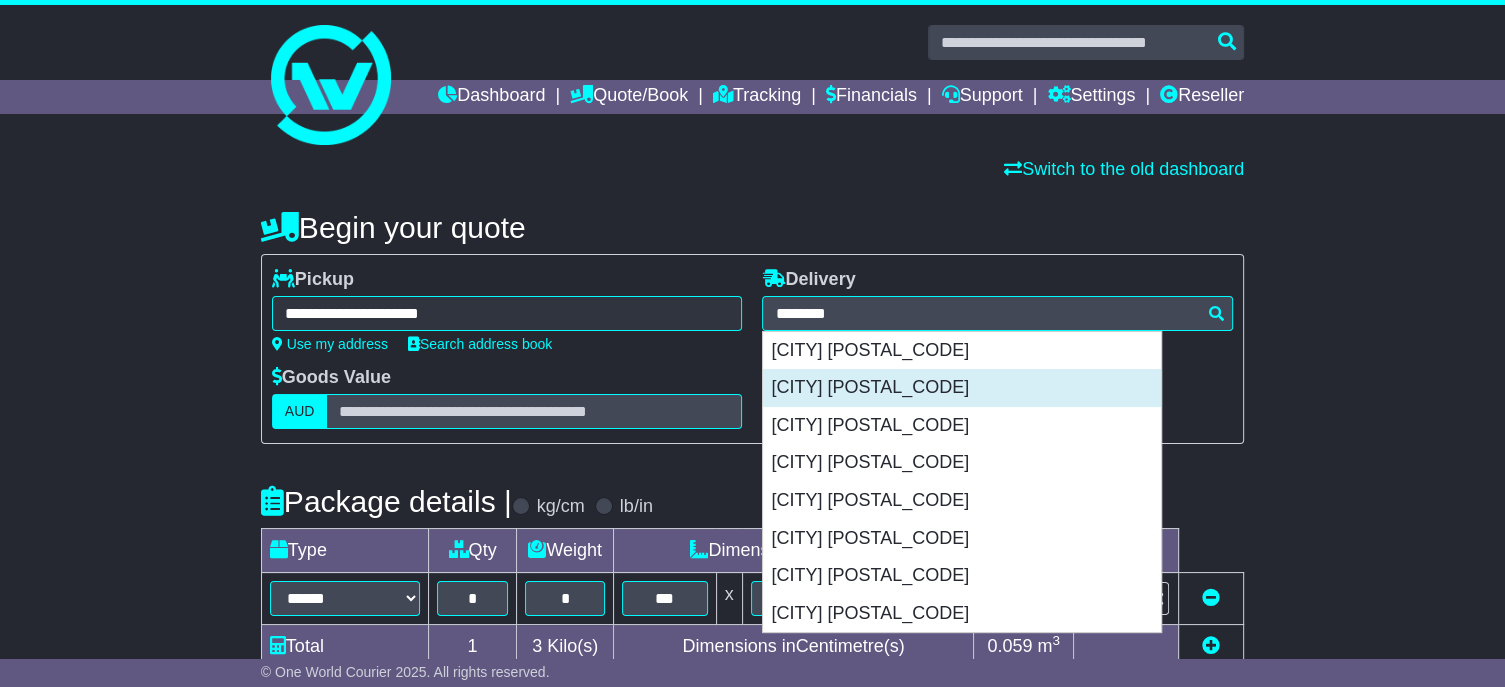 type on "**********" 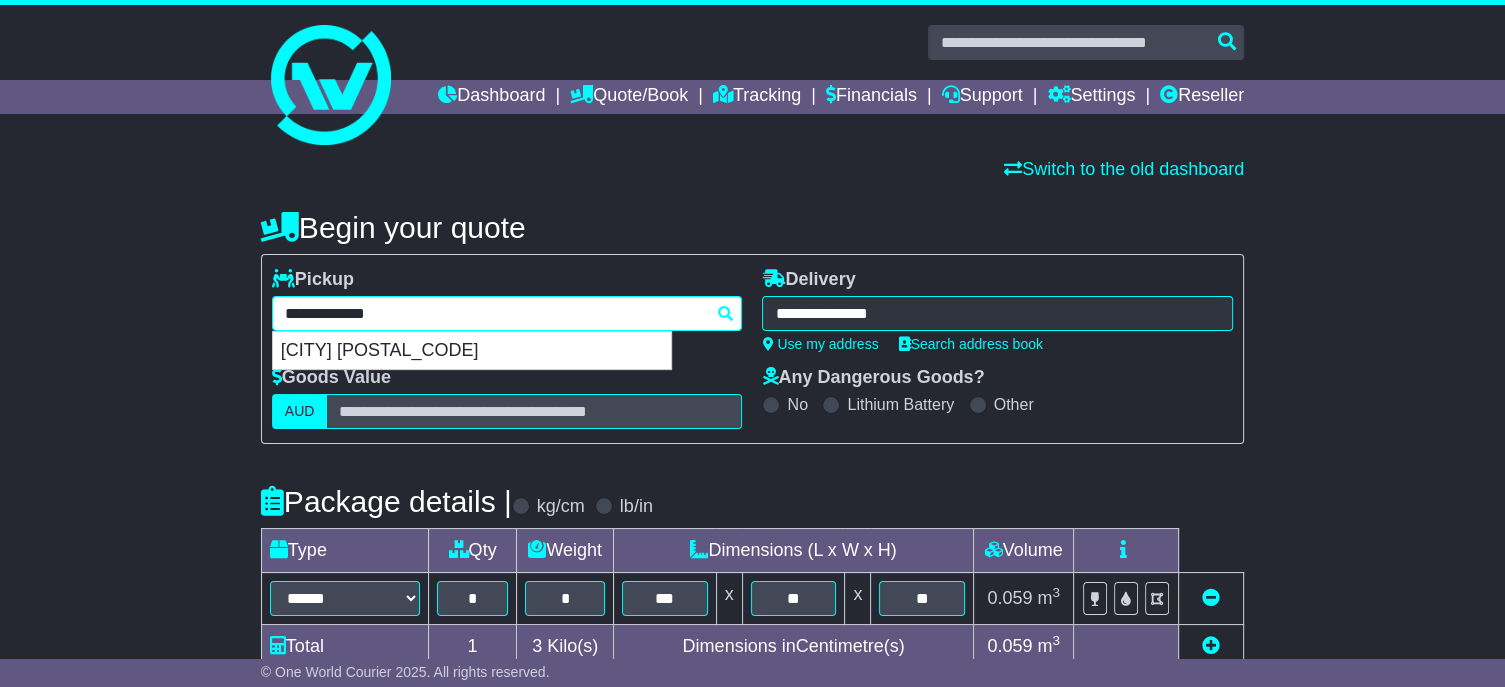 click on "**********" at bounding box center [507, 313] 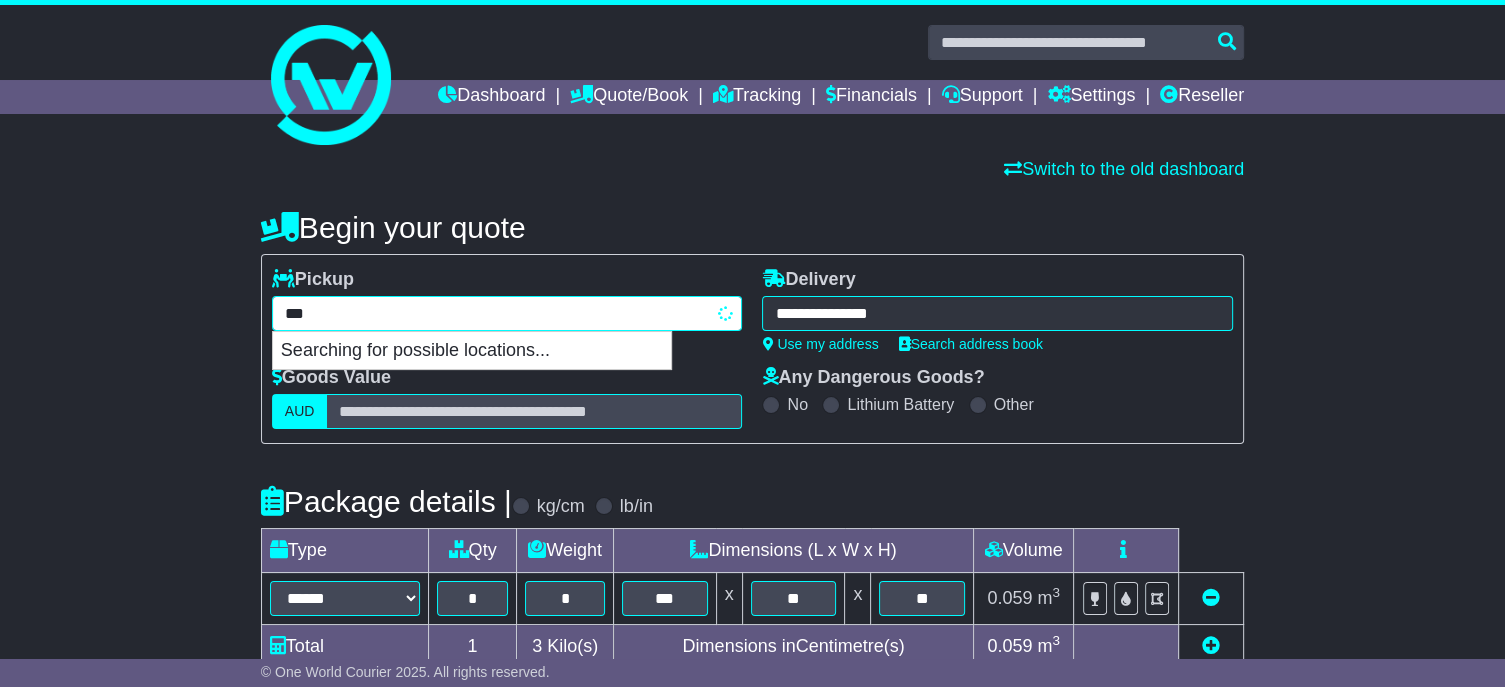 type on "****" 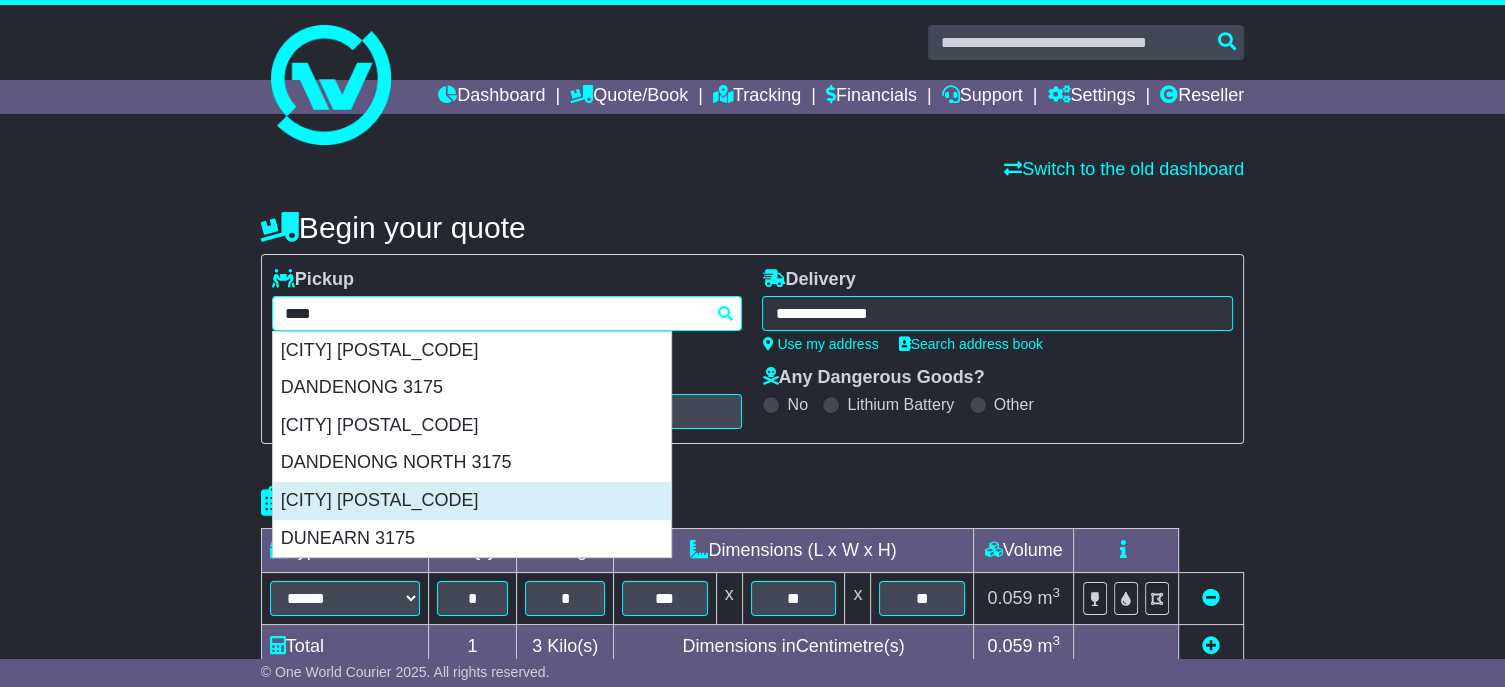 click on "[CITY] [POSTAL_CODE]" at bounding box center (472, 501) 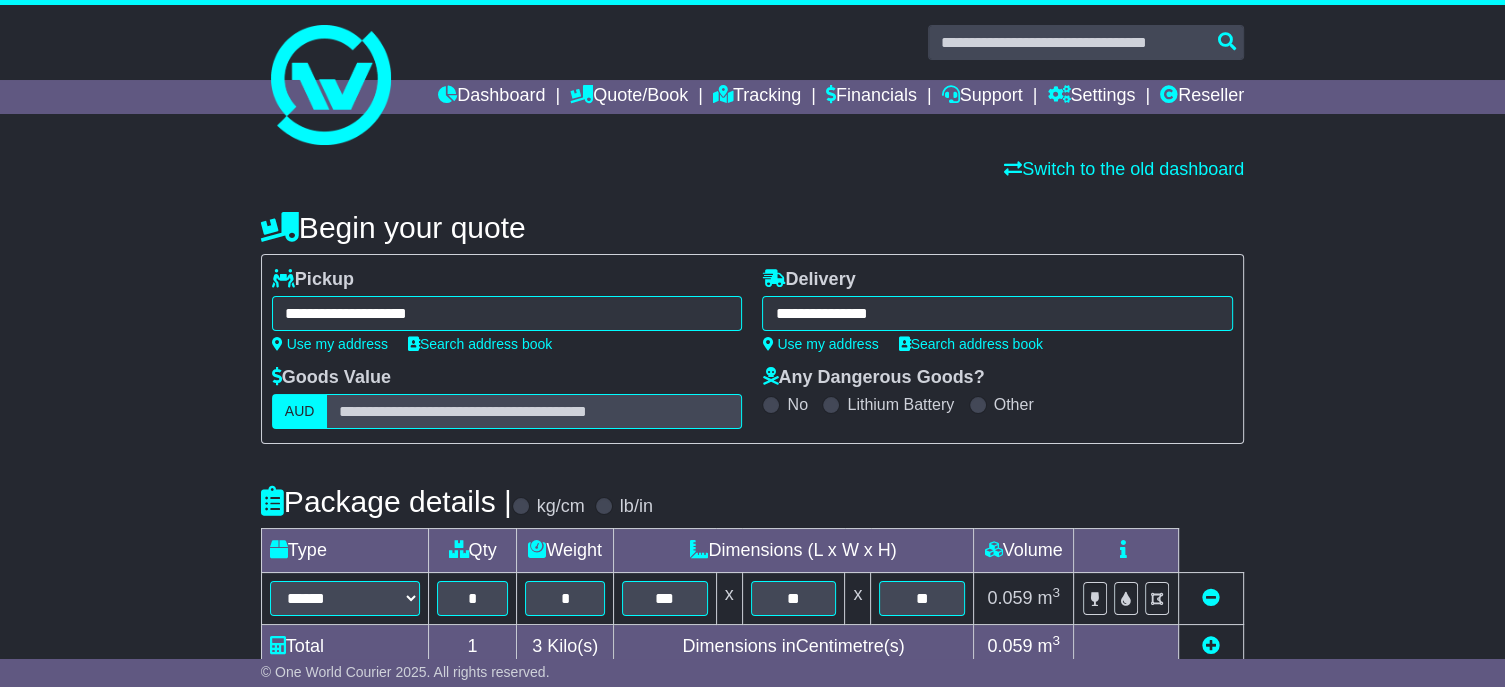 type on "**********" 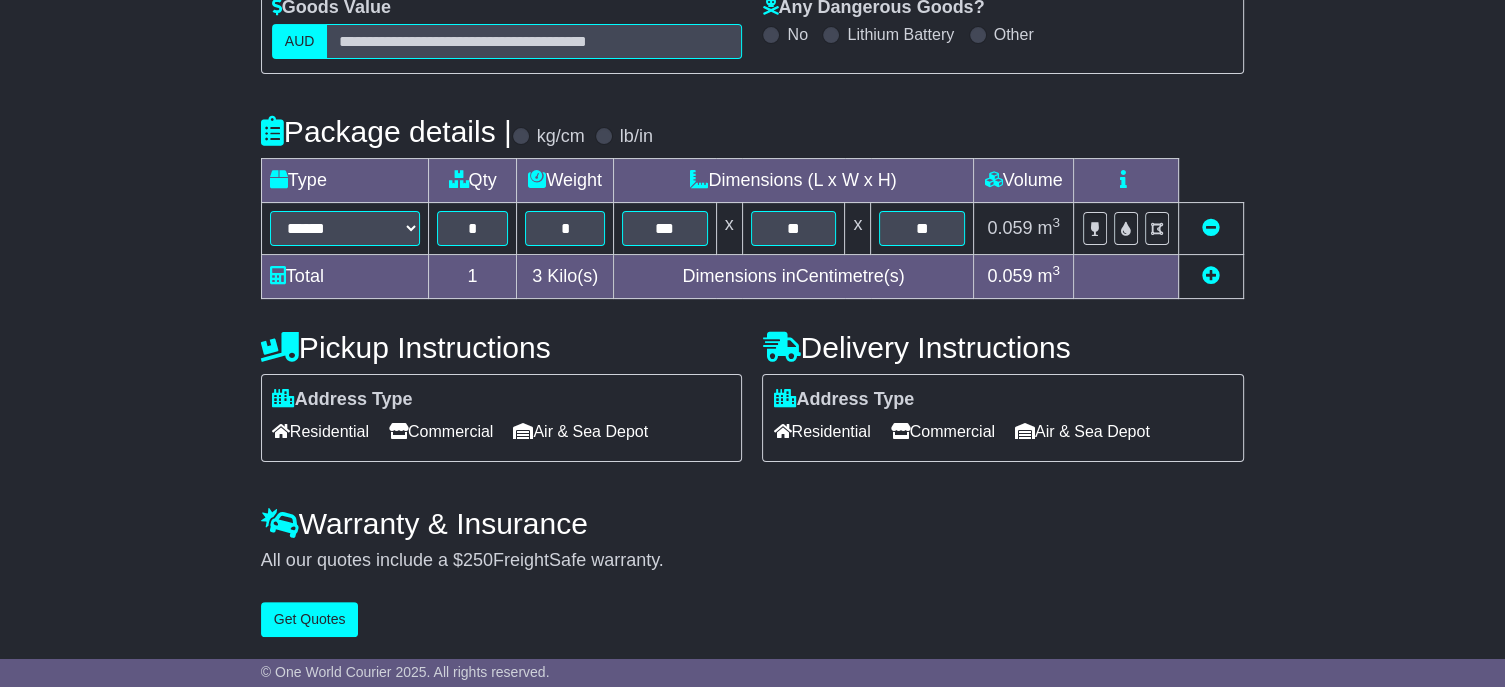 scroll, scrollTop: 403, scrollLeft: 0, axis: vertical 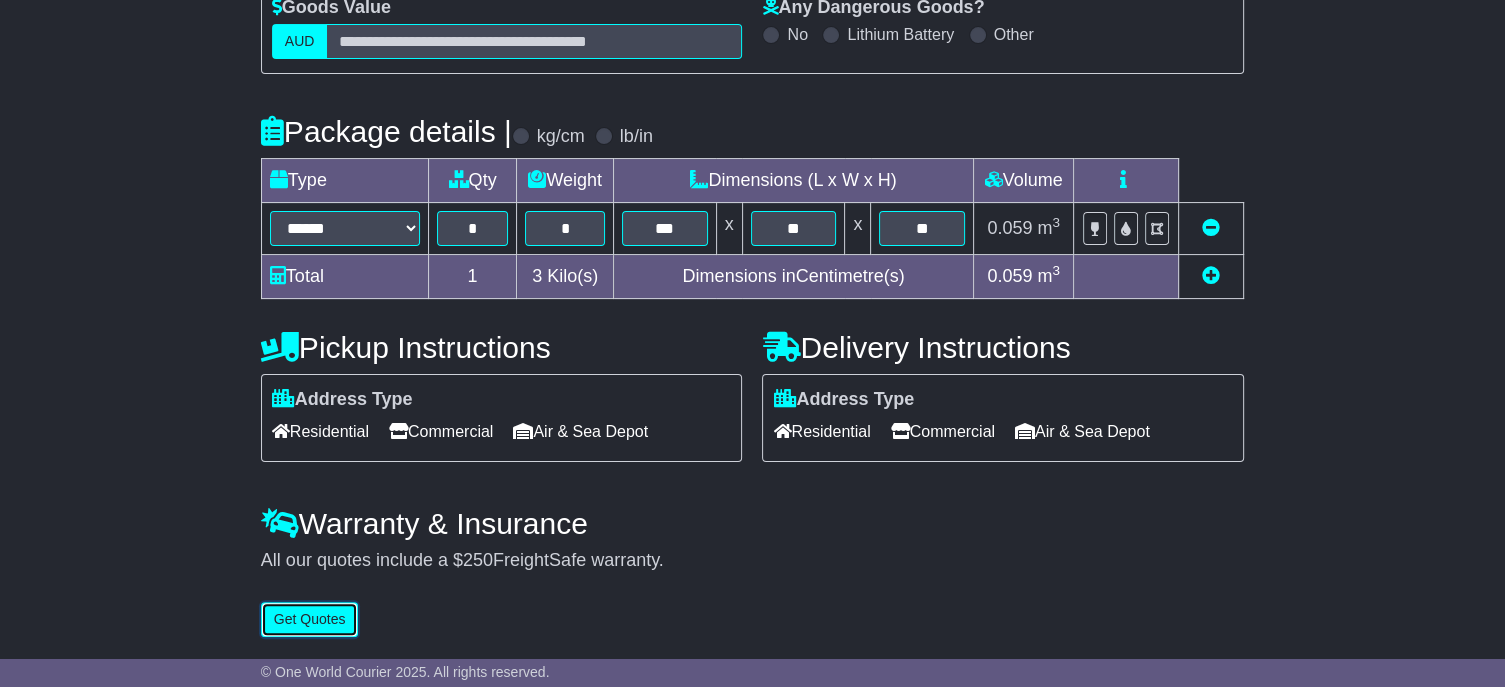 click on "Get Quotes" at bounding box center [310, 619] 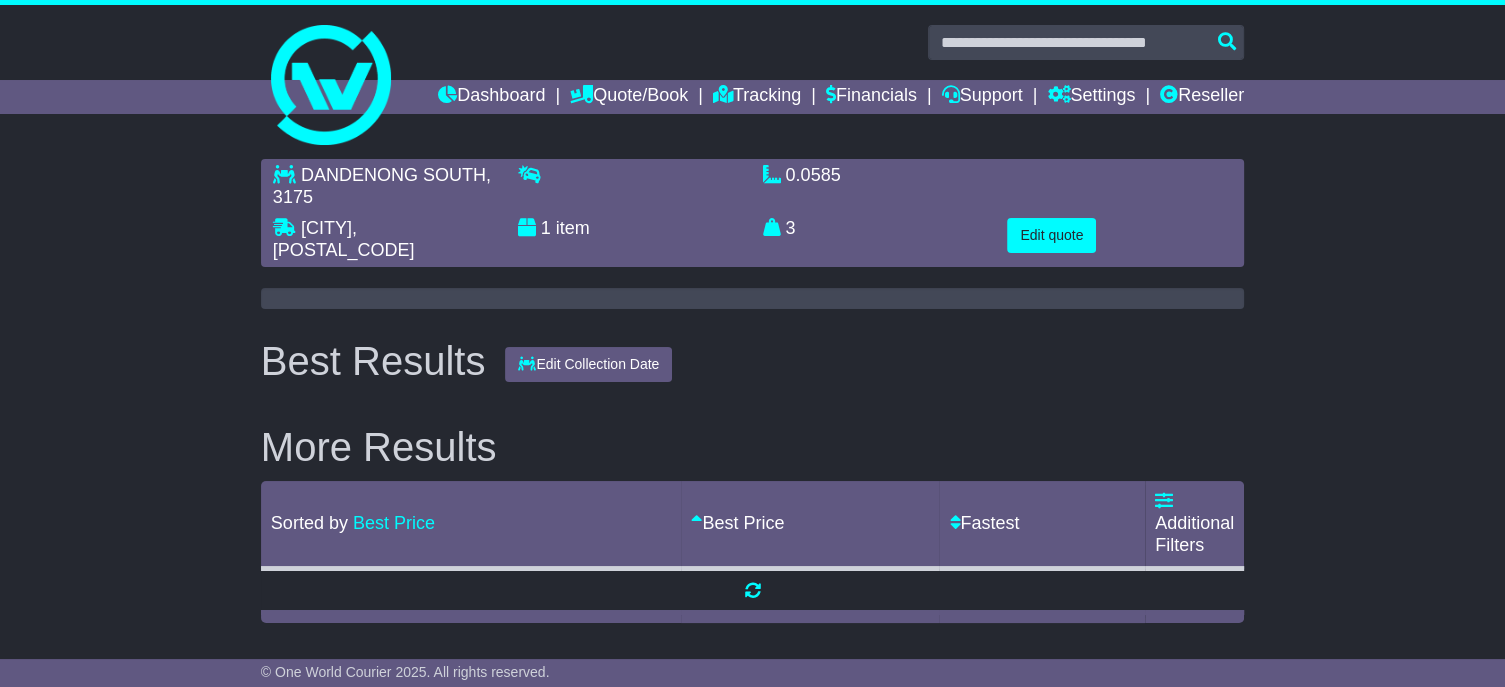 scroll, scrollTop: 0, scrollLeft: 0, axis: both 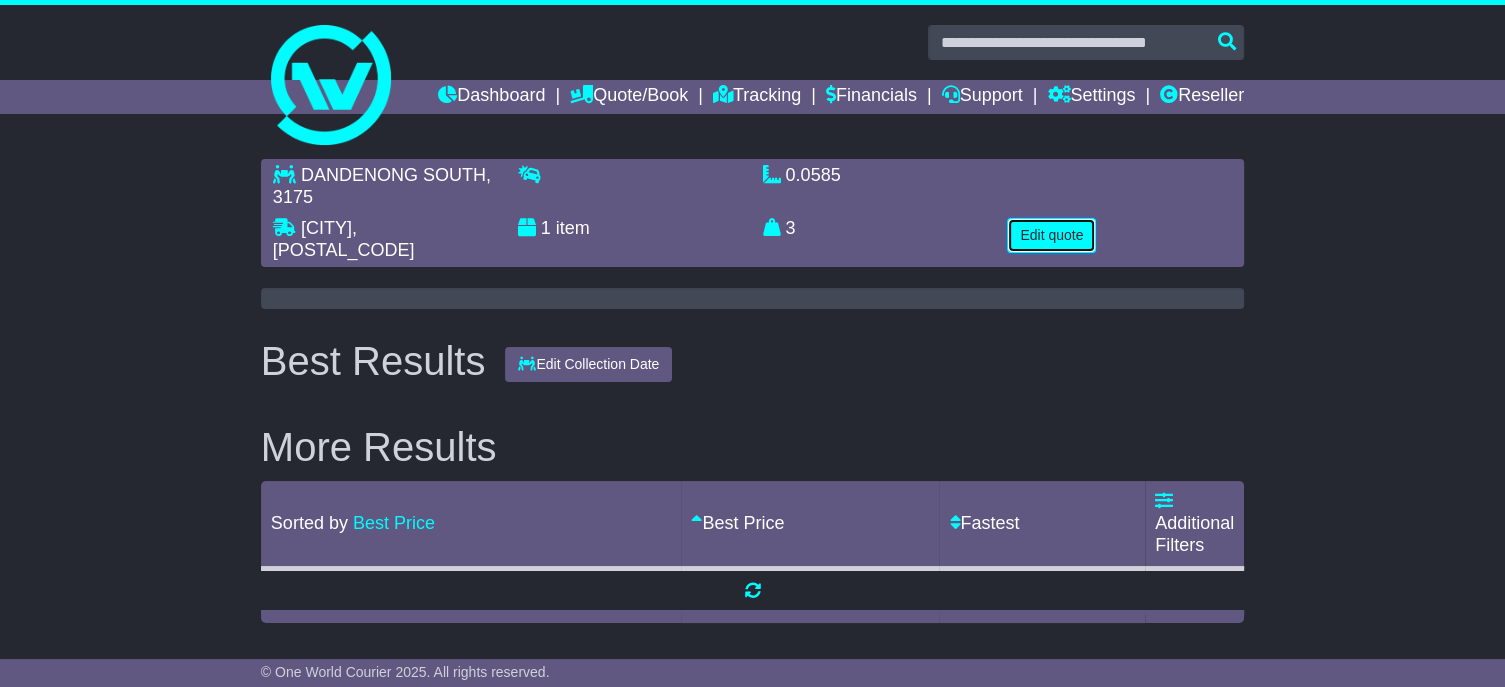 click on "Edit quote" at bounding box center [1051, 235] 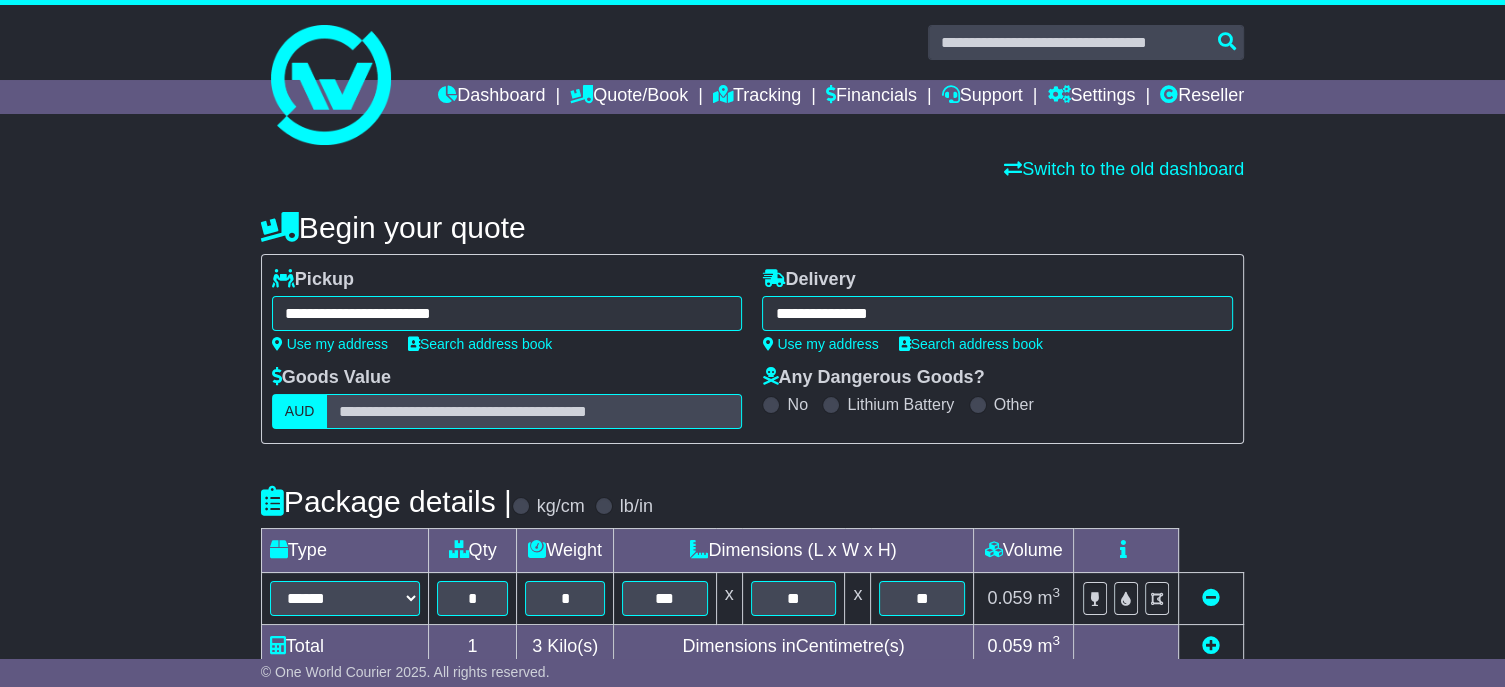 scroll, scrollTop: 300, scrollLeft: 0, axis: vertical 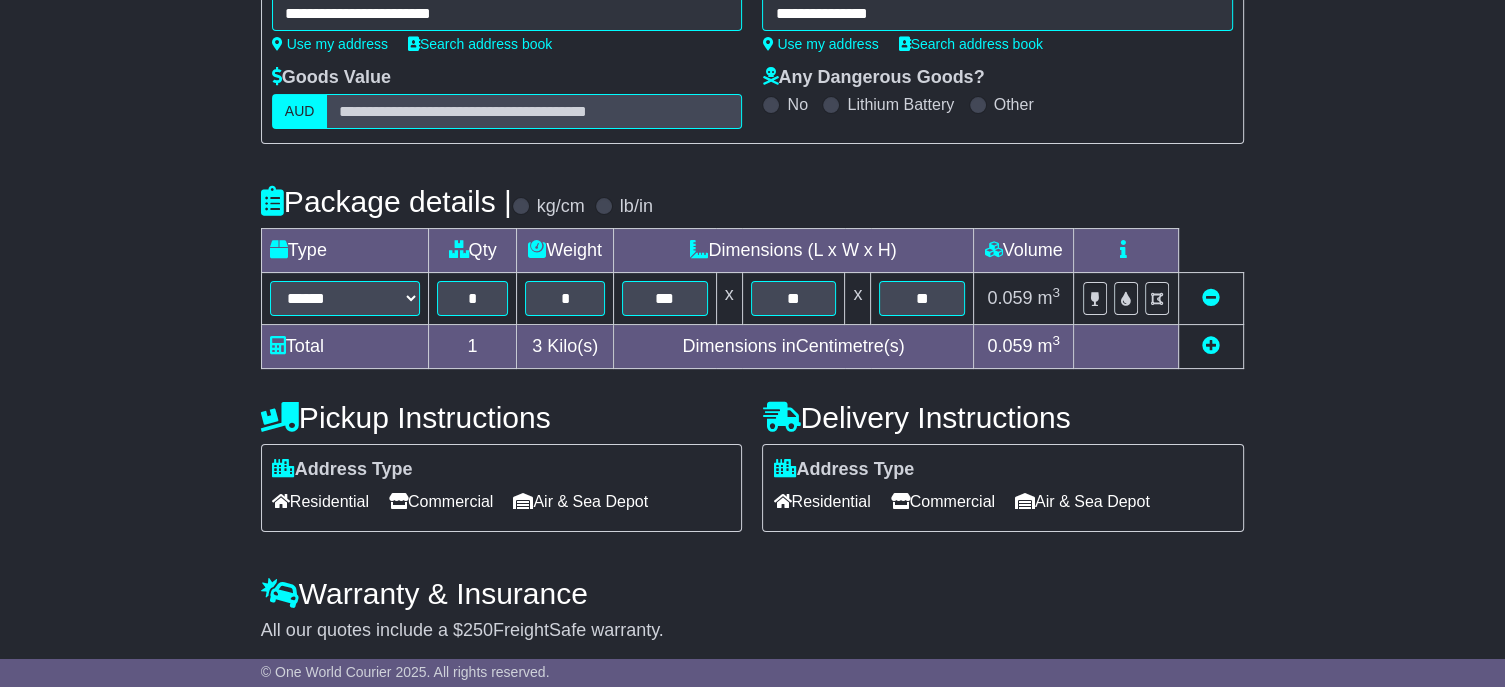 click on "Residential" at bounding box center [821, 501] 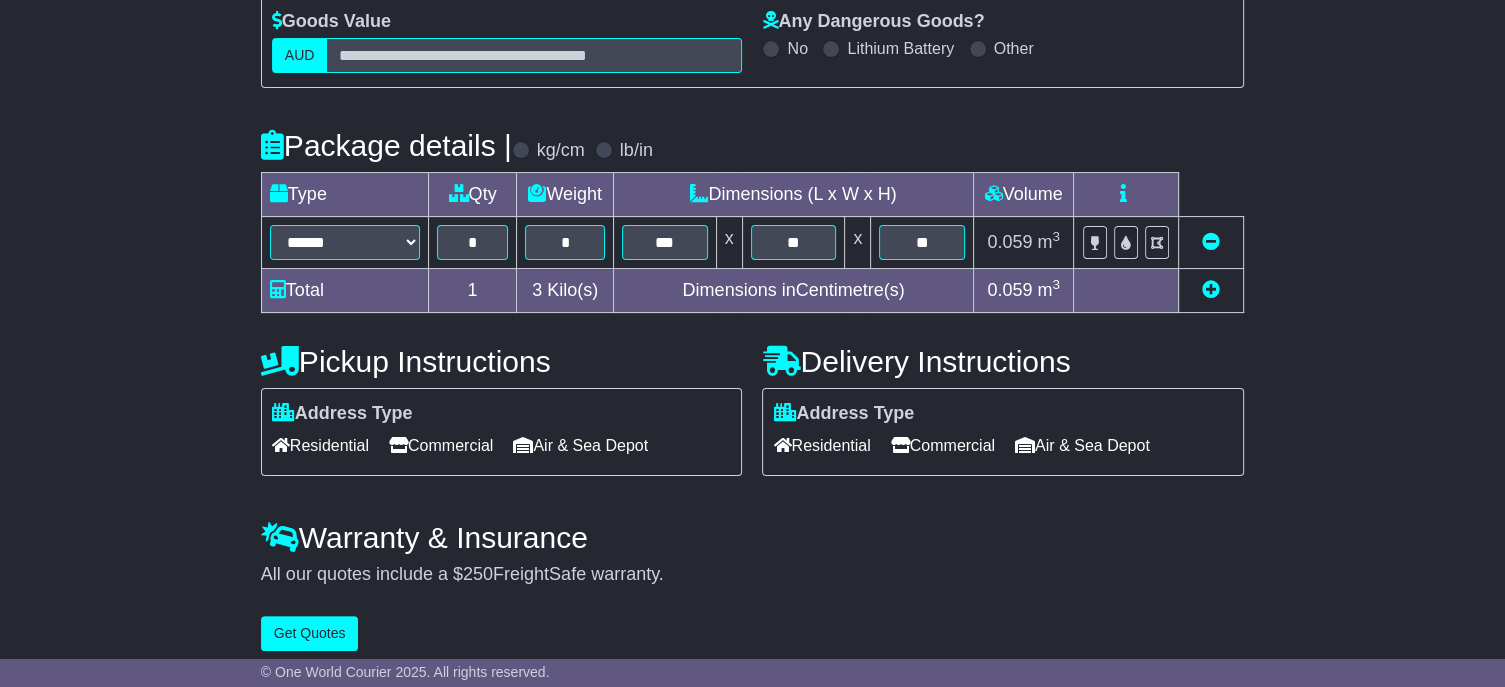 scroll, scrollTop: 403, scrollLeft: 0, axis: vertical 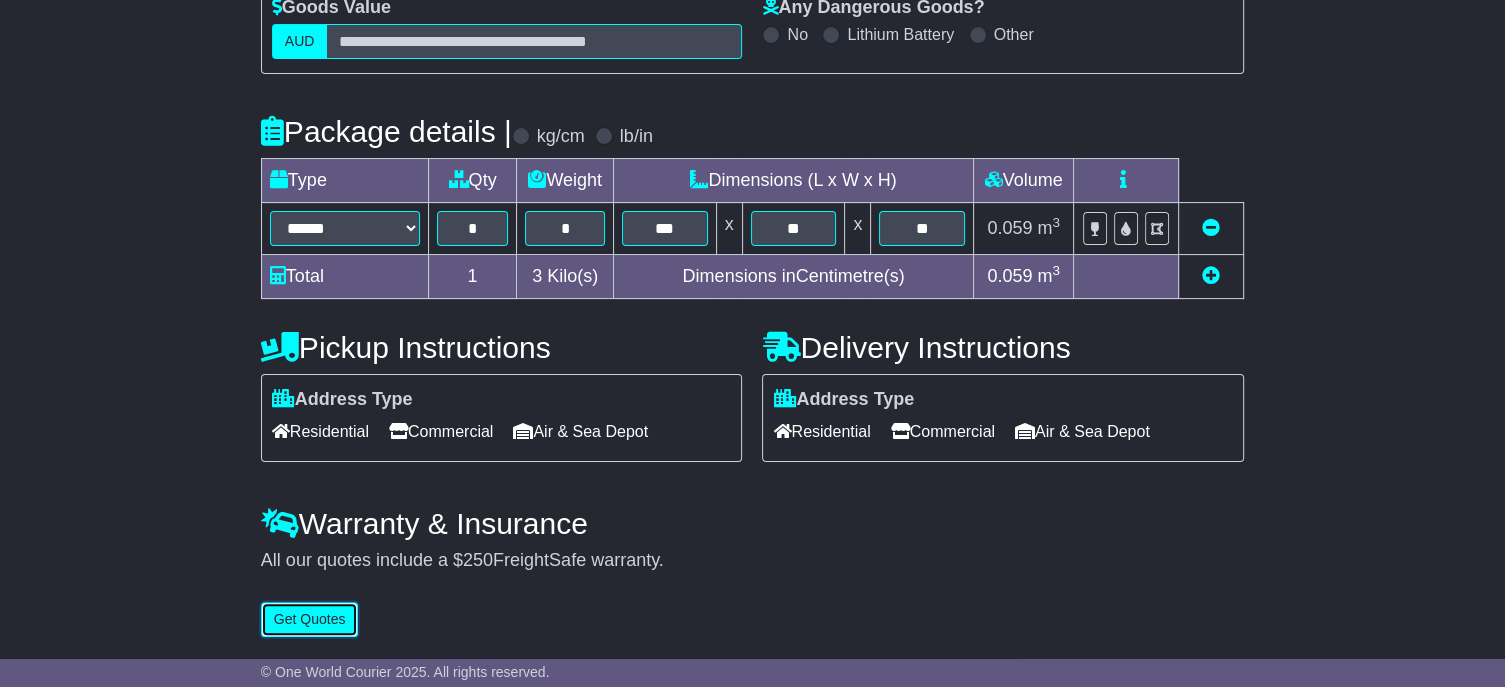 click on "Get Quotes" at bounding box center [310, 619] 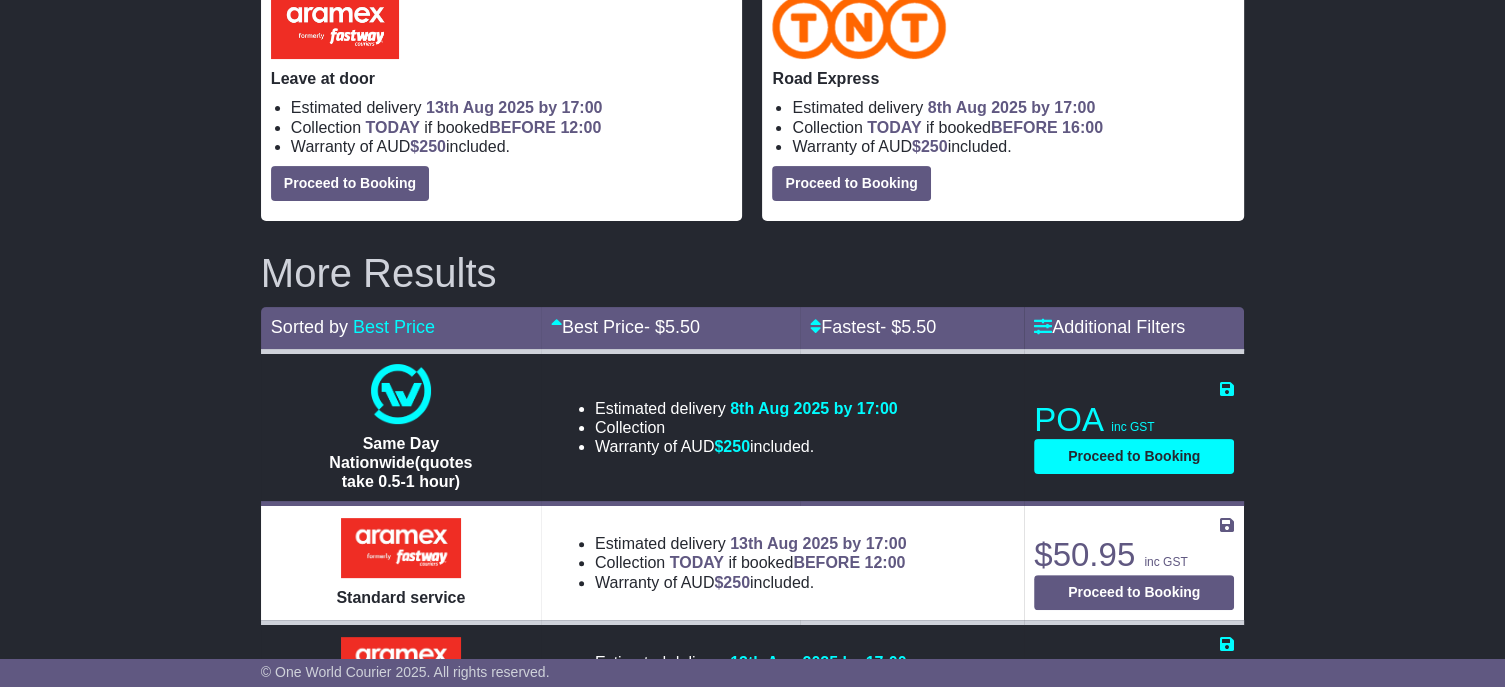 scroll, scrollTop: 158, scrollLeft: 0, axis: vertical 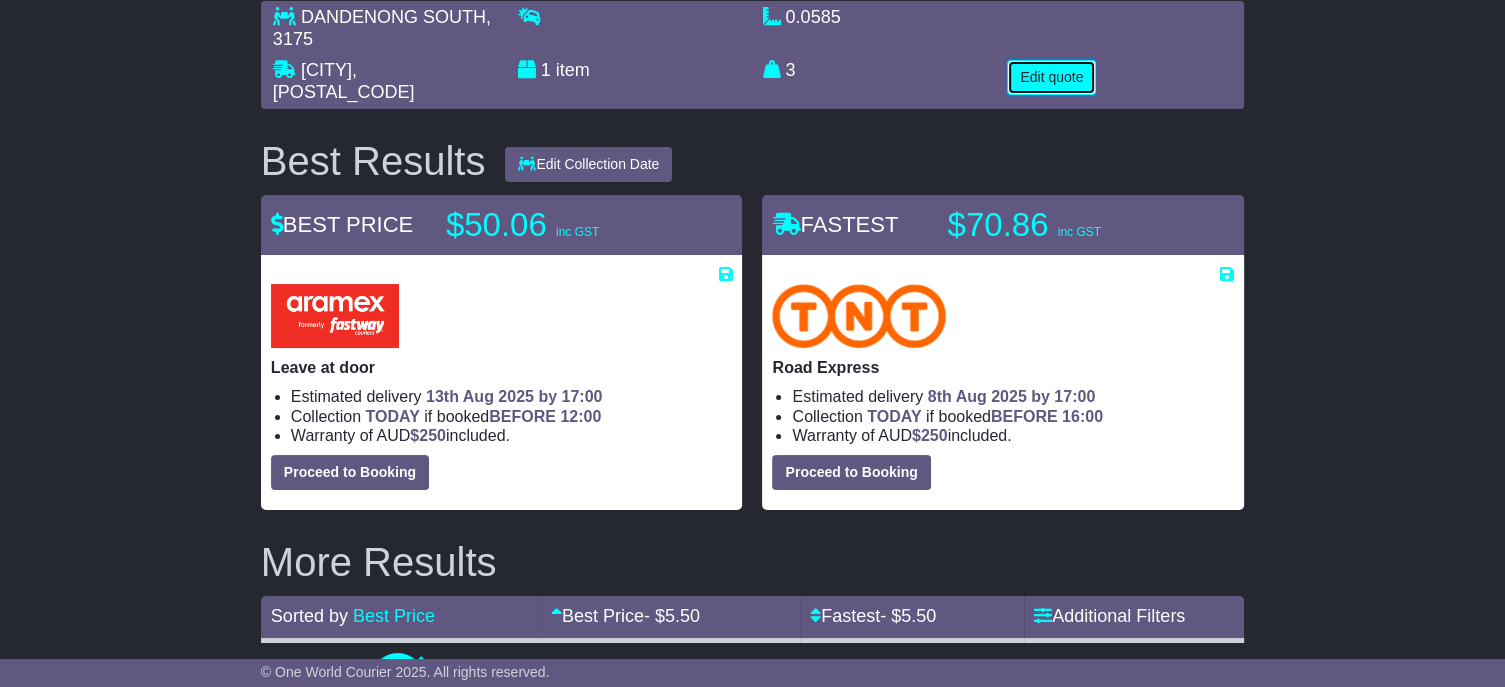 click on "Edit quote" at bounding box center [1051, 77] 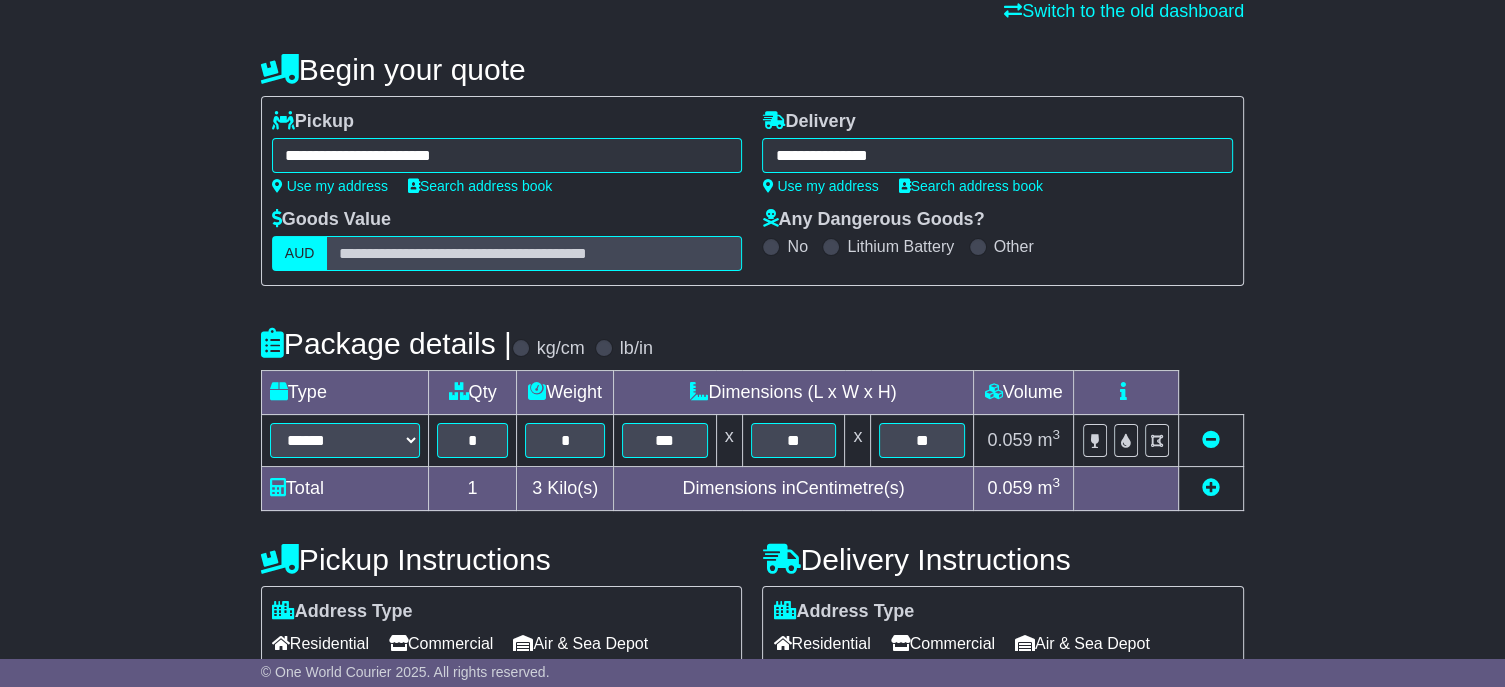 click on "**********" at bounding box center (507, 155) 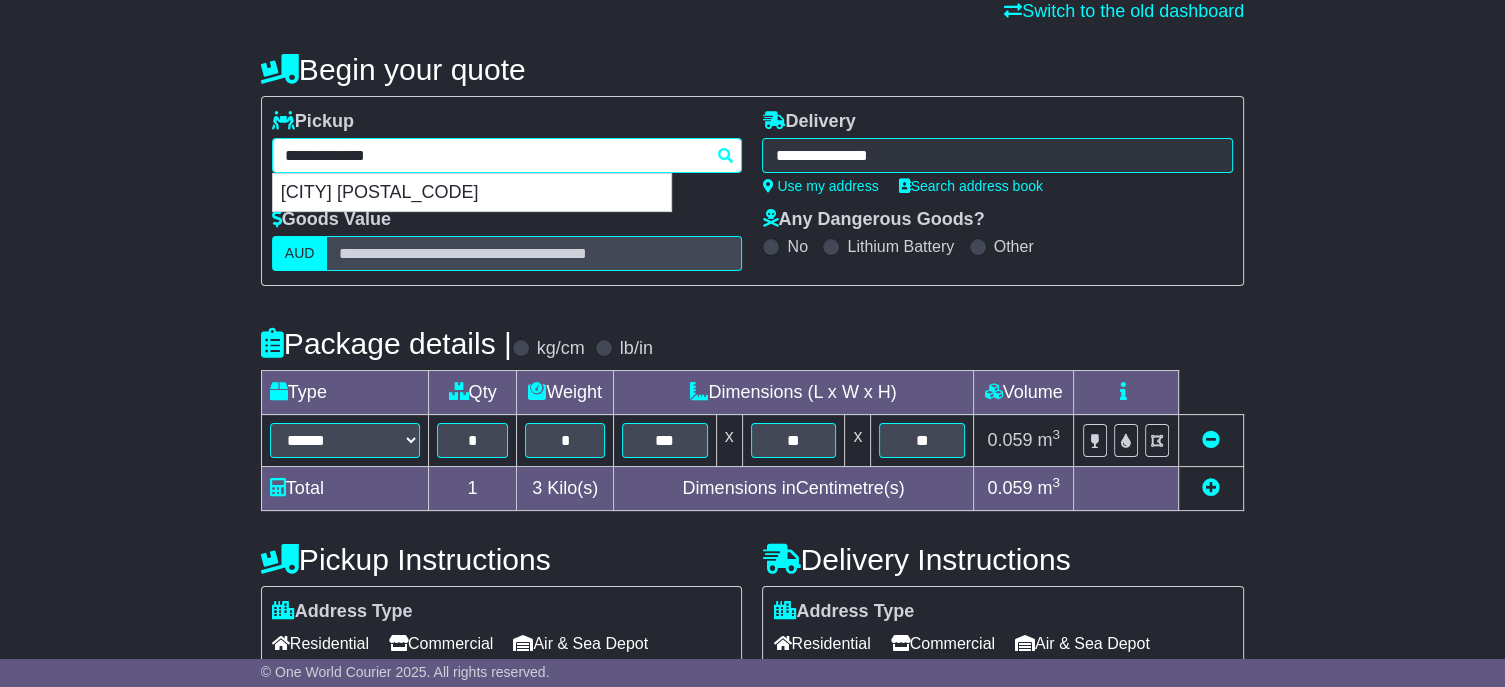 click on "**********" at bounding box center (507, 155) 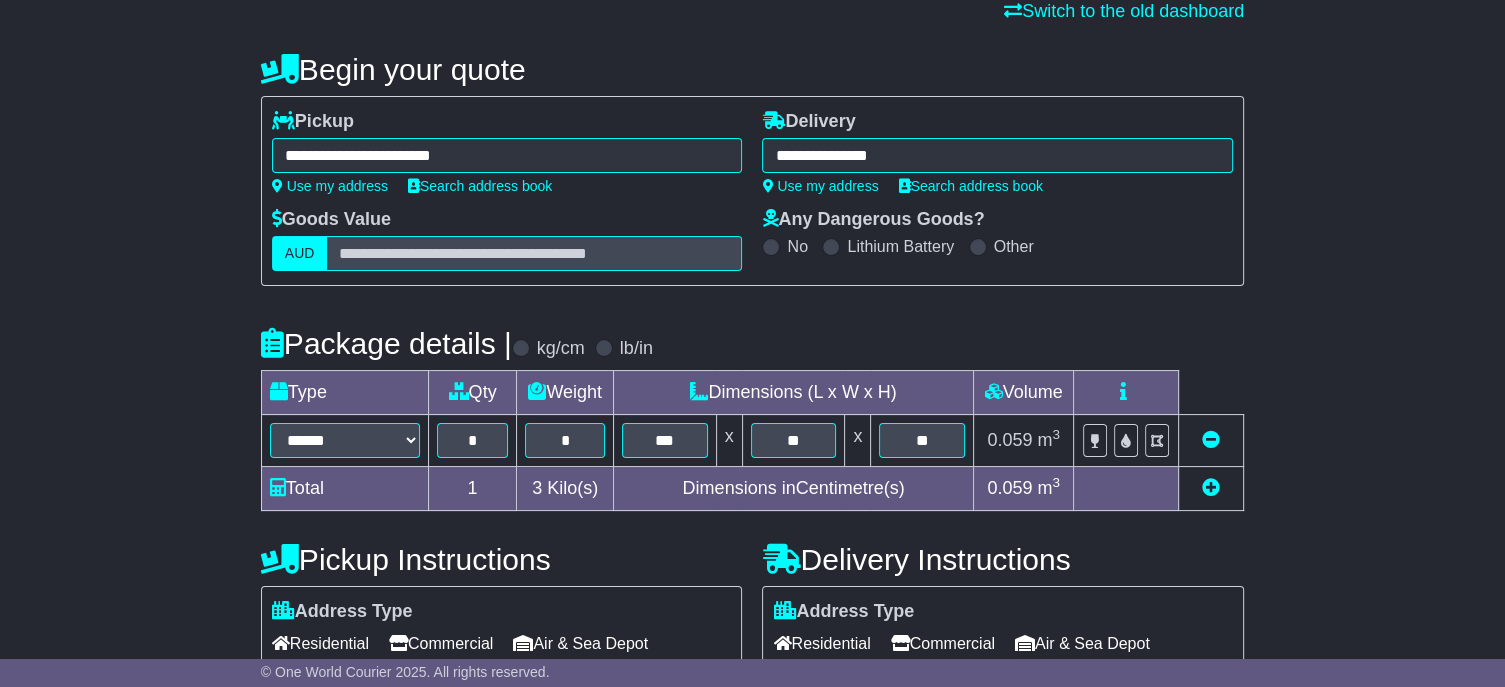click on "**********" at bounding box center (507, 152) 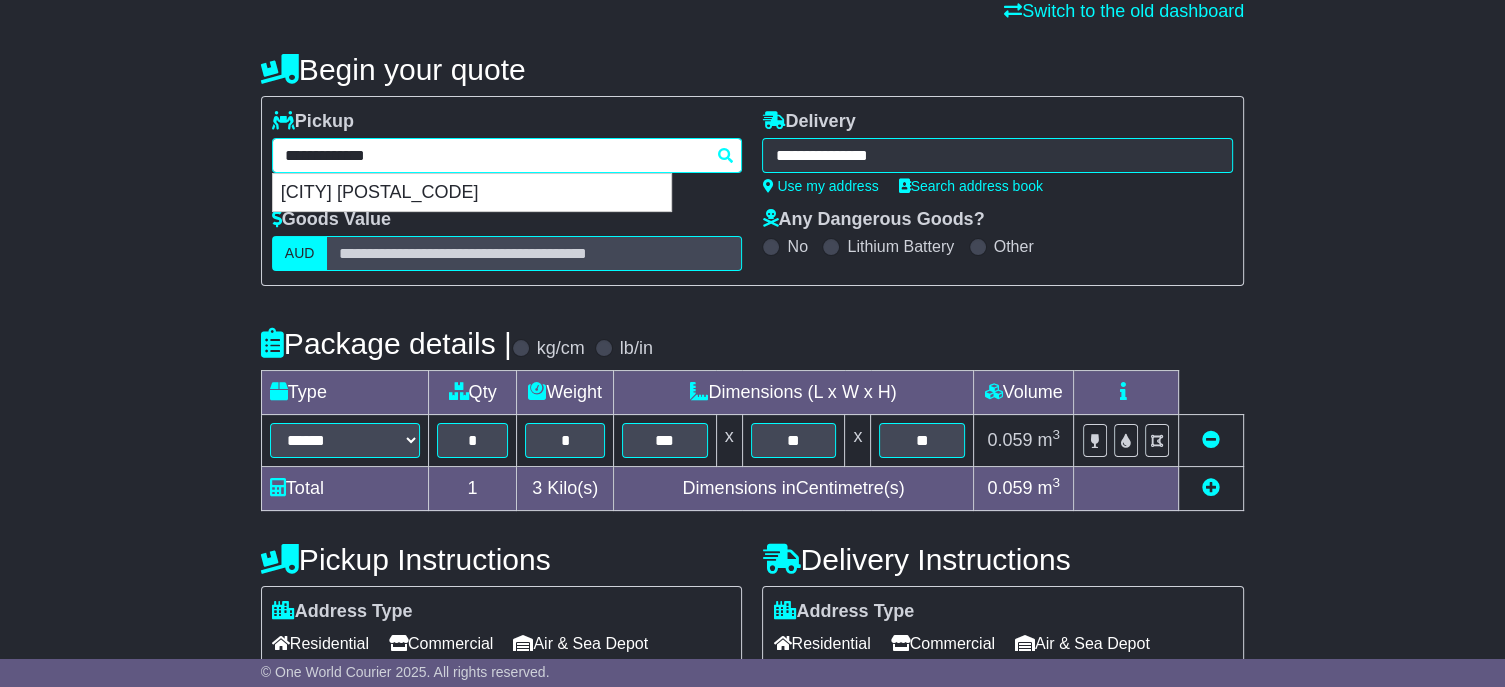 click on "**********" at bounding box center [507, 155] 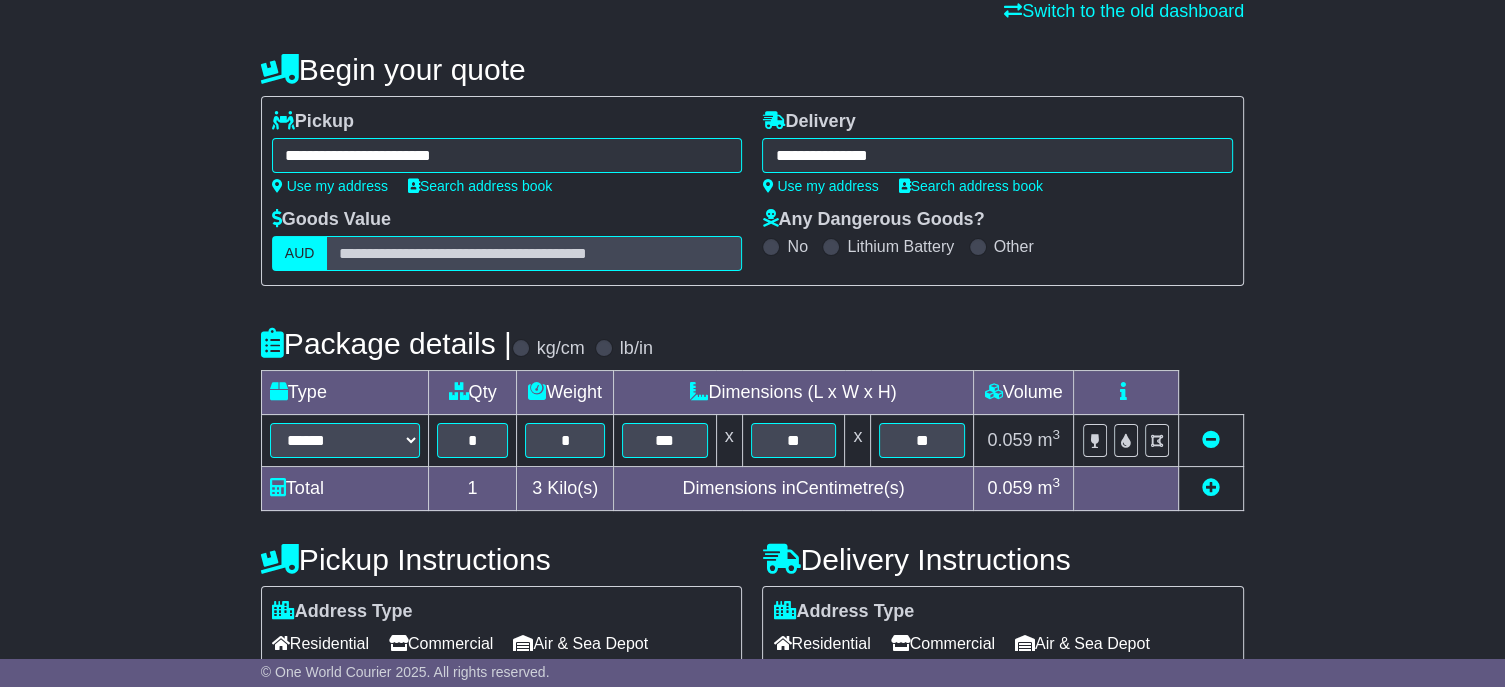 click on "**********" at bounding box center [997, 155] 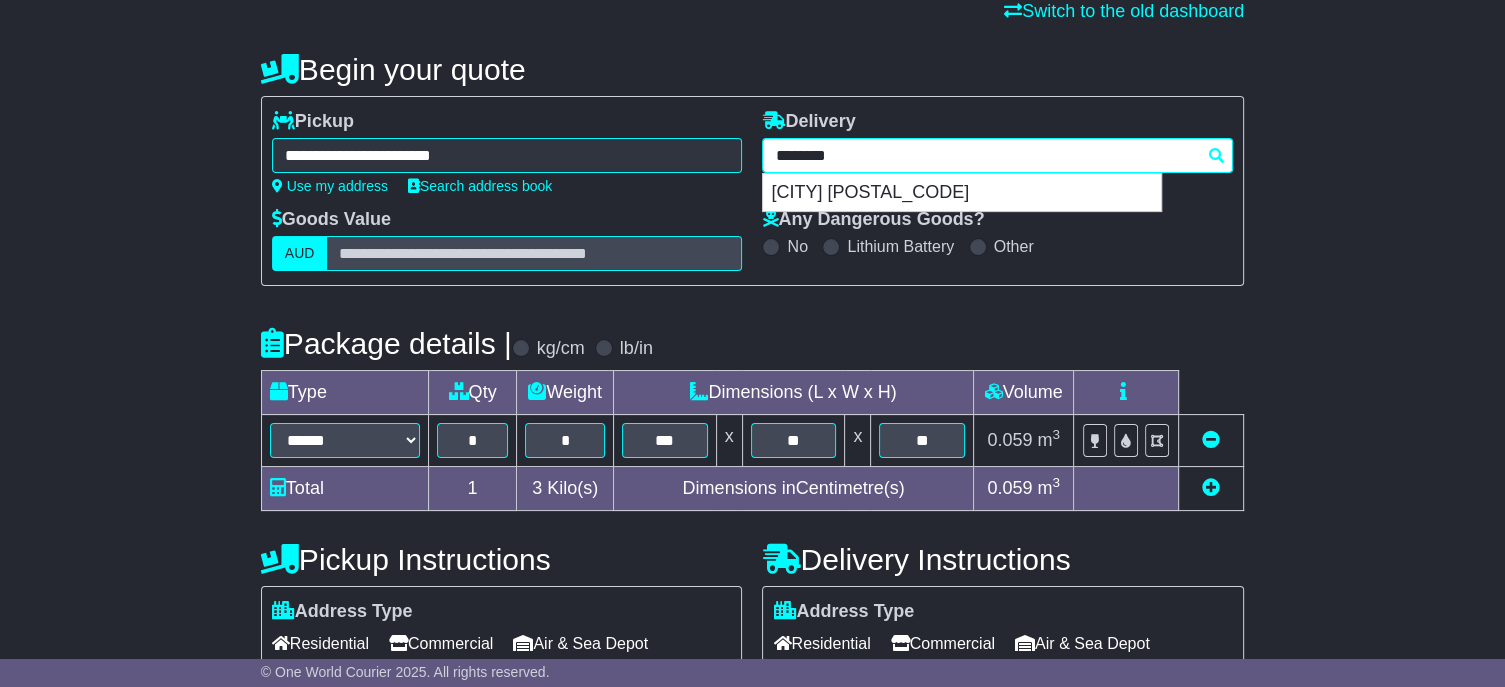 click on "********" at bounding box center (997, 155) 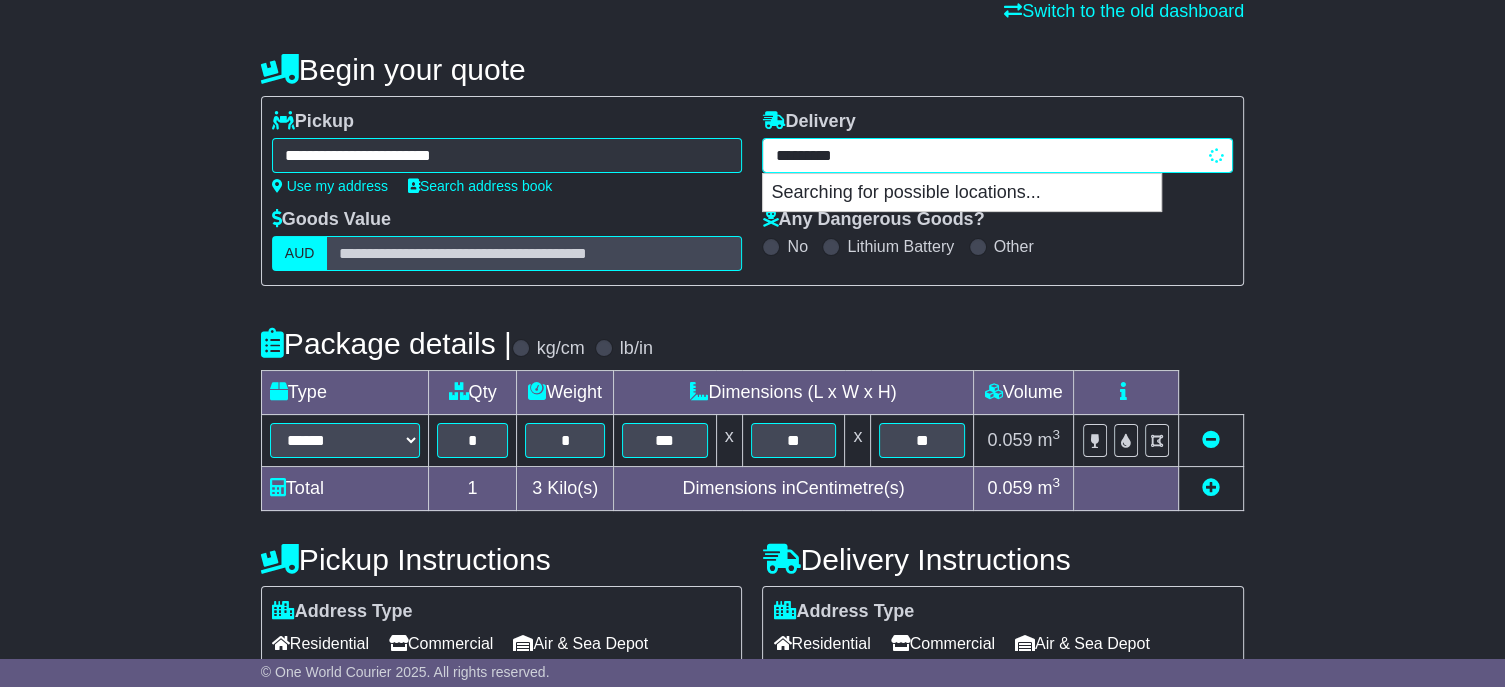 type on "**********" 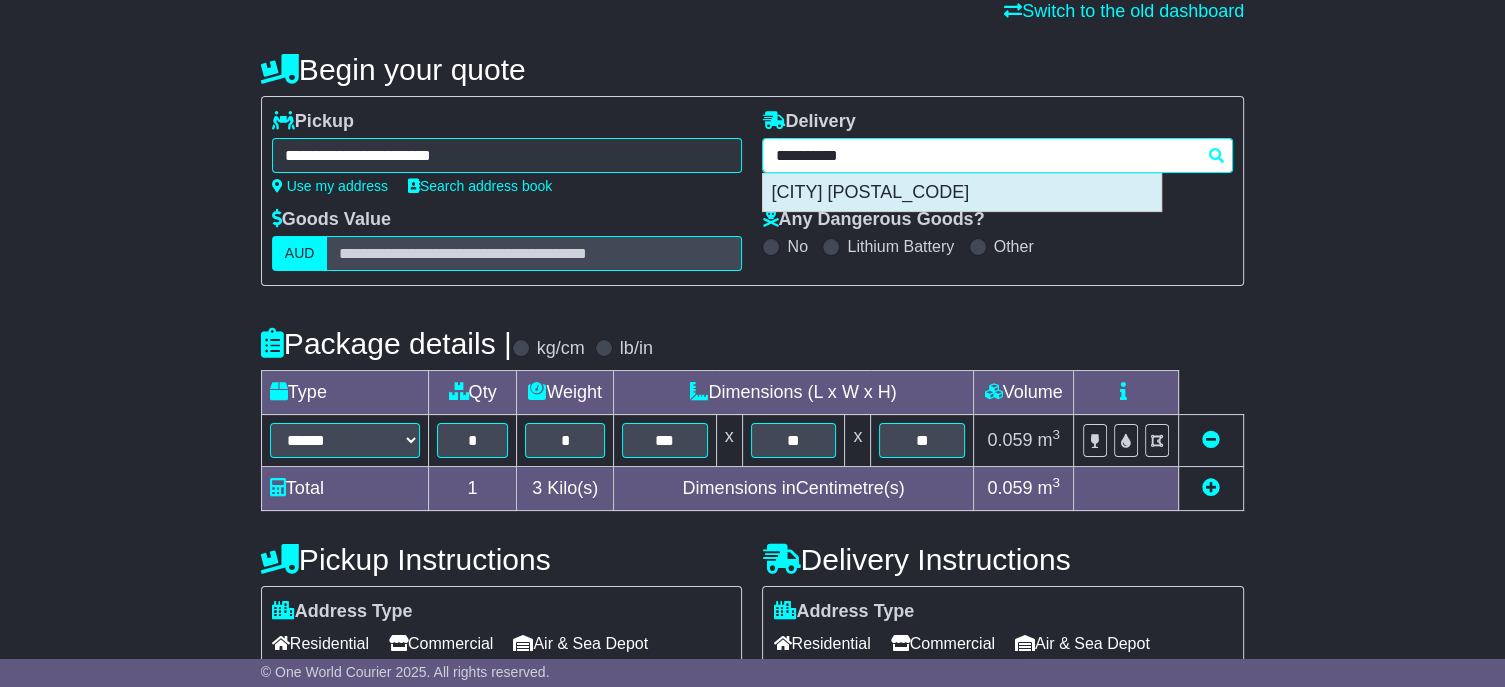 click on "[CITY] [POSTAL_CODE]" at bounding box center [962, 193] 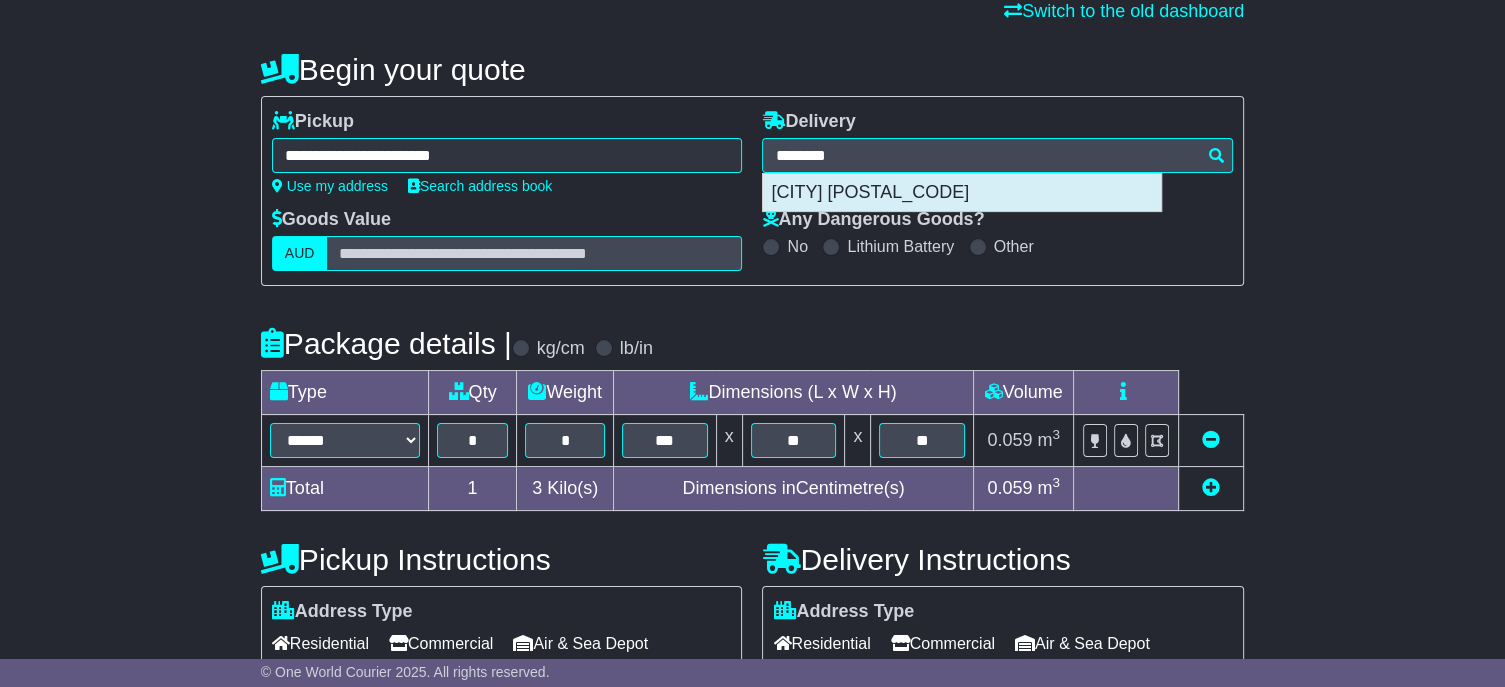 type on "**********" 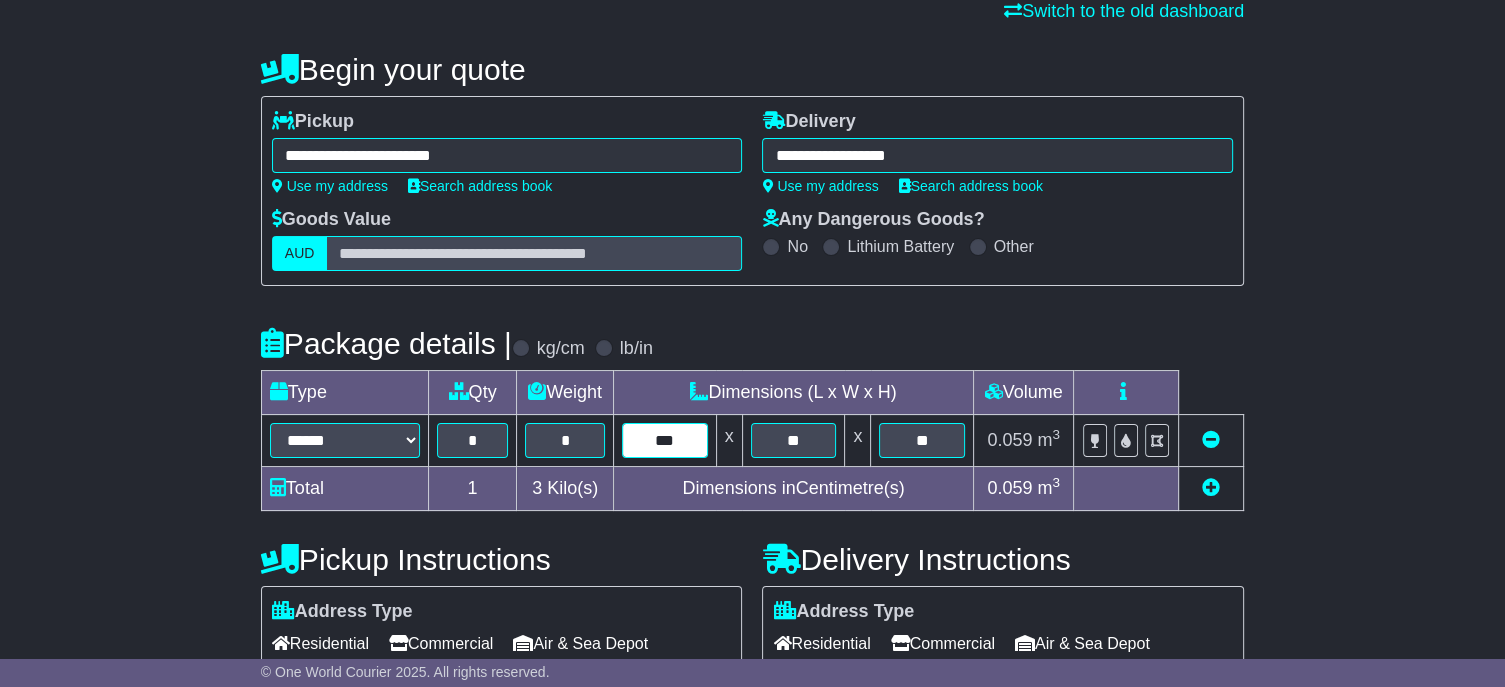 drag, startPoint x: 698, startPoint y: 461, endPoint x: 662, endPoint y: 447, distance: 38.626415 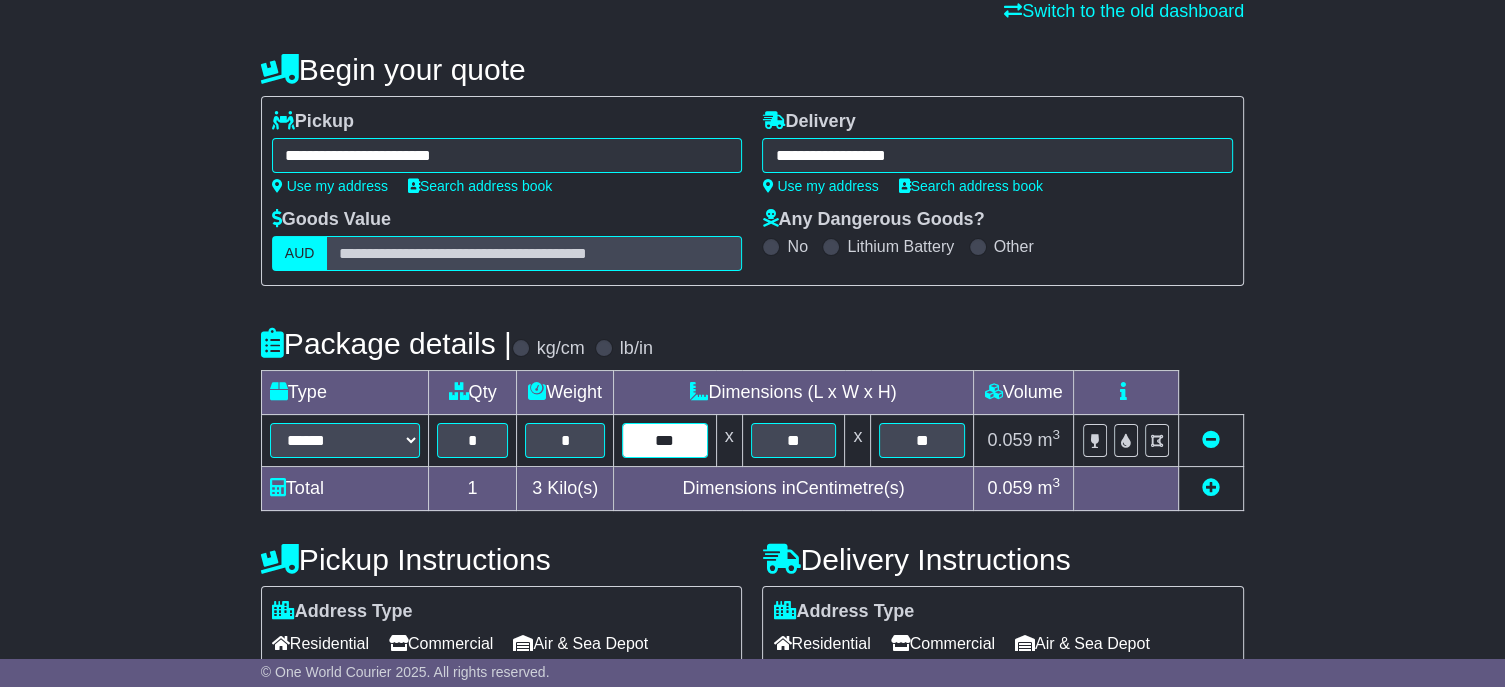type on "***" 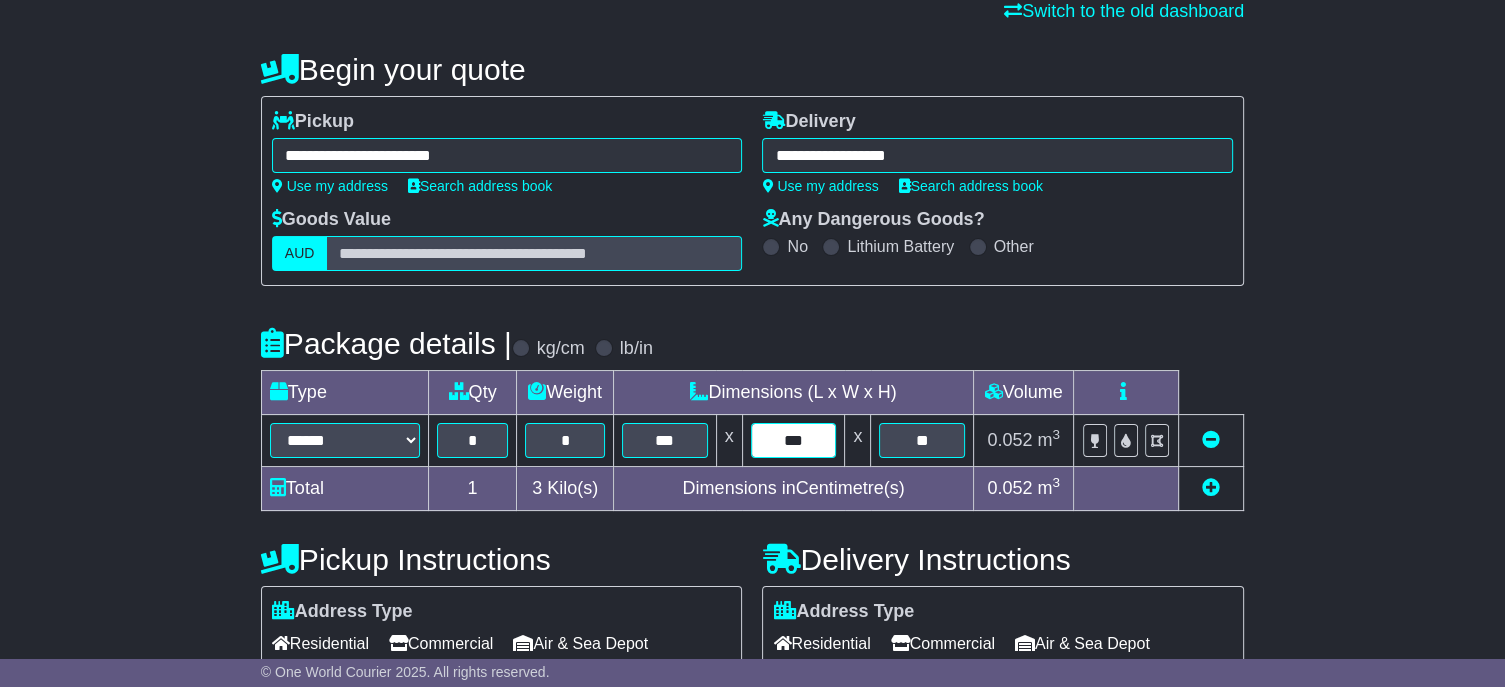 type on "***" 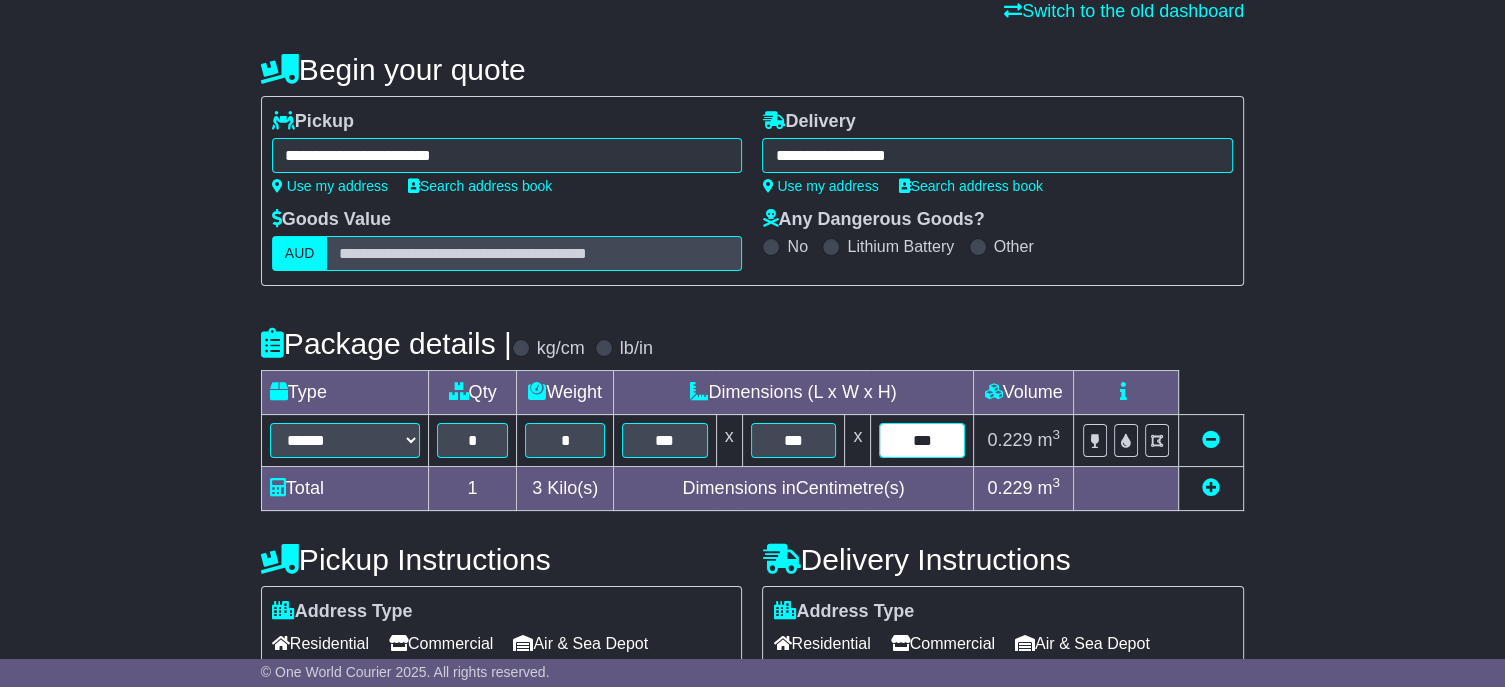type on "***" 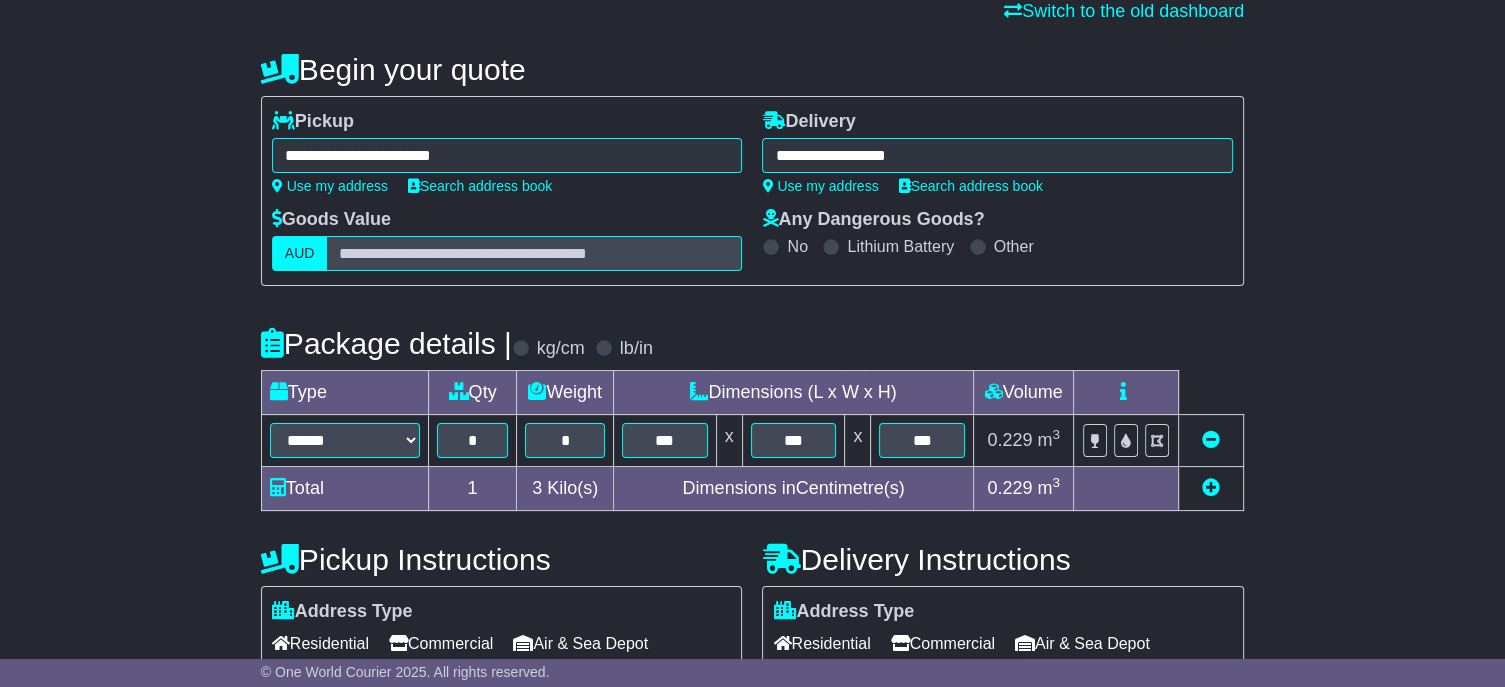 scroll, scrollTop: 403, scrollLeft: 0, axis: vertical 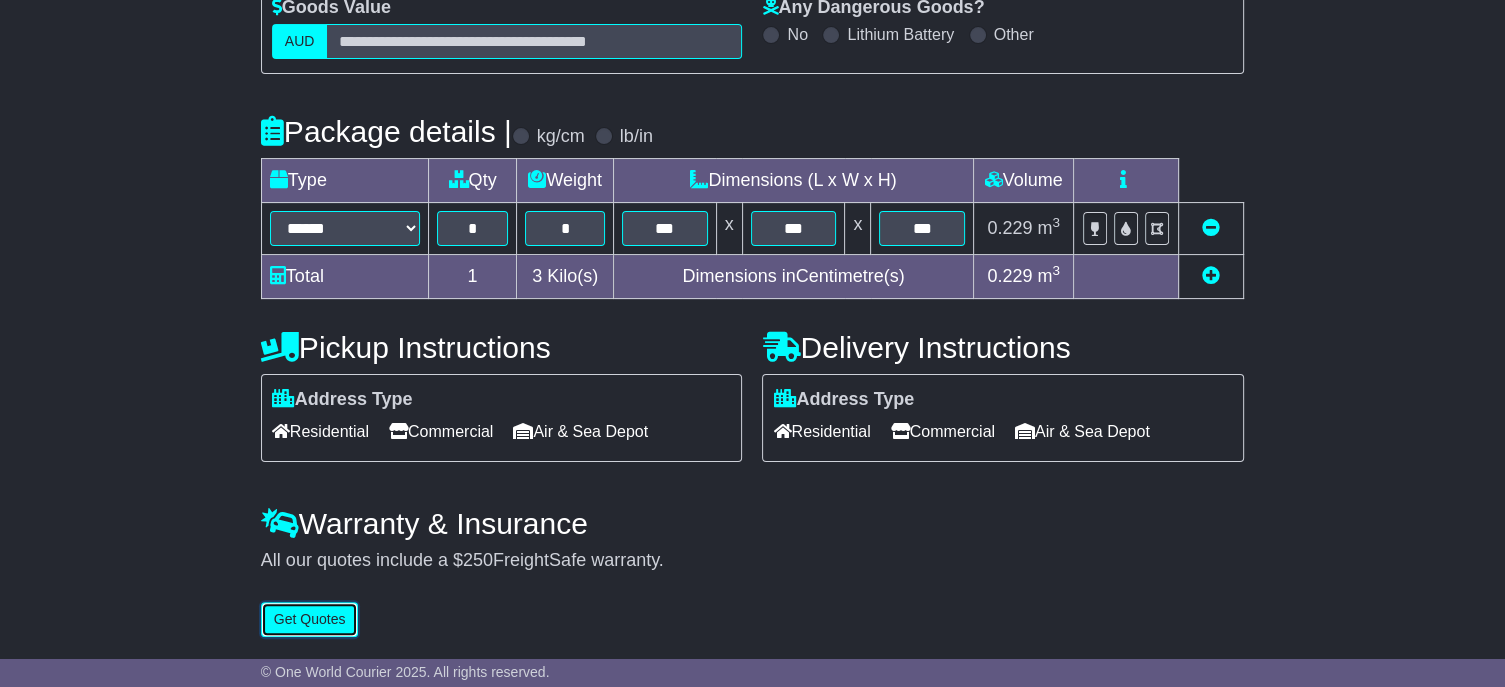 type 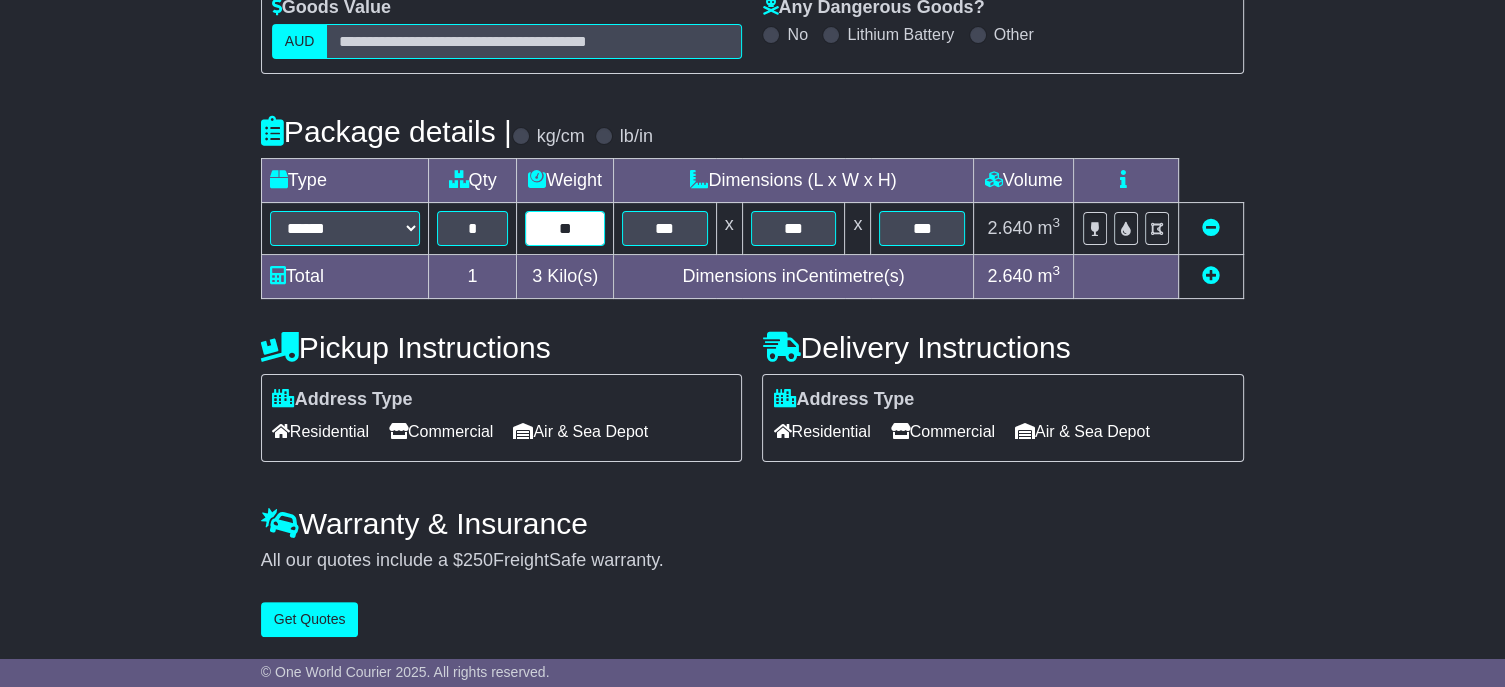 type on "**" 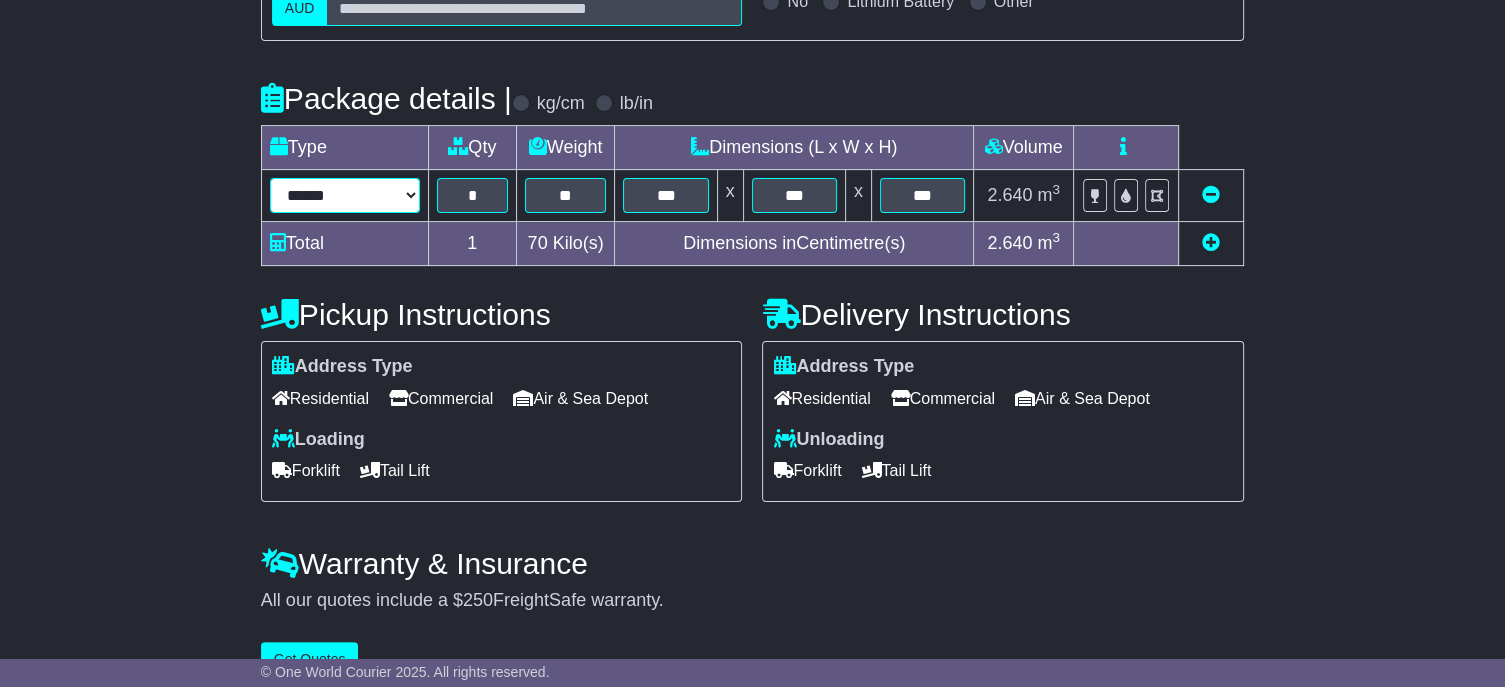 select on "****" 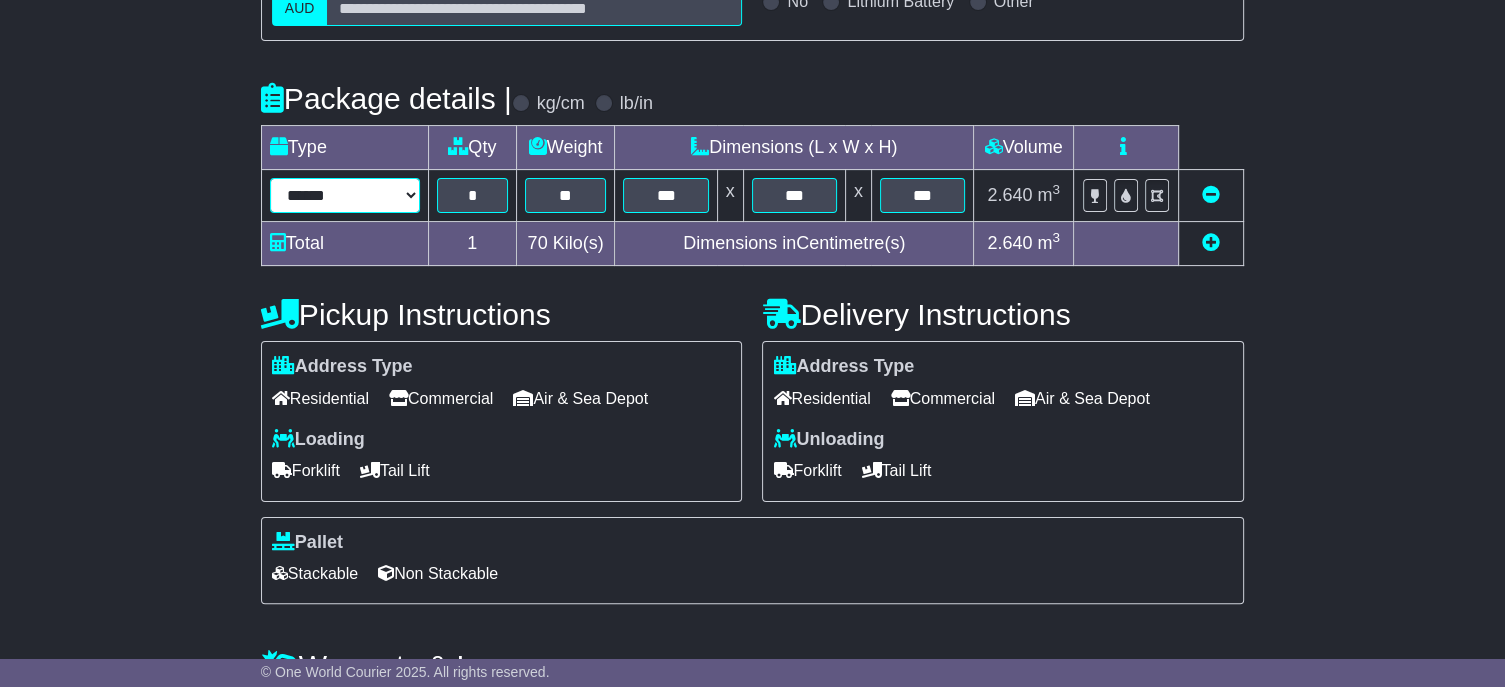 scroll, scrollTop: 581, scrollLeft: 0, axis: vertical 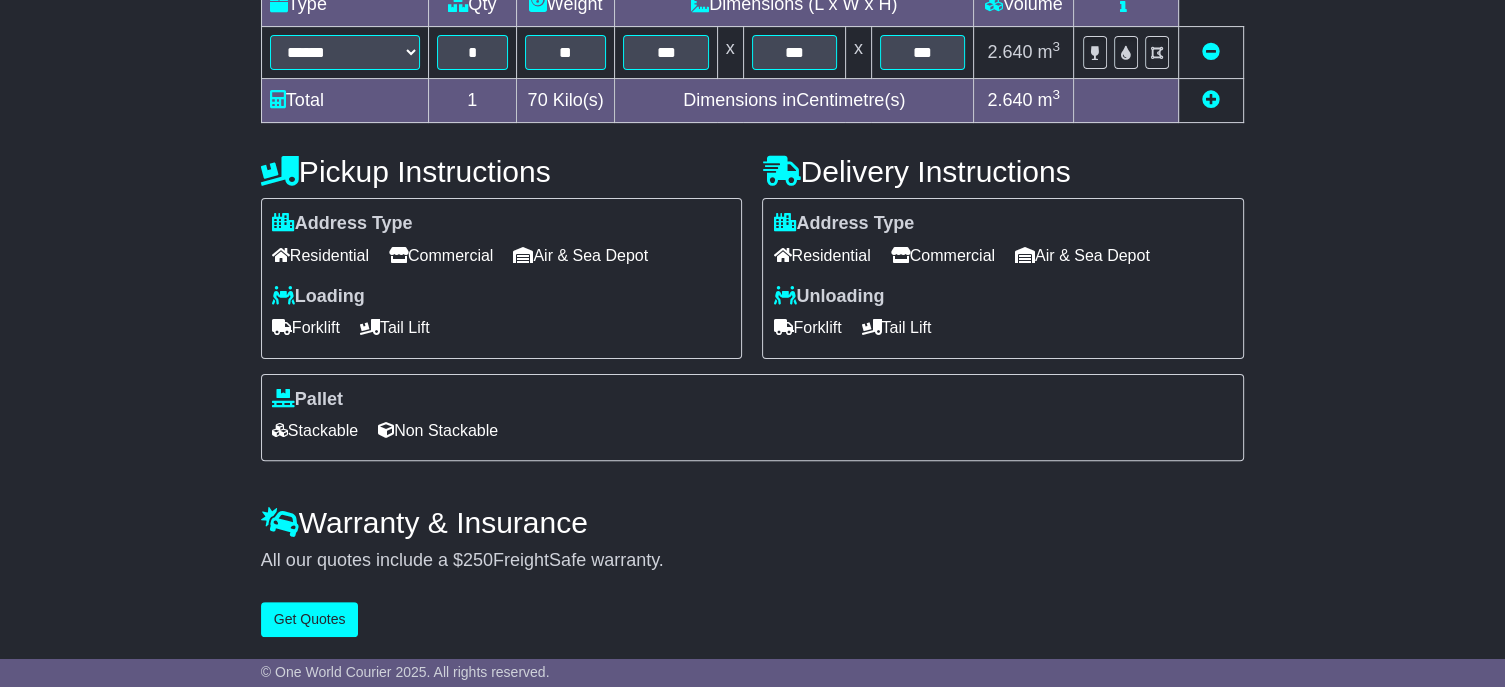 click on "Commercial" at bounding box center (943, 255) 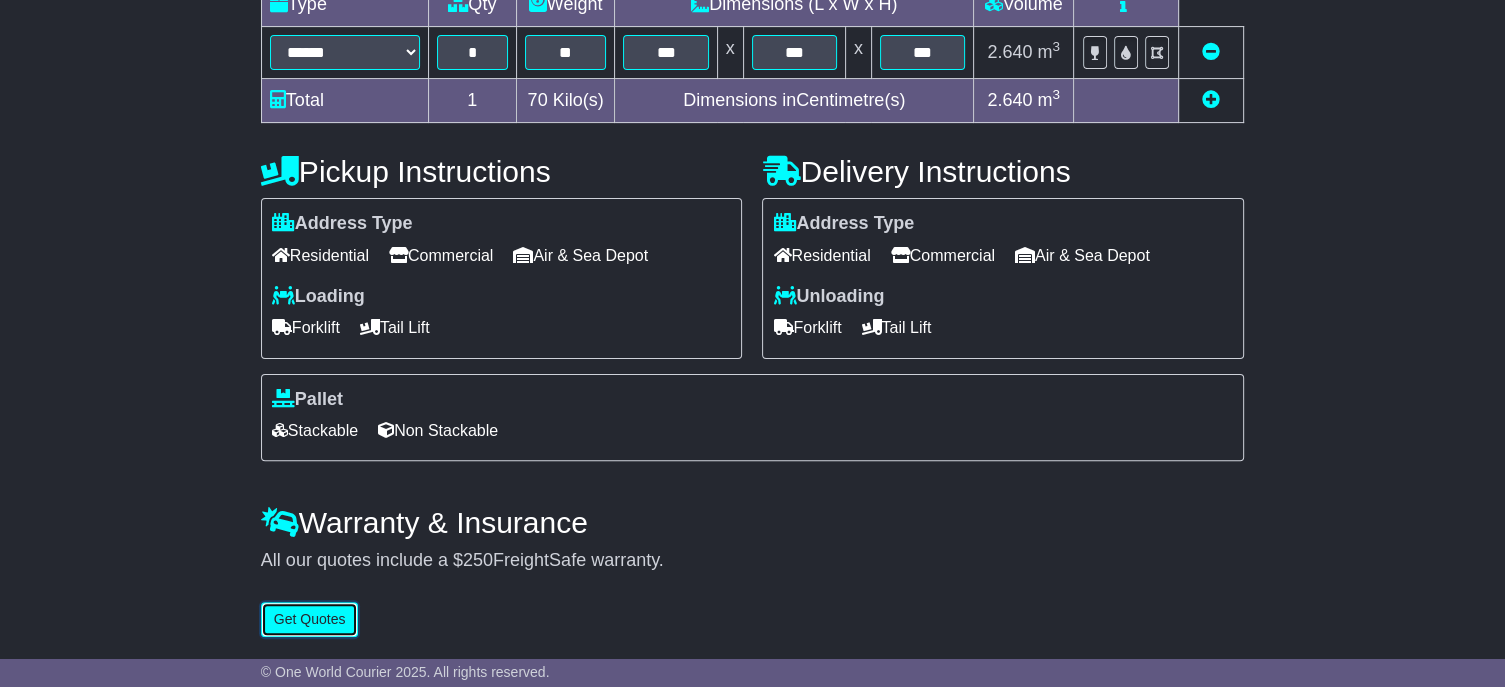 click on "Get Quotes" at bounding box center (310, 619) 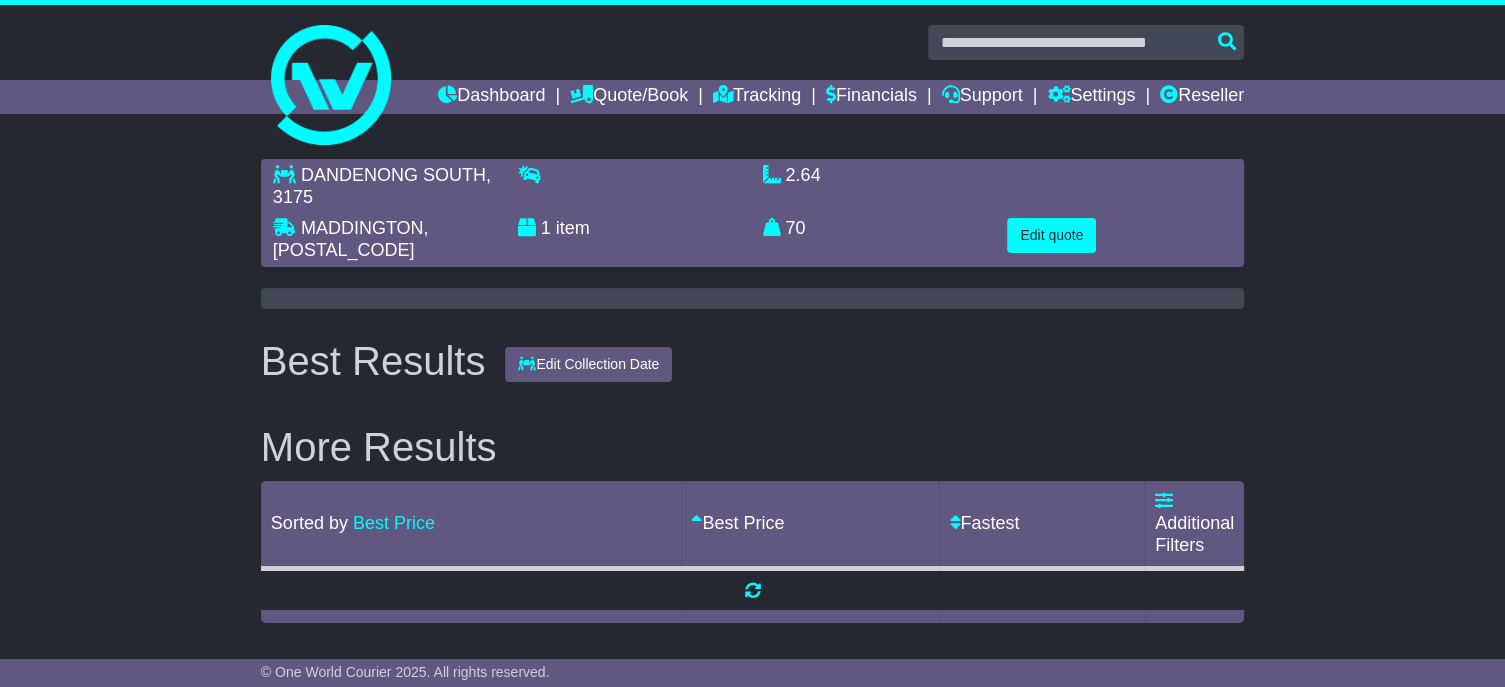scroll, scrollTop: 0, scrollLeft: 0, axis: both 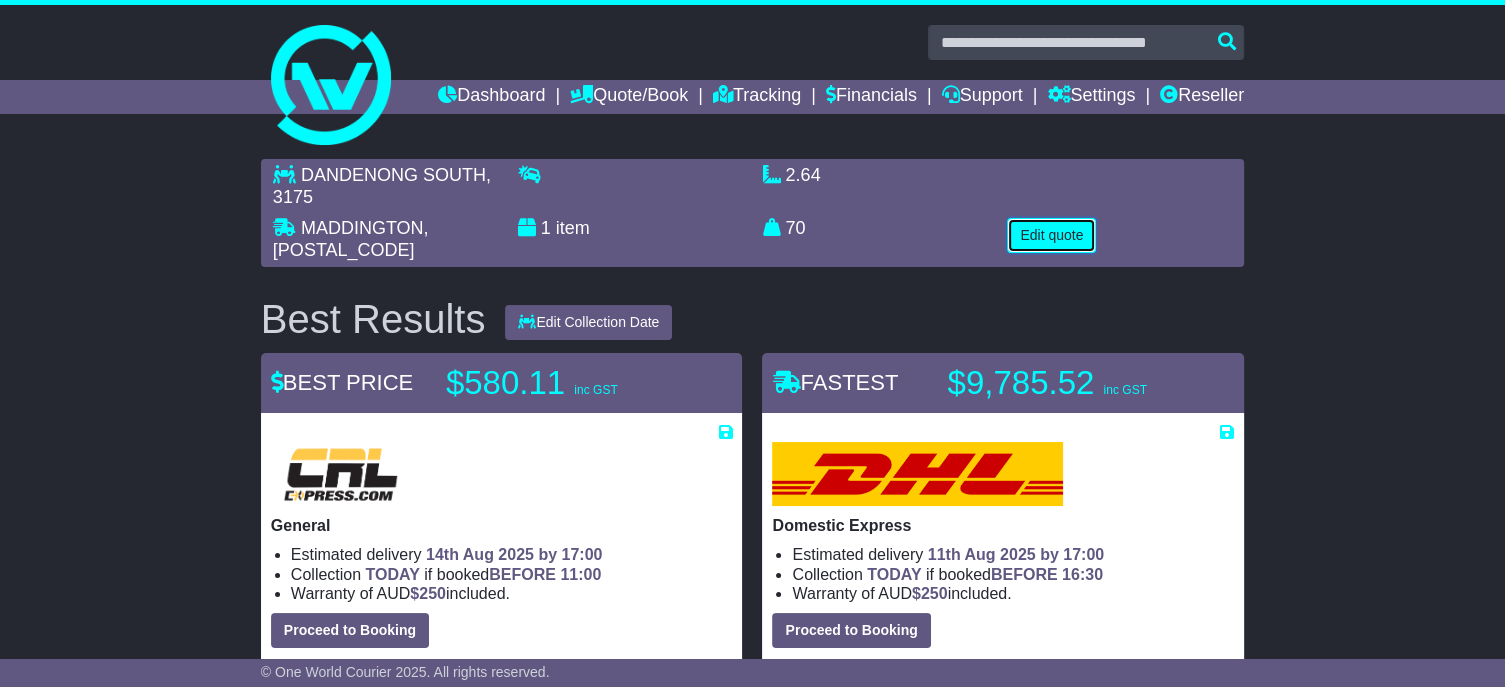 click on "Edit quote" at bounding box center [1051, 235] 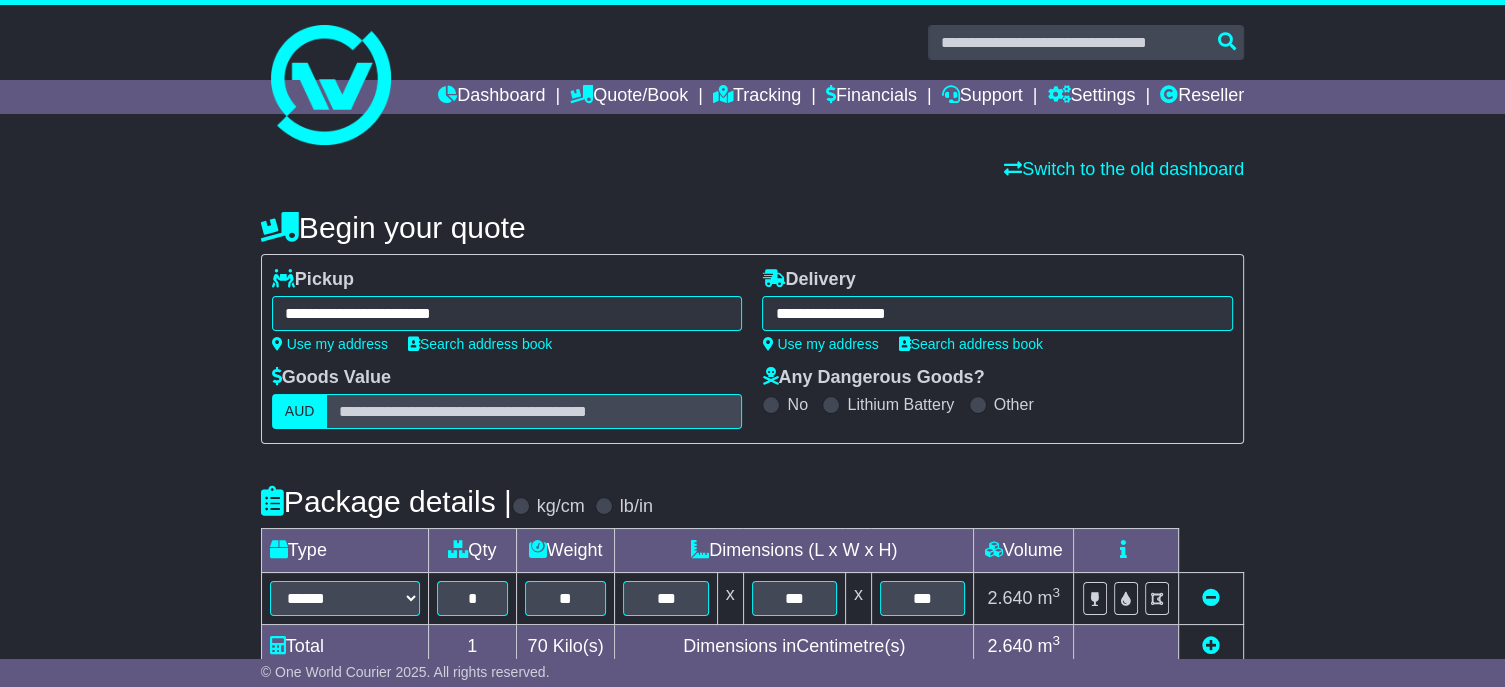 click on "**********" at bounding box center [507, 313] 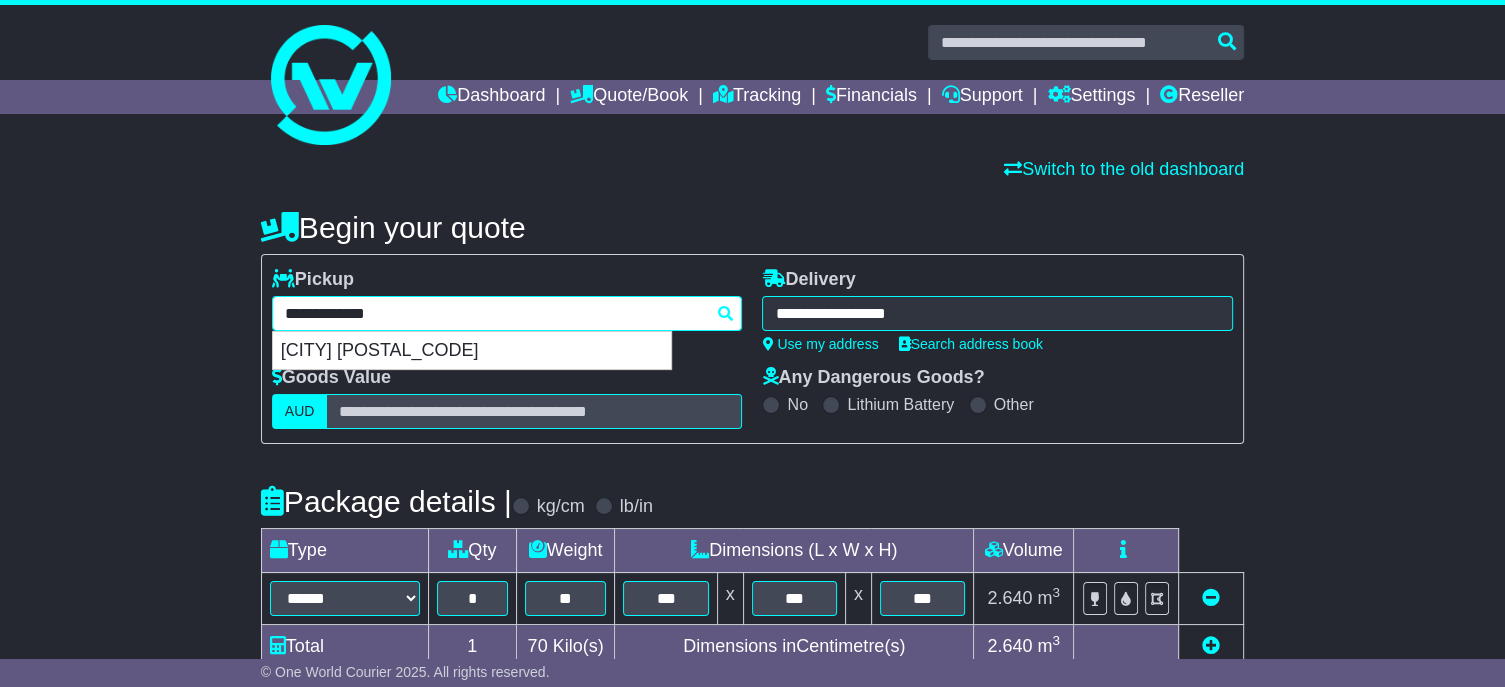 click on "**********" at bounding box center [507, 313] 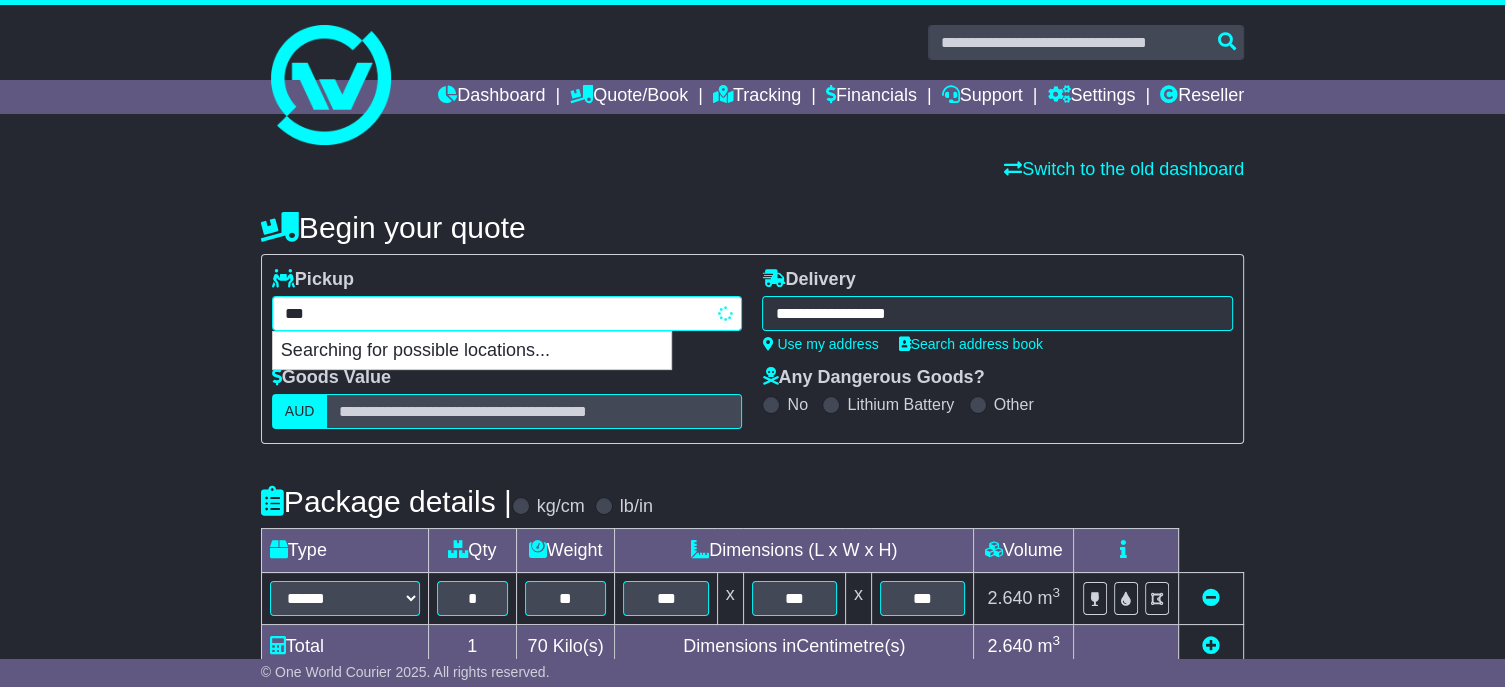 type on "****" 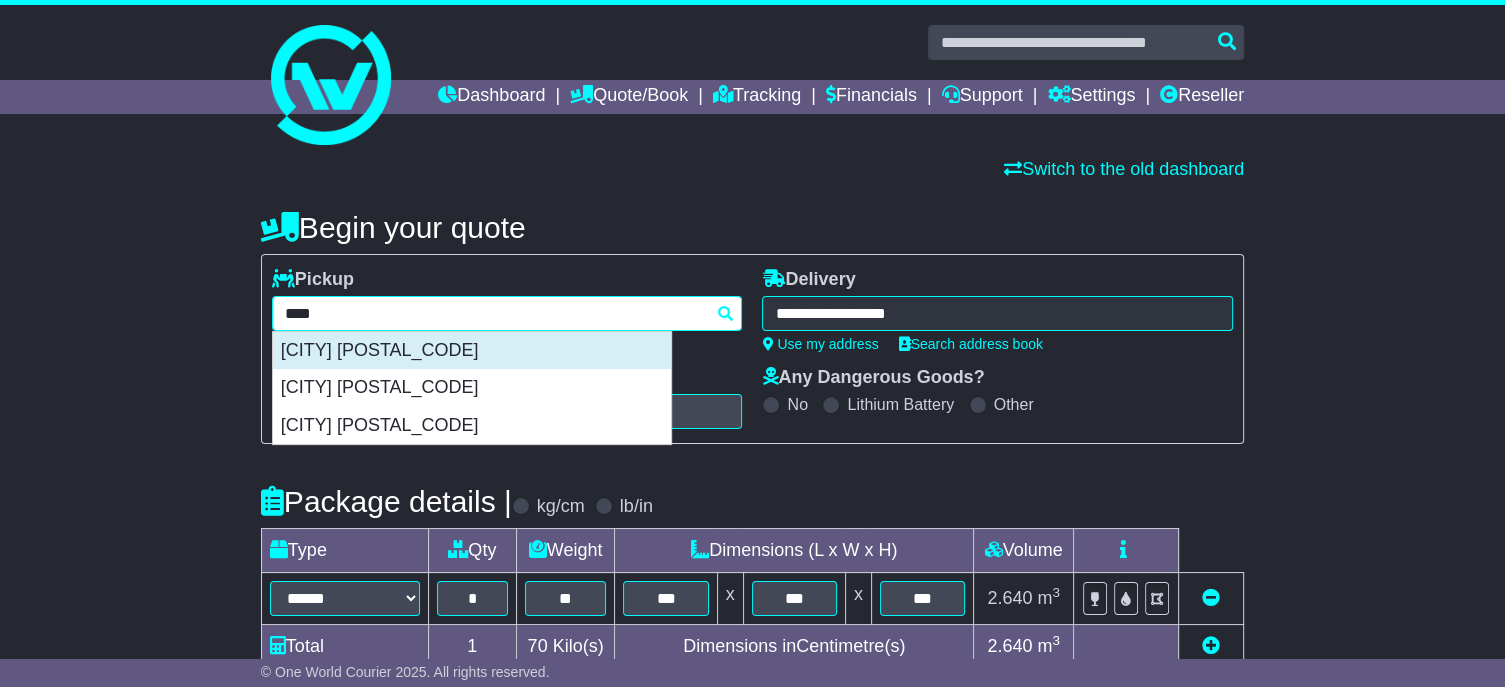 click on "[CITY] [POSTAL_CODE]" at bounding box center (472, 351) 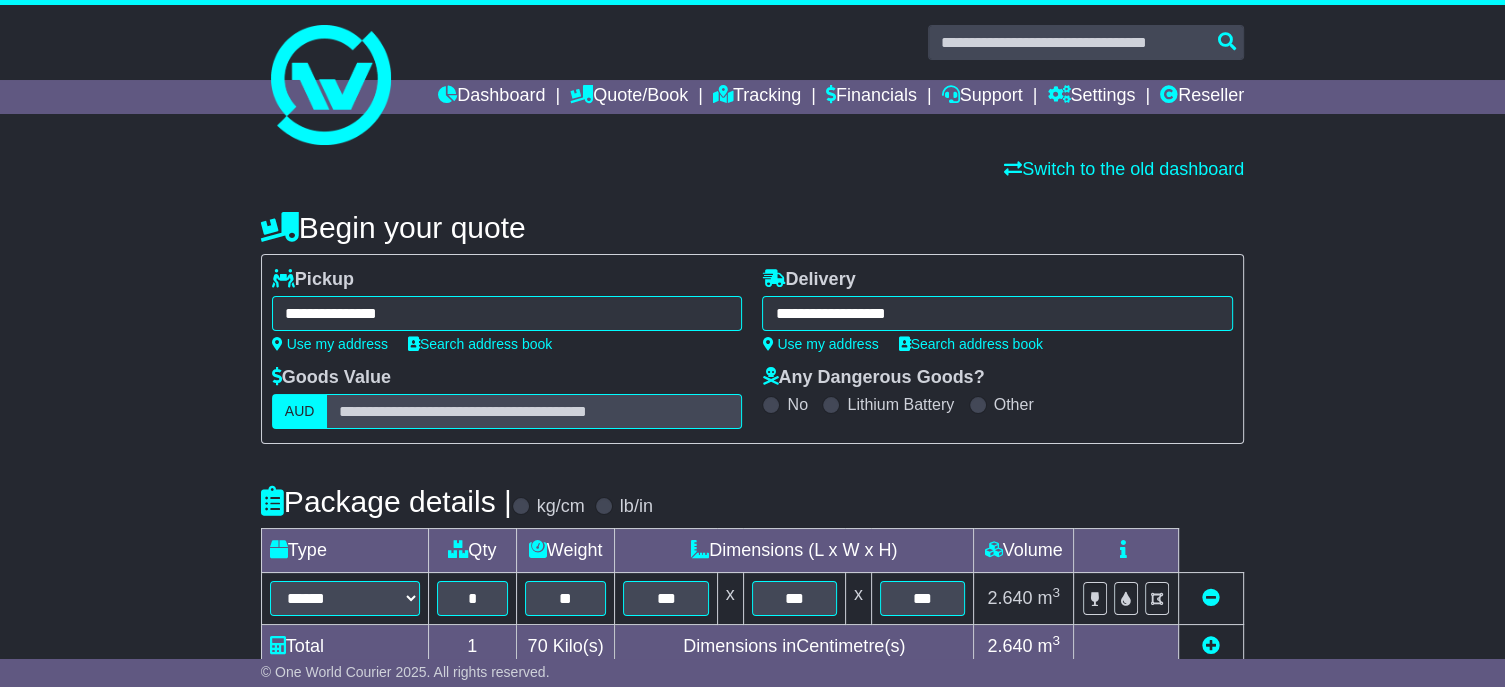 type on "**********" 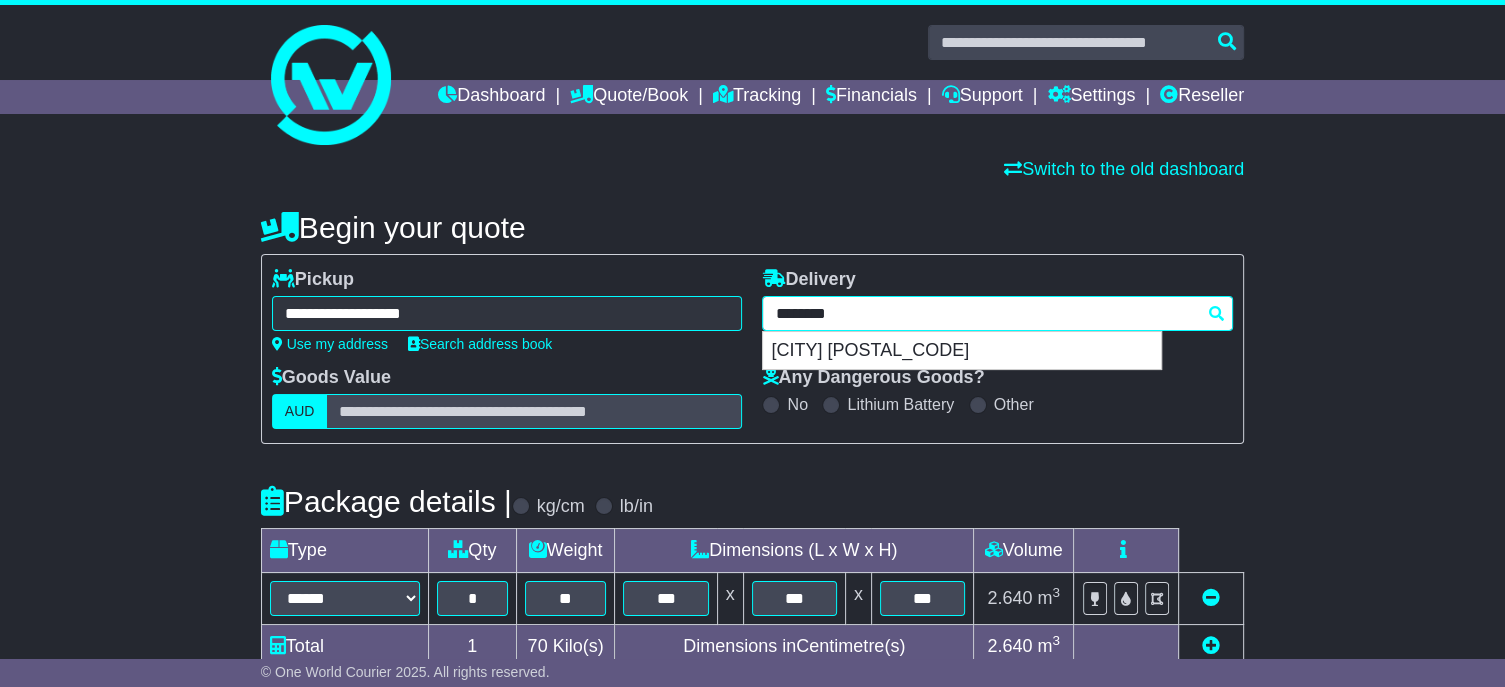 click on "**********" at bounding box center (997, 313) 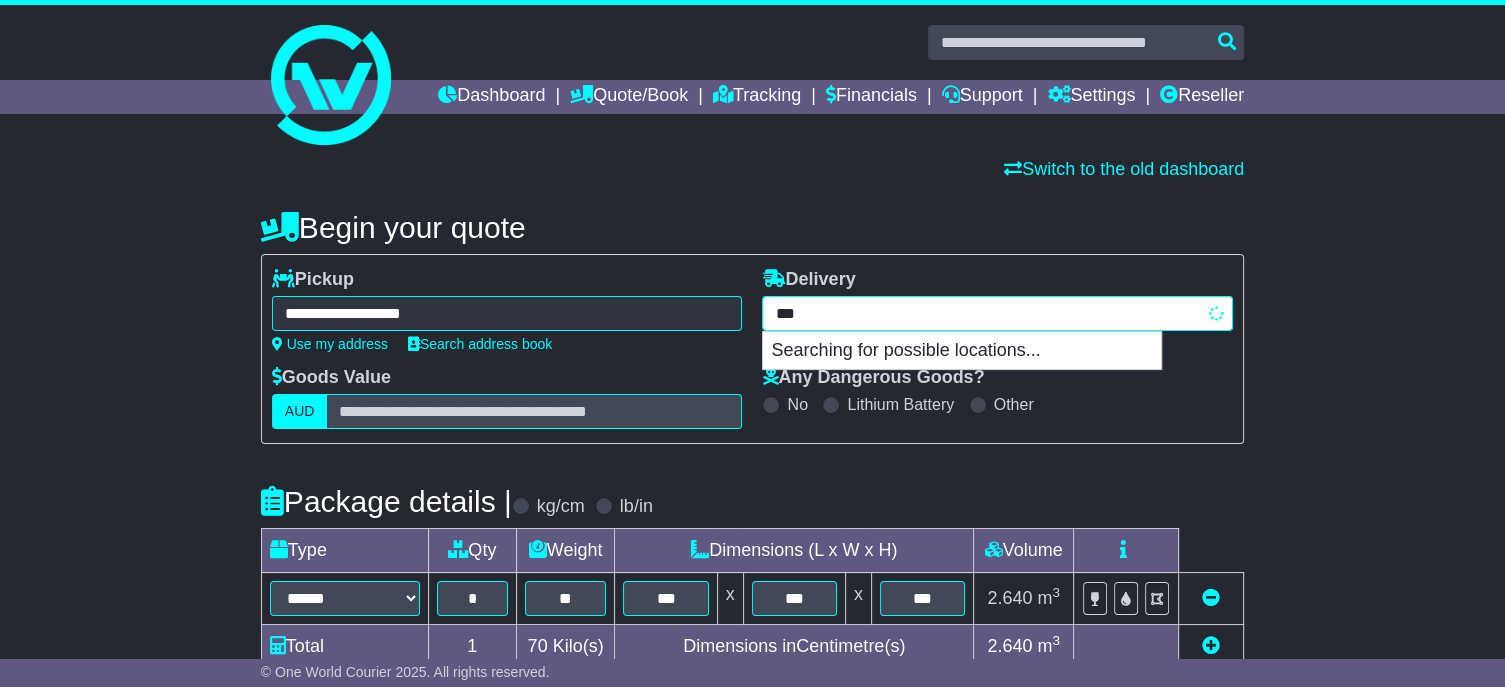 type on "****" 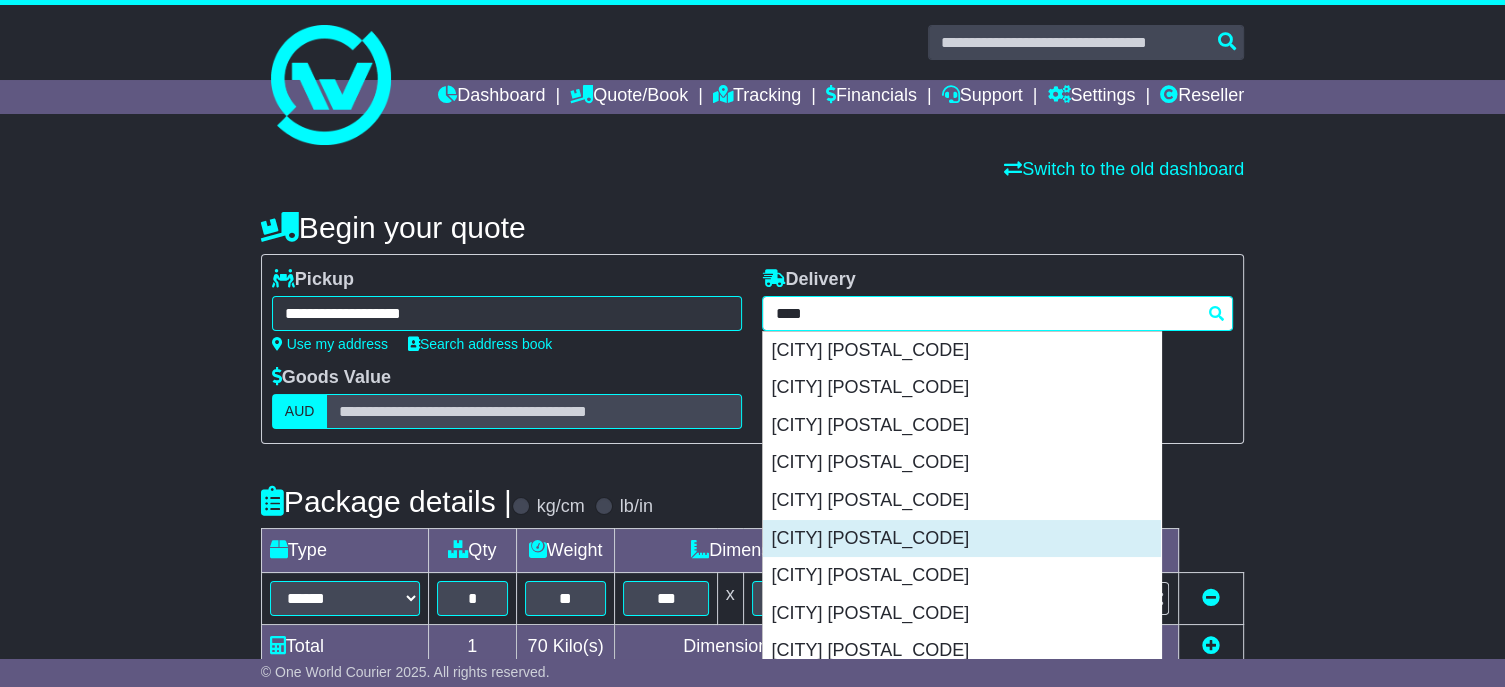 click on "[CITY] [POSTAL_CODE]" at bounding box center [962, 539] 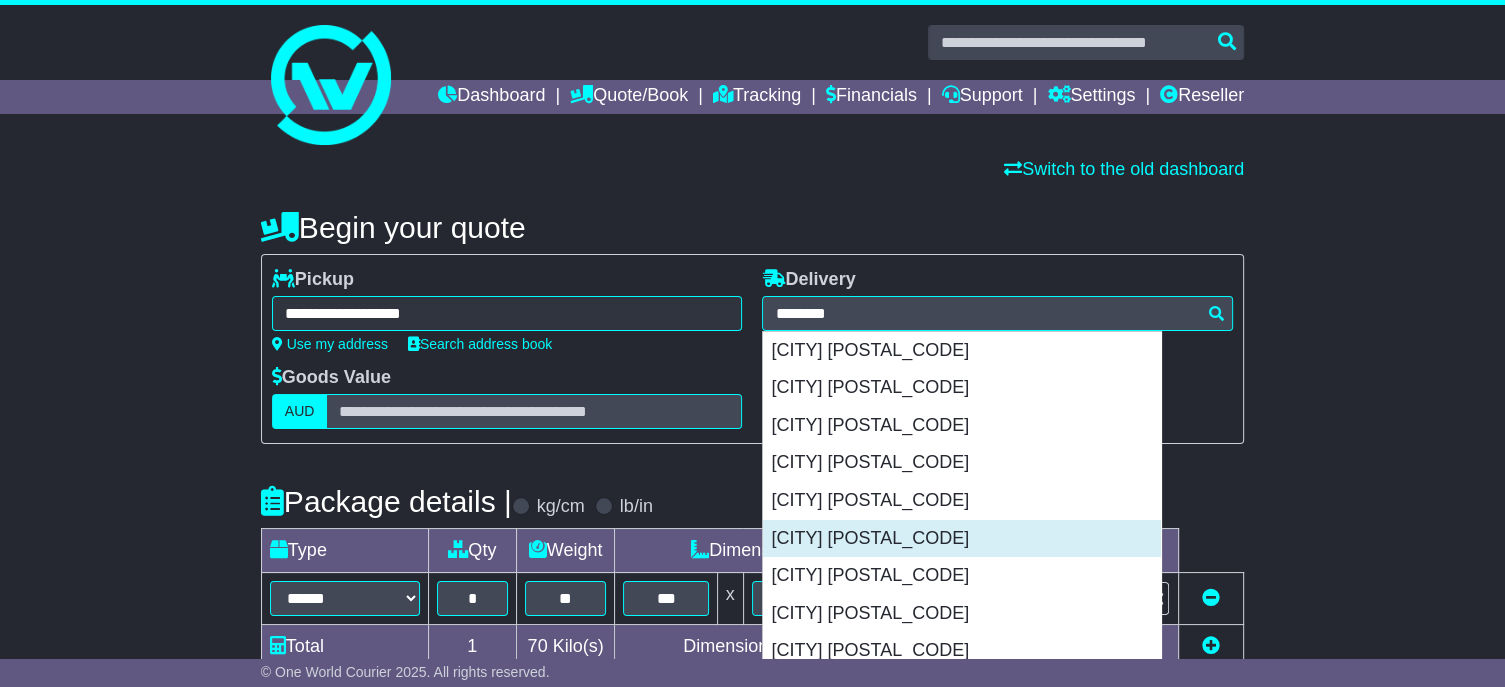 type on "**********" 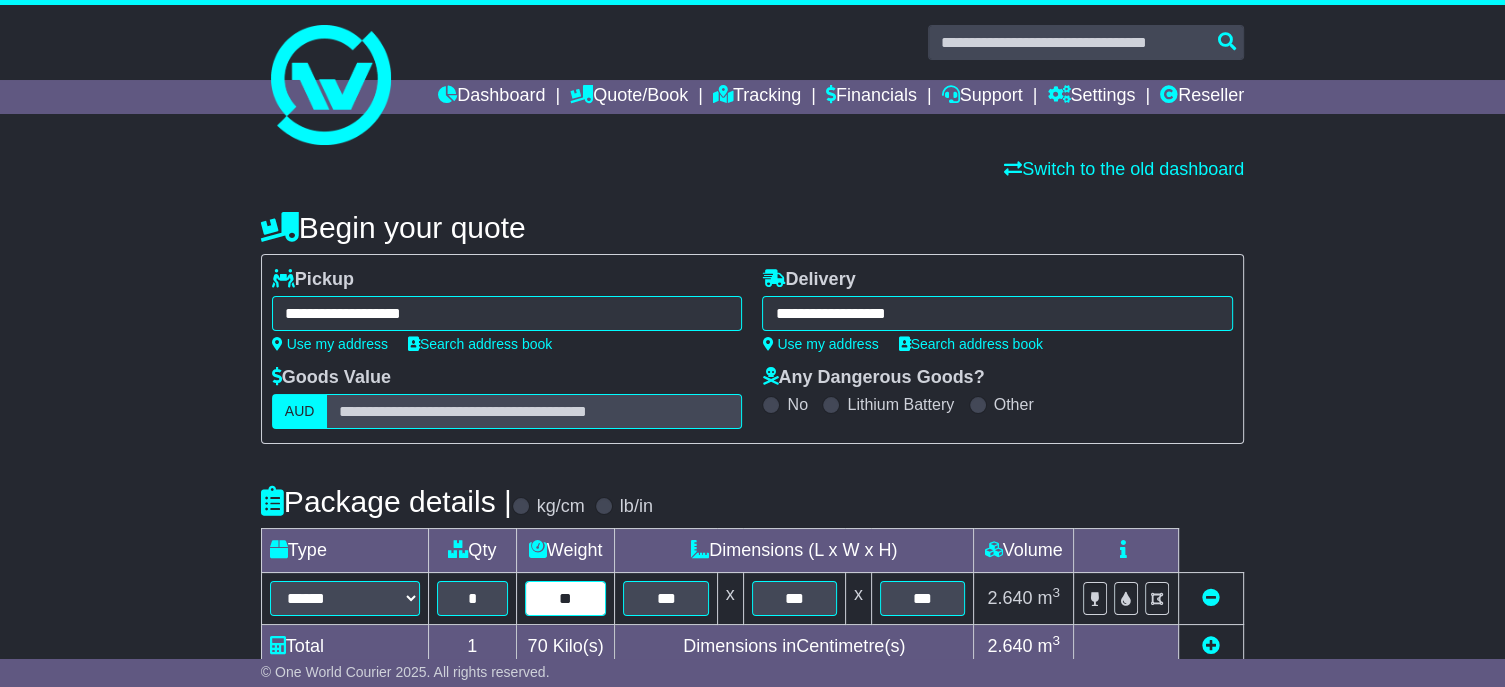 drag, startPoint x: 585, startPoint y: 630, endPoint x: 520, endPoint y: 603, distance: 70.38466 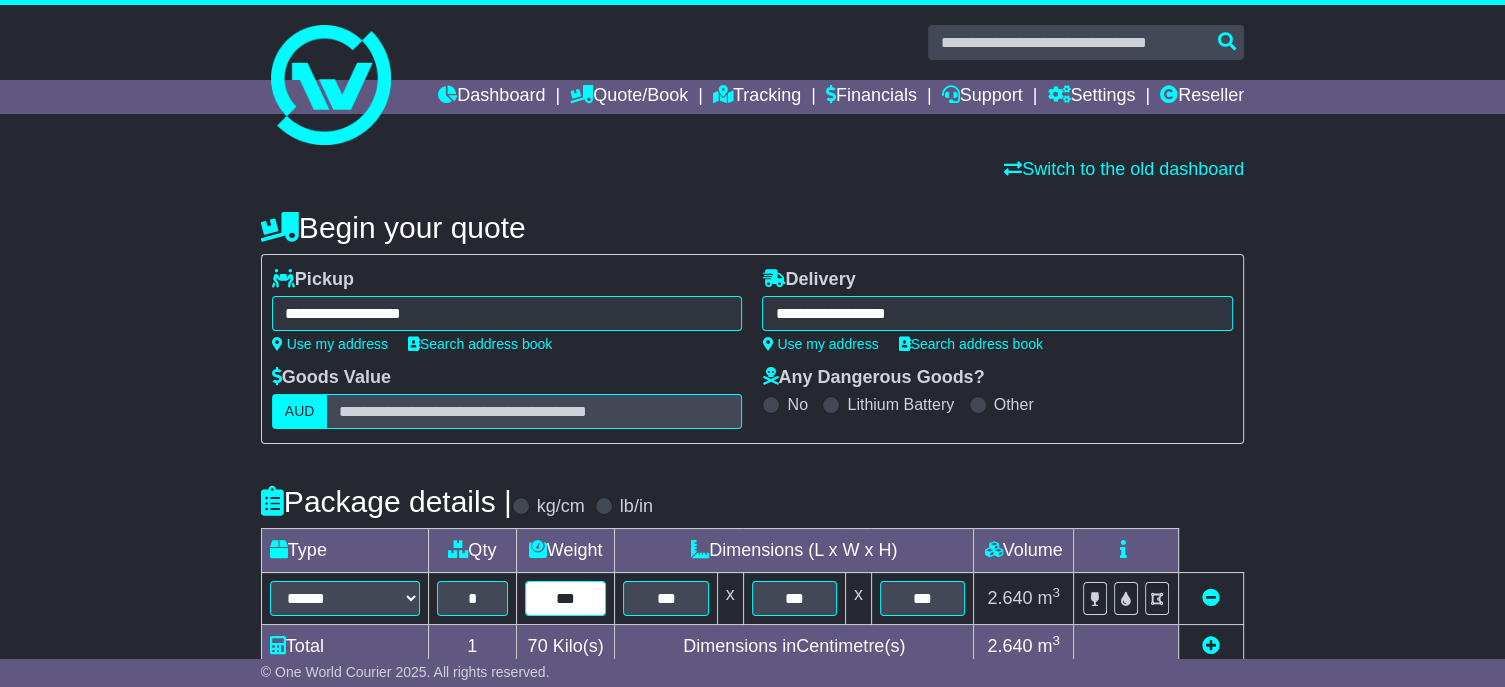 type on "***" 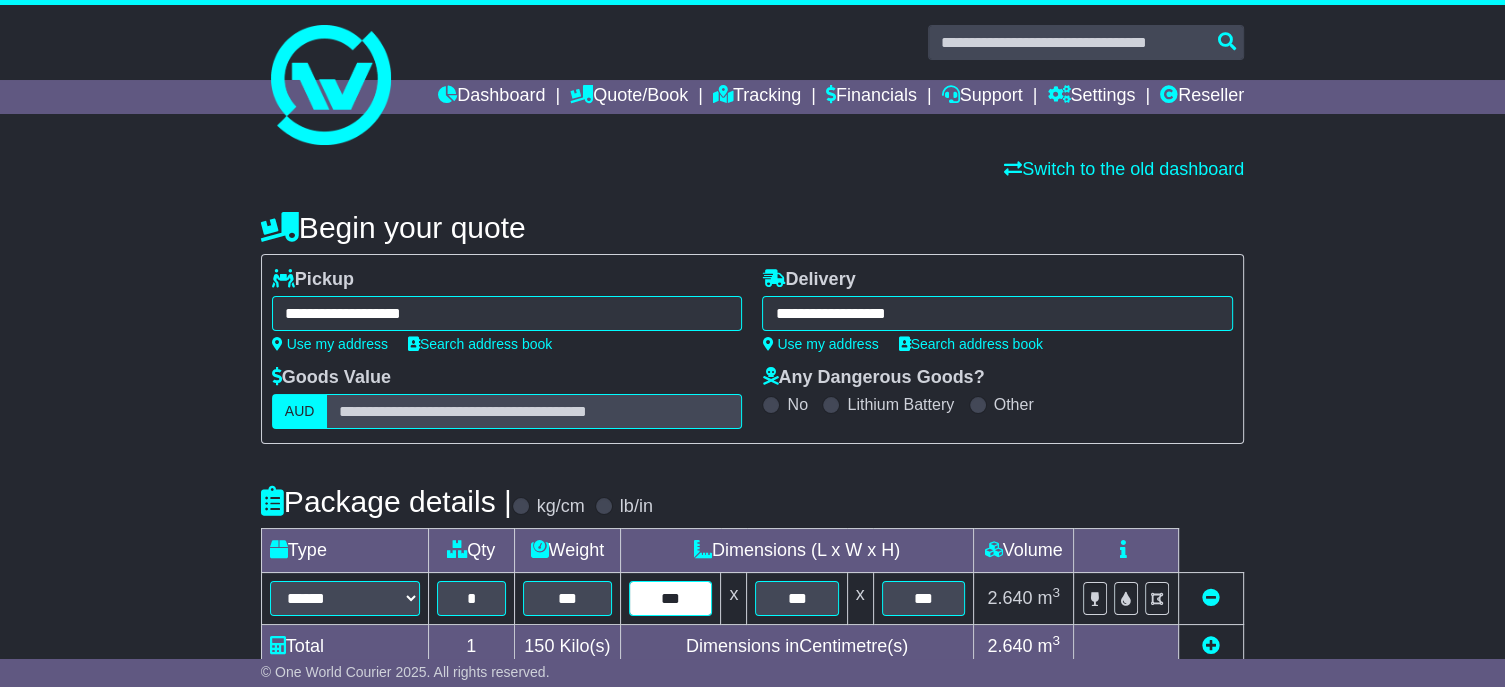 type on "***" 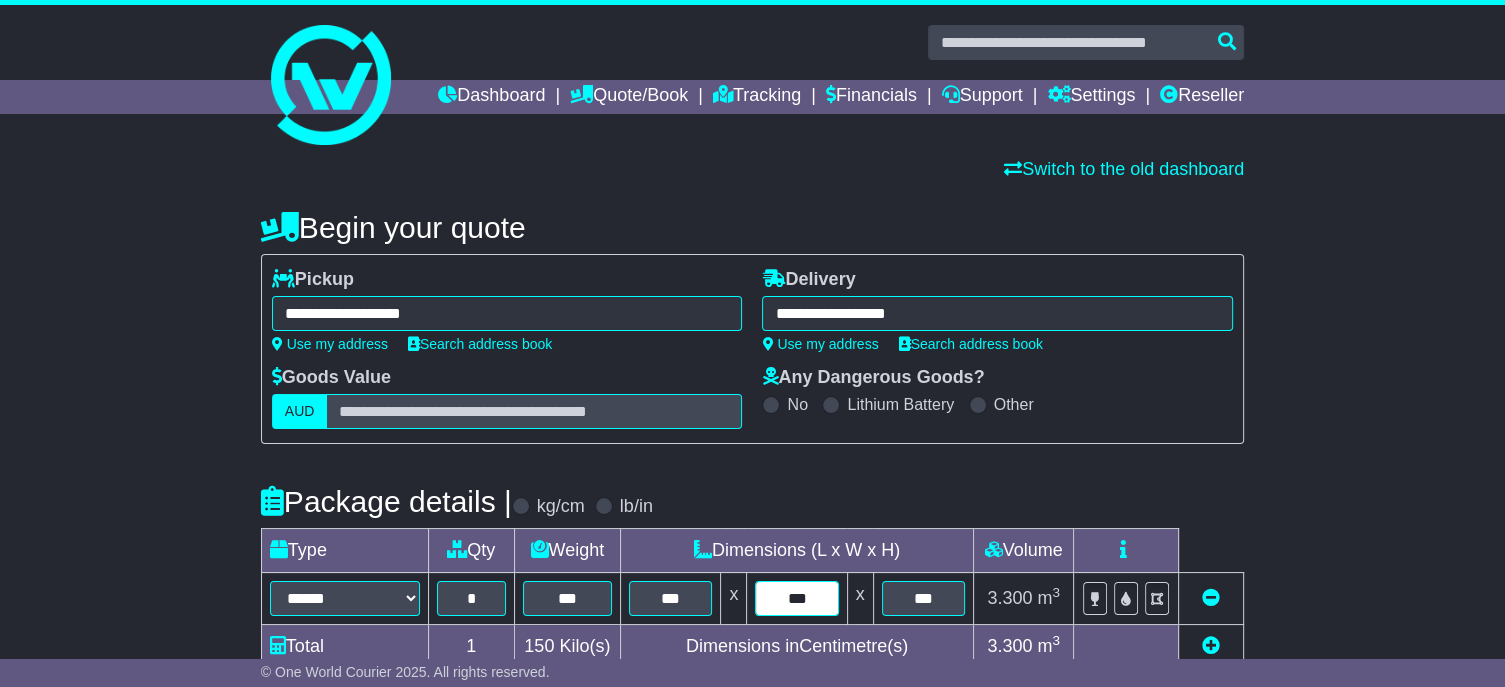 type on "***" 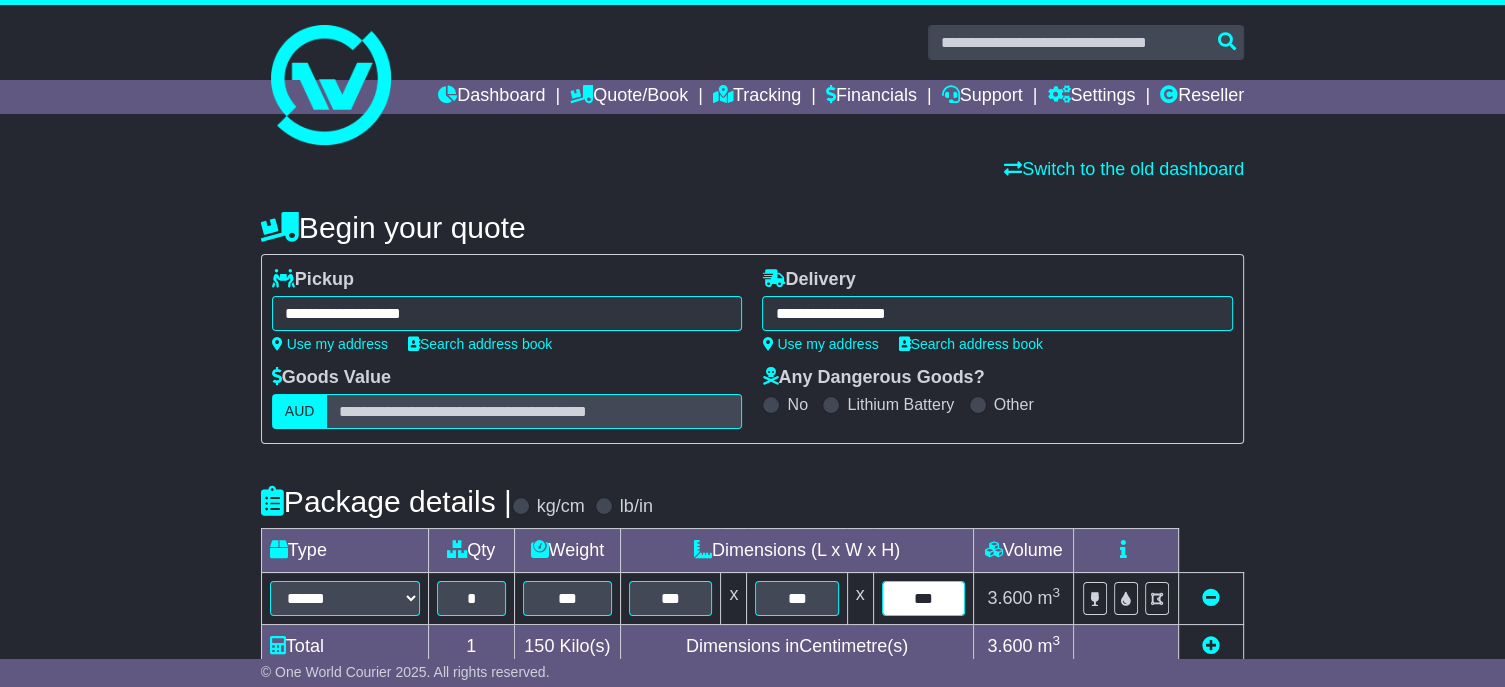 type on "***" 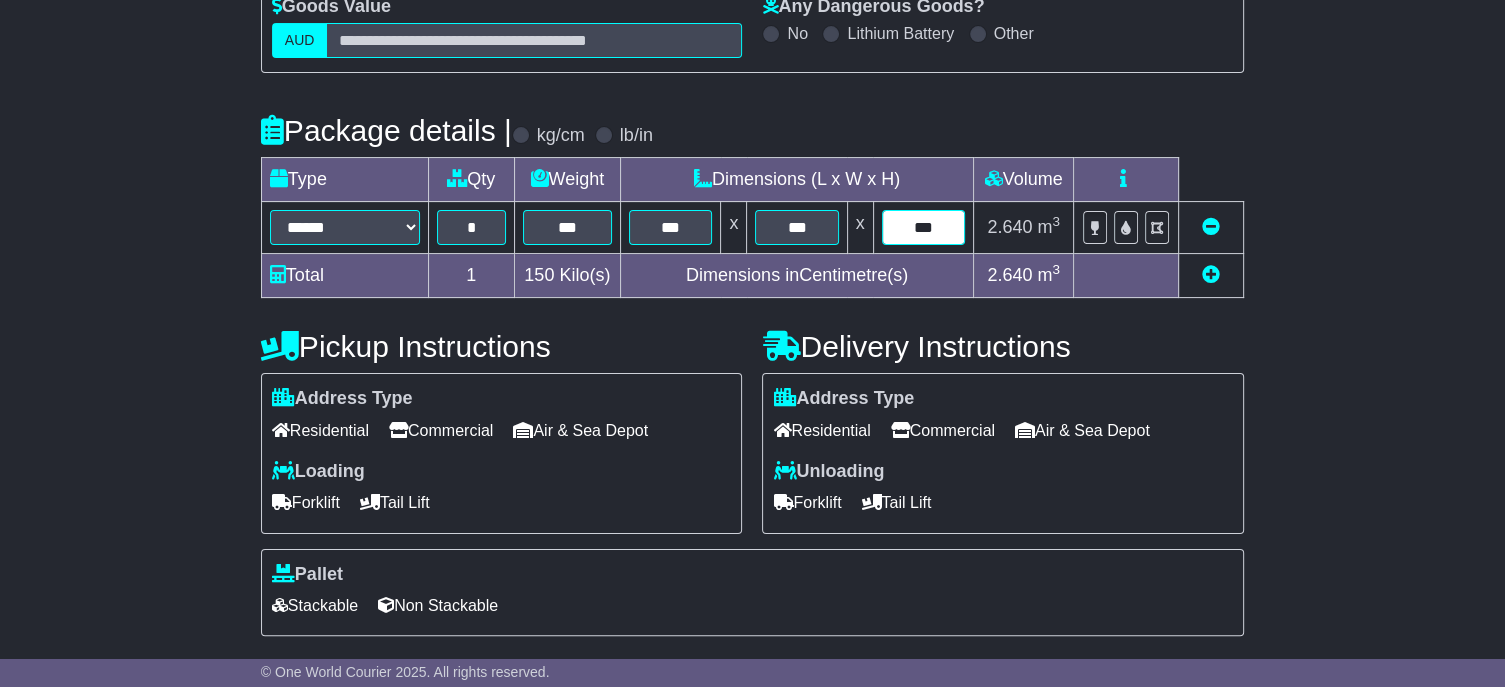 scroll, scrollTop: 400, scrollLeft: 0, axis: vertical 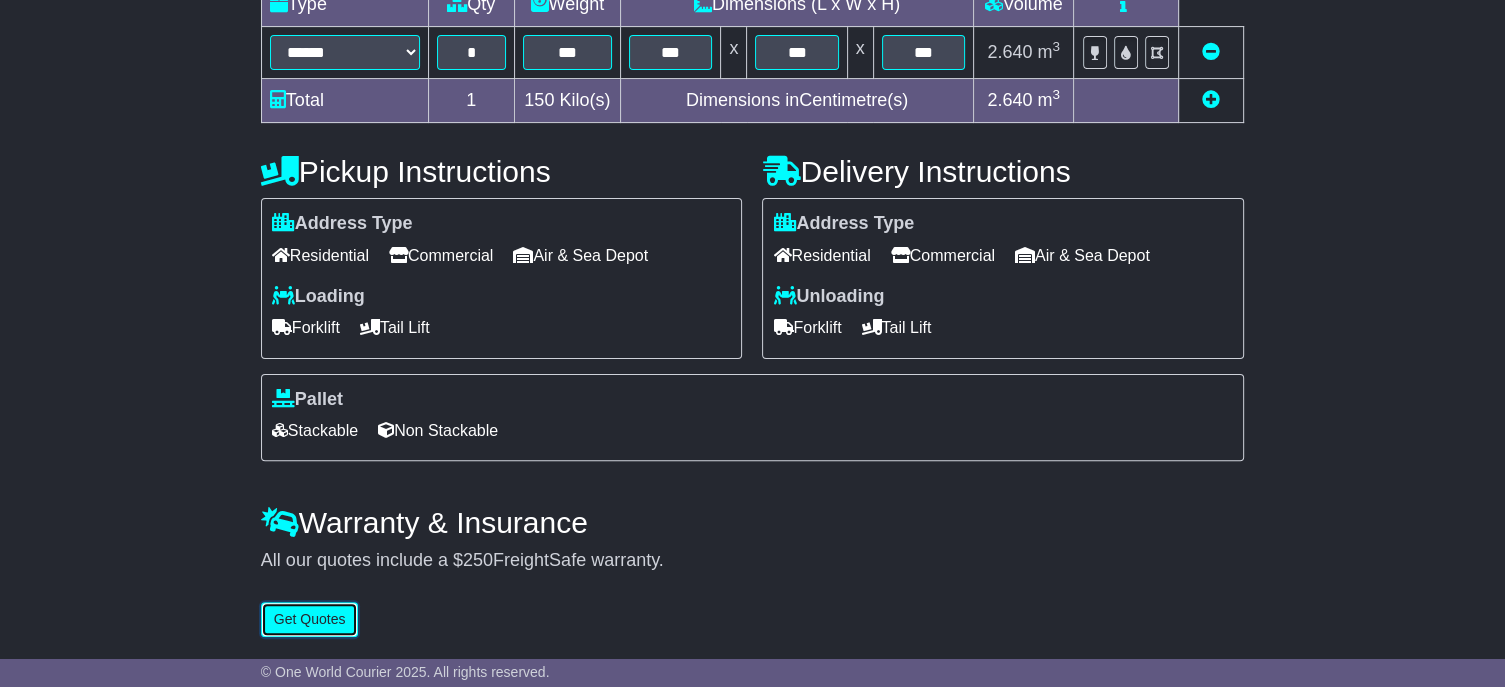 click on "Get Quotes" at bounding box center (310, 619) 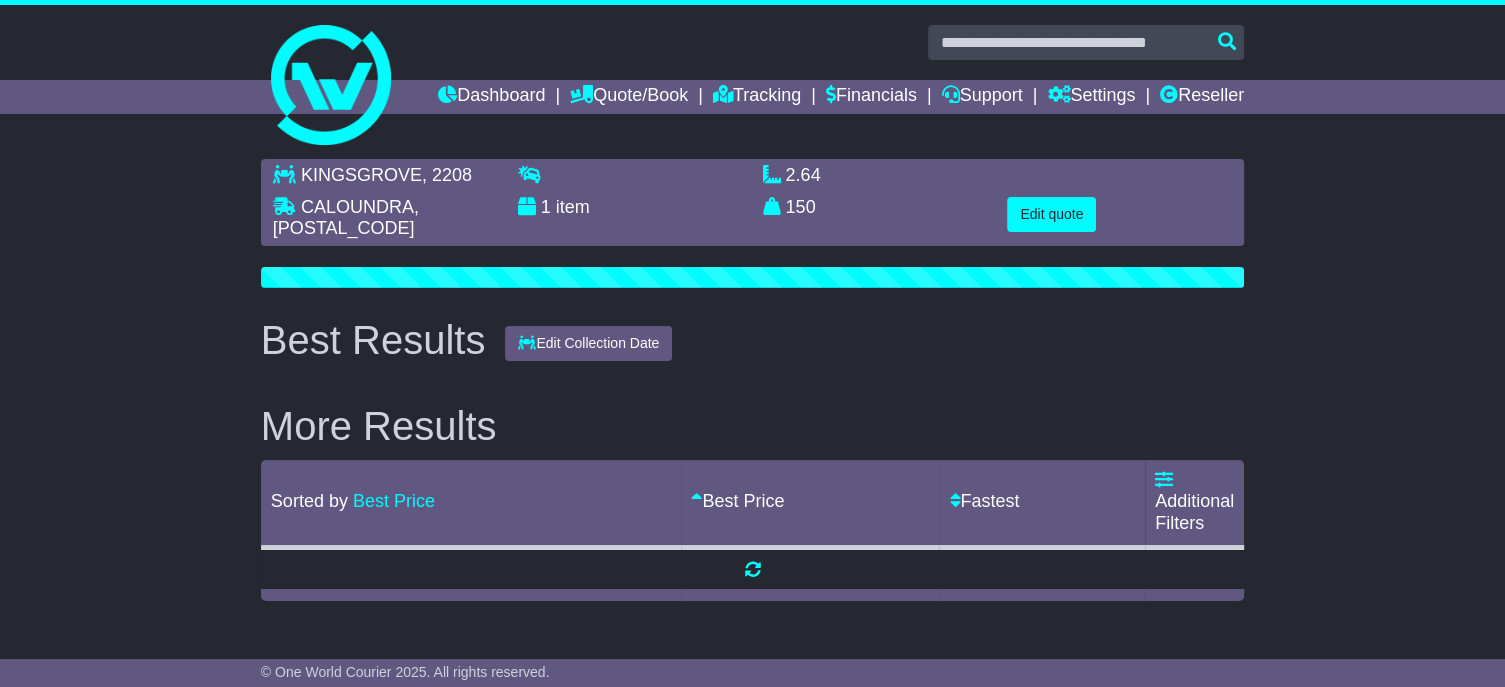 scroll, scrollTop: 0, scrollLeft: 0, axis: both 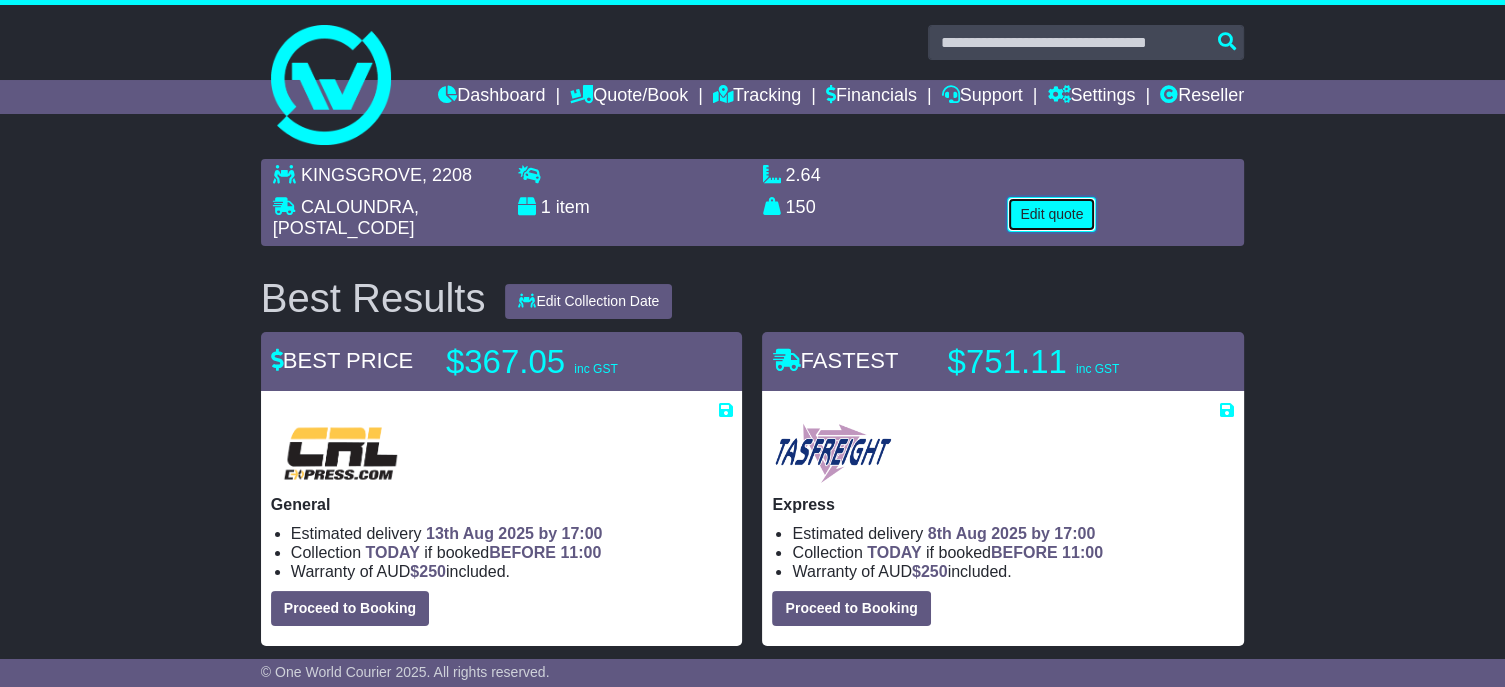 click on "Edit quote" at bounding box center [1051, 214] 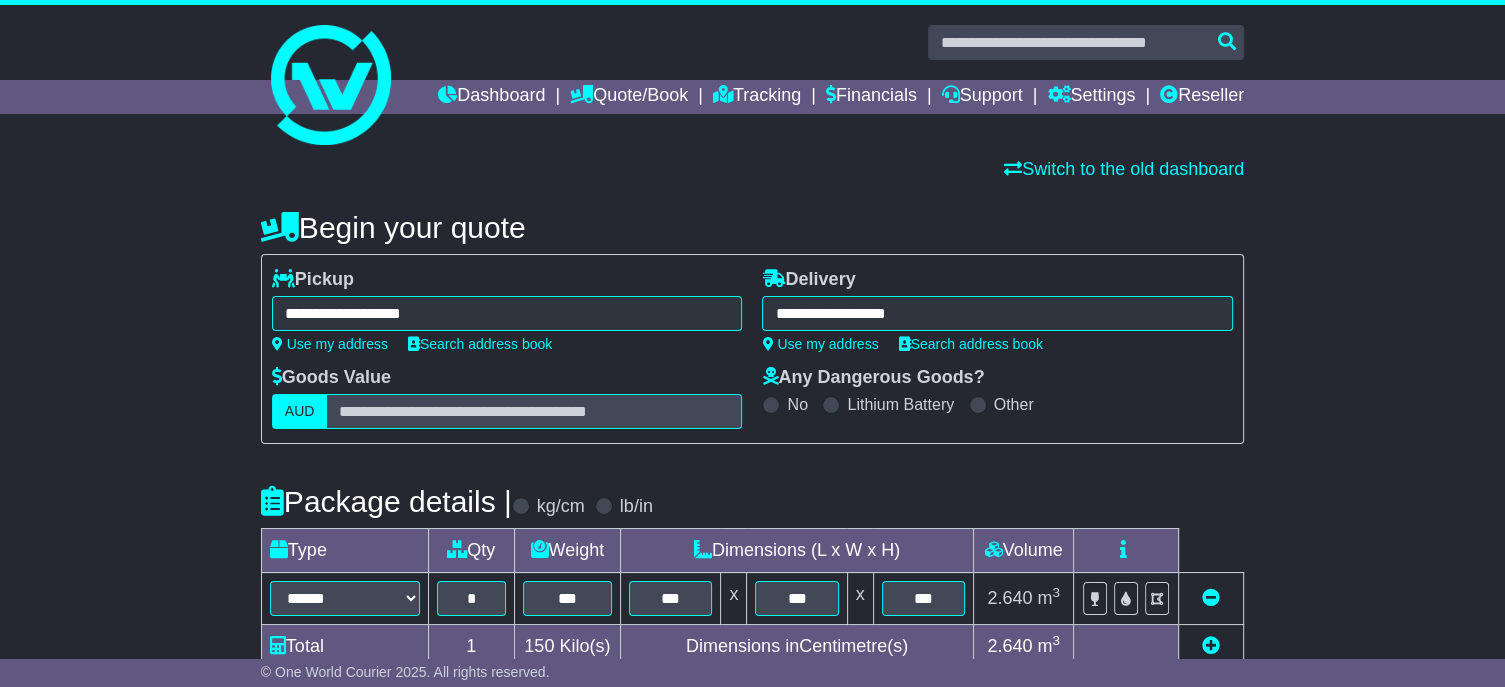 click on "**********" at bounding box center [997, 313] 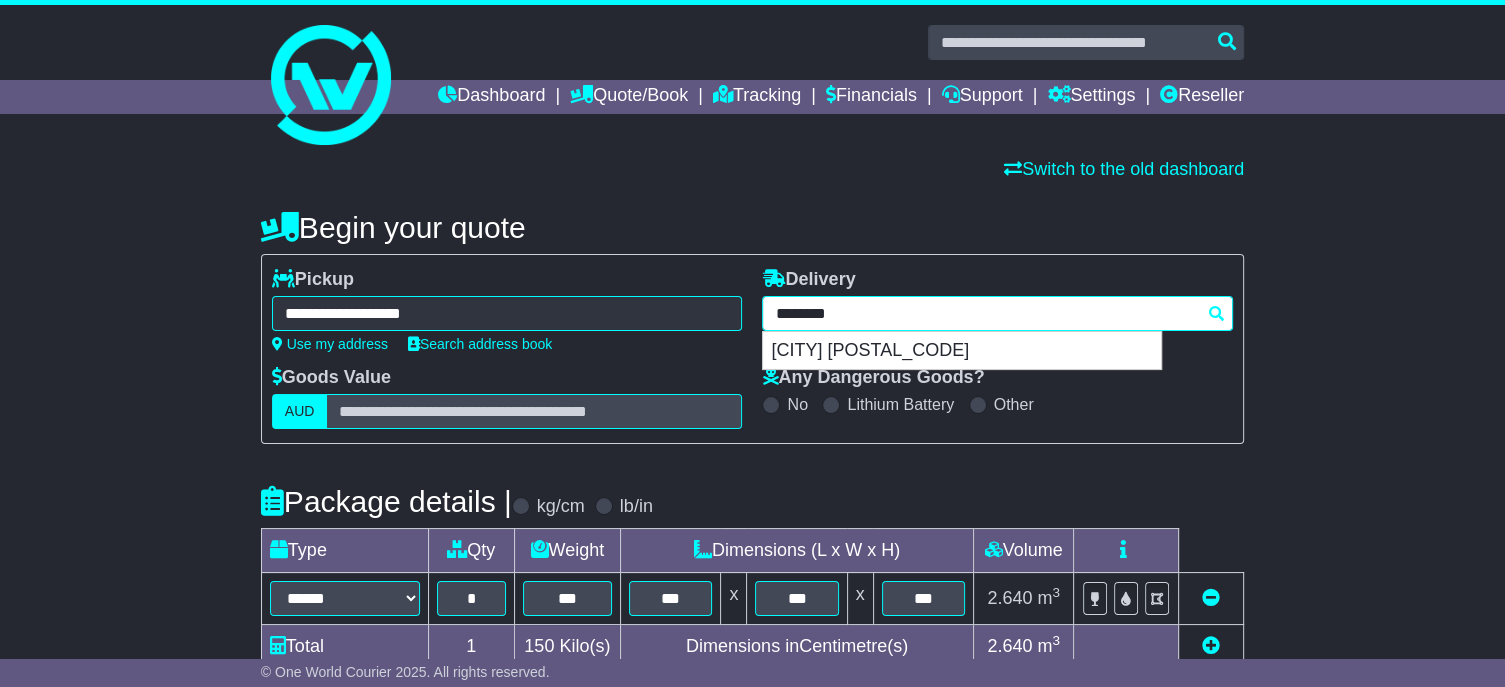 click on "********" at bounding box center [997, 313] 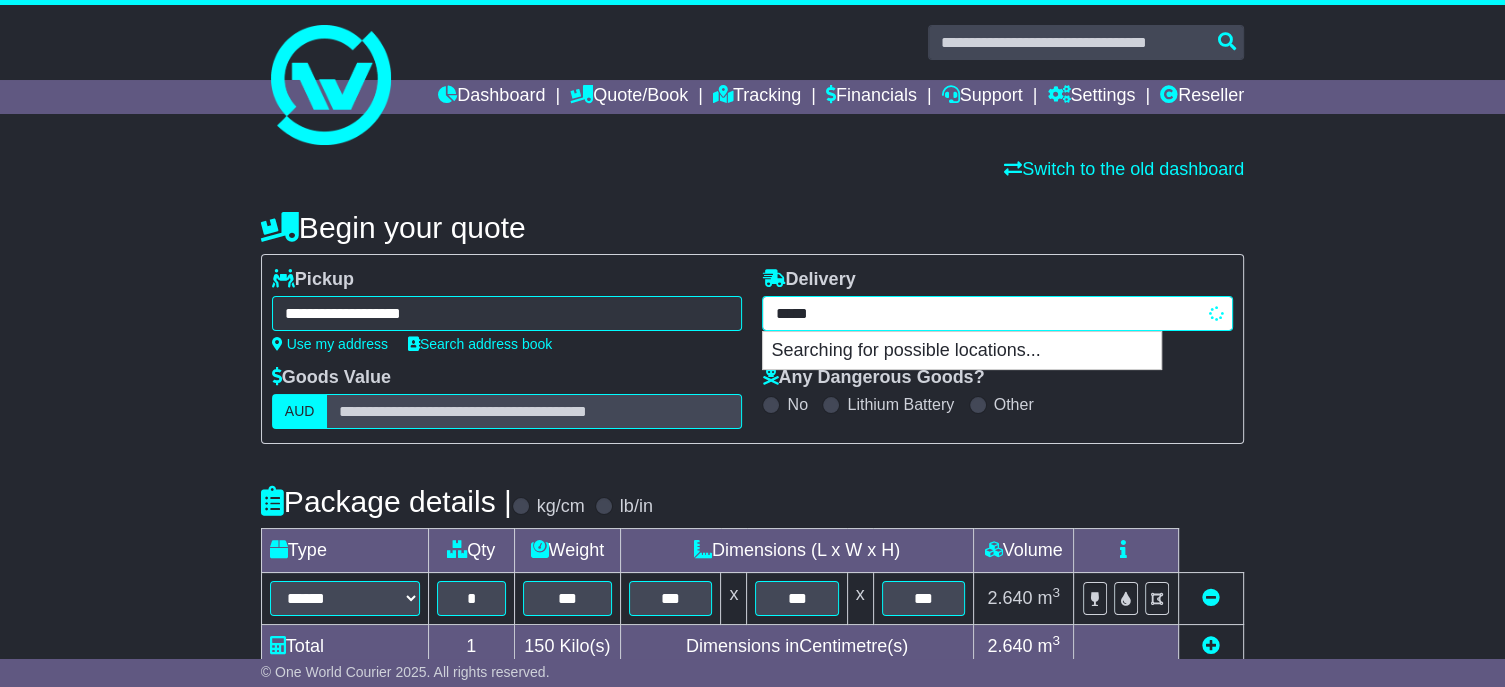 type on "******" 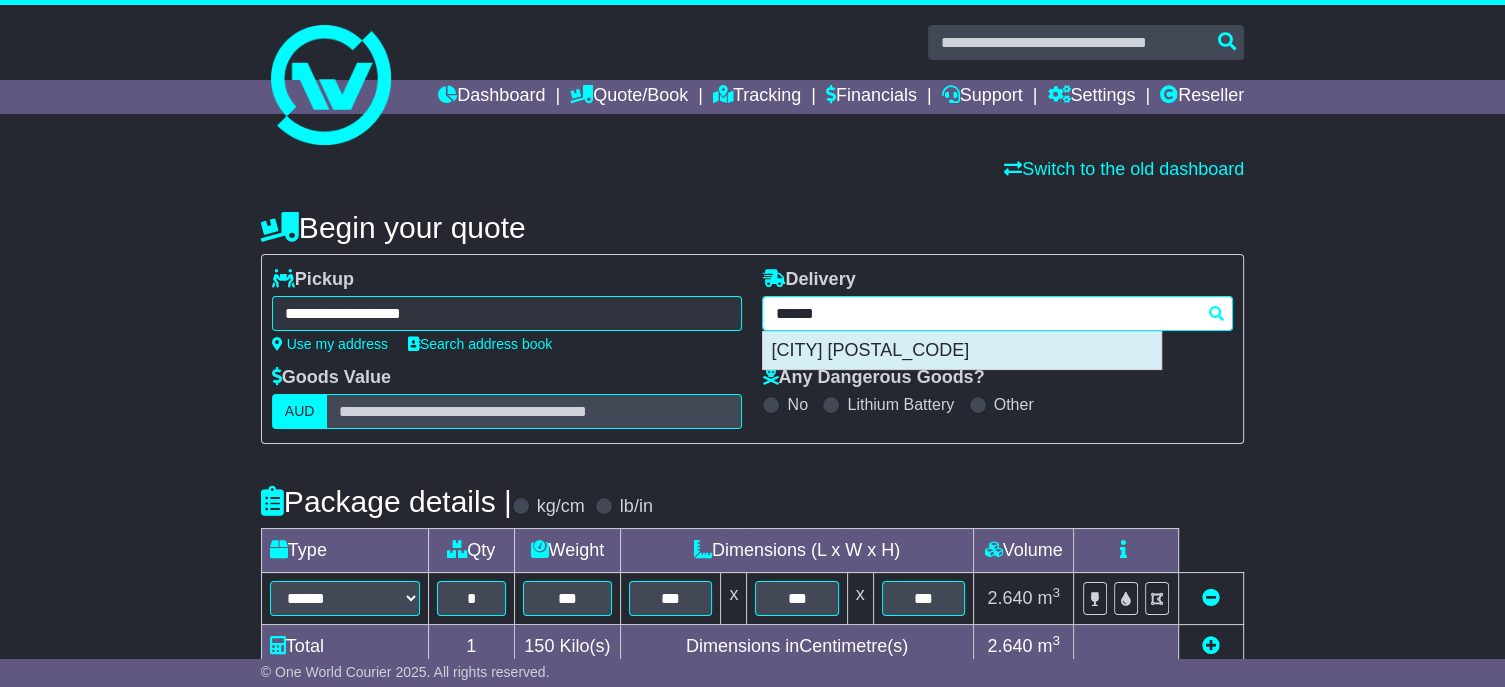 click on "[CITY] [POSTAL_CODE]" at bounding box center [962, 351] 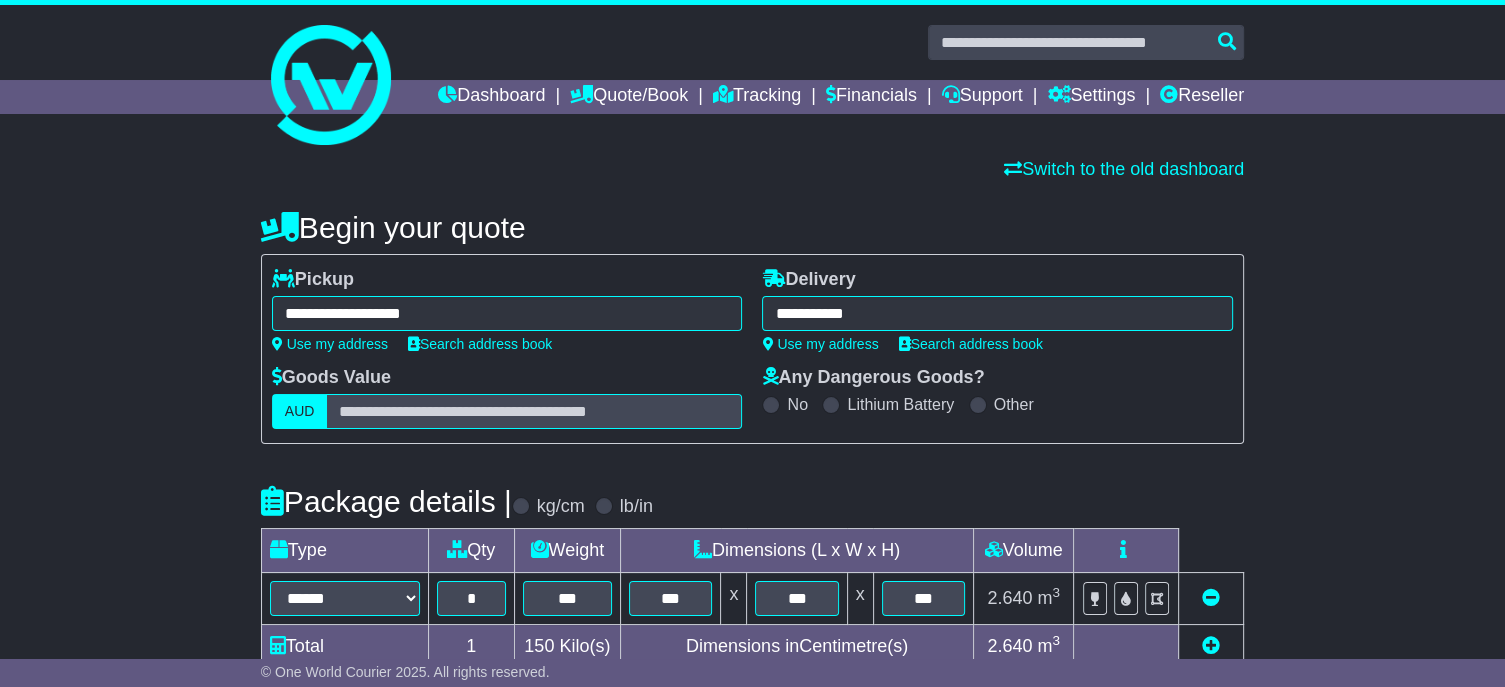 type on "**********" 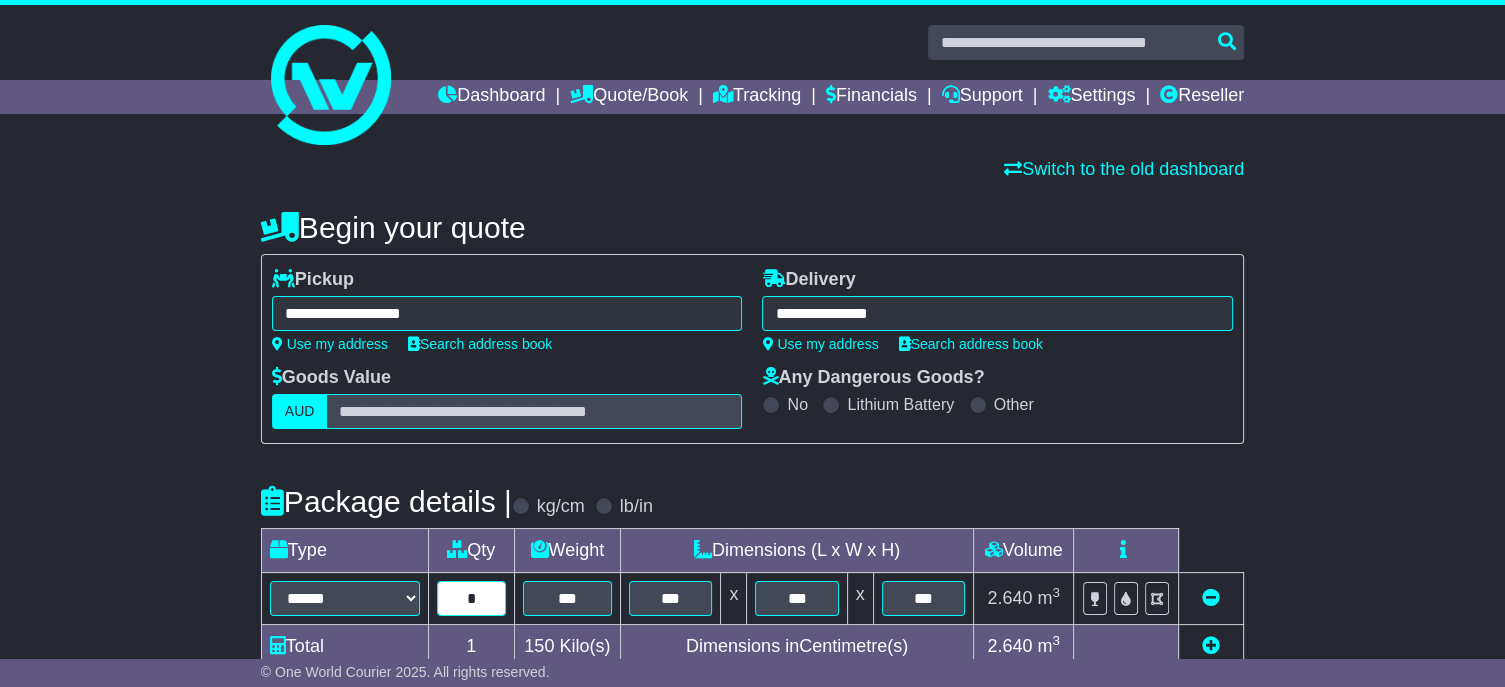click on "*" at bounding box center (471, 598) 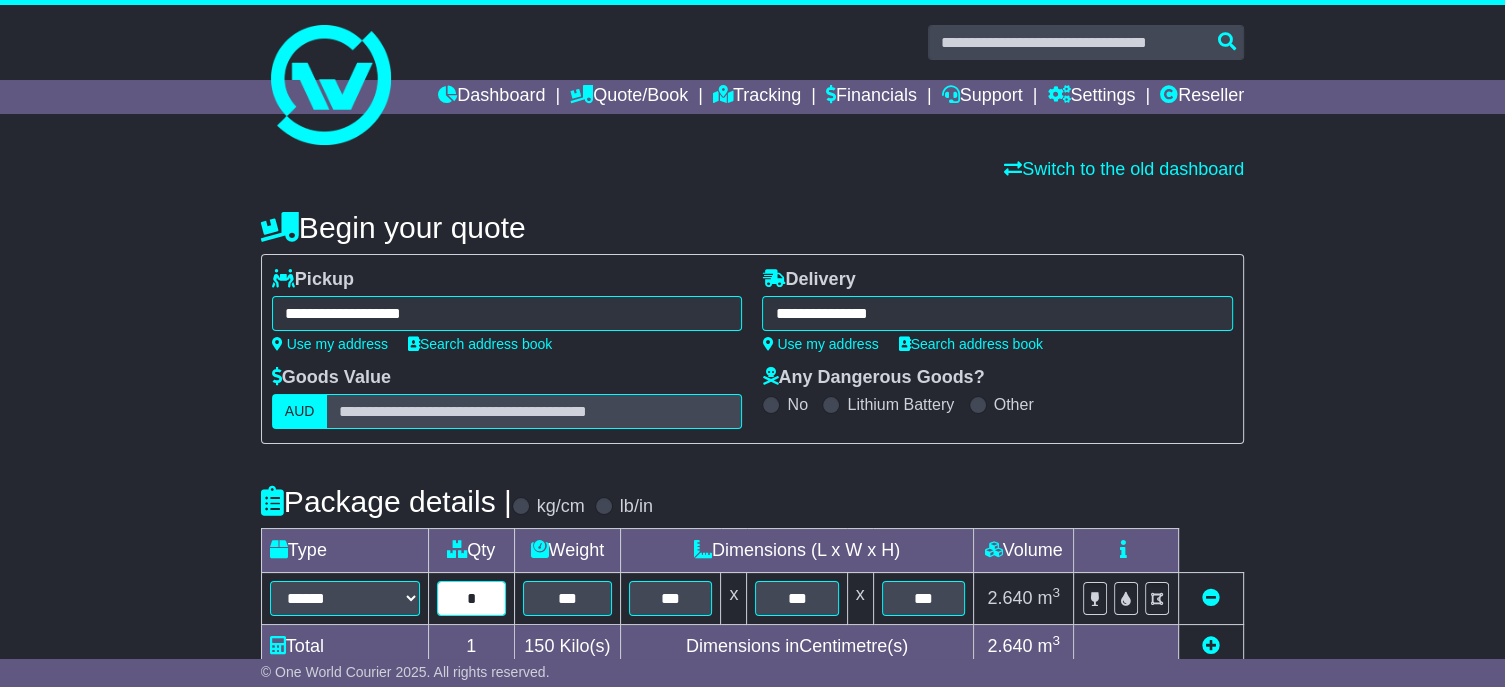 type on "*" 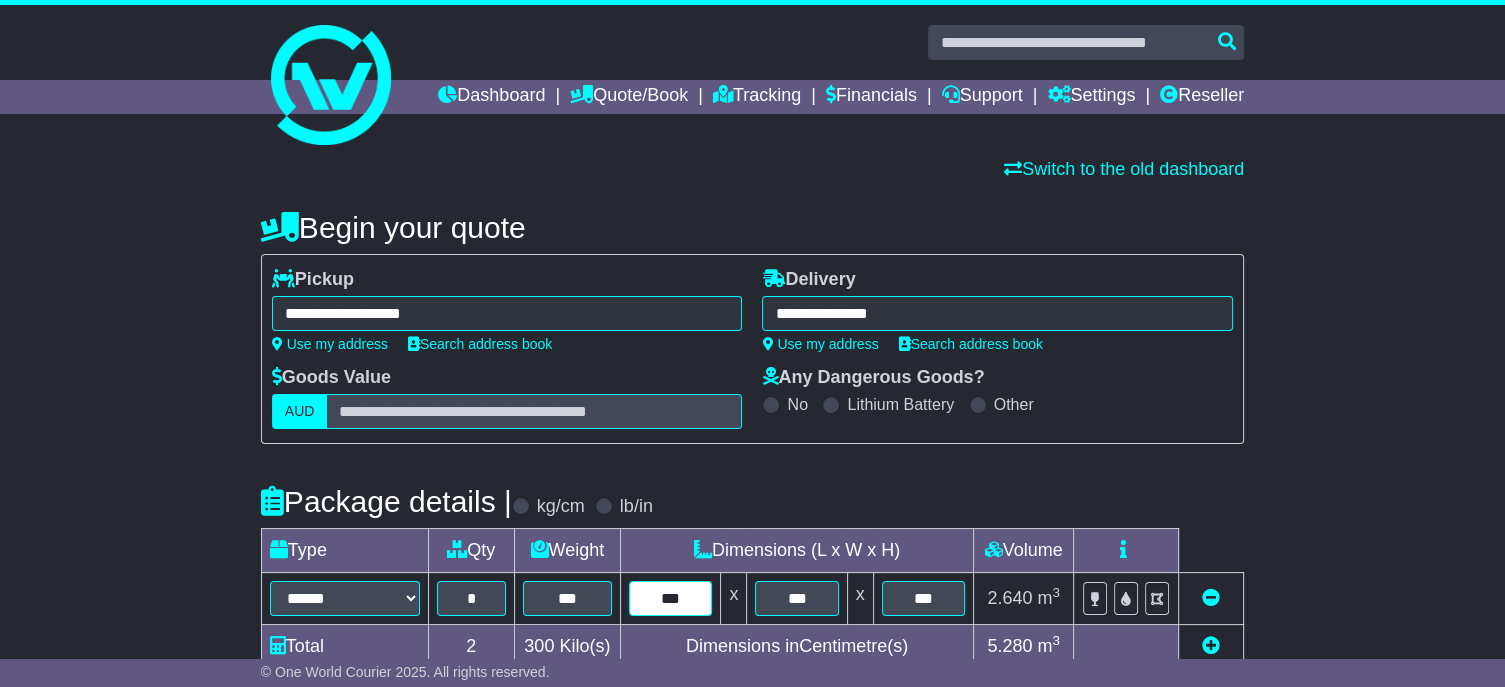 drag, startPoint x: 688, startPoint y: 621, endPoint x: 605, endPoint y: 622, distance: 83.00603 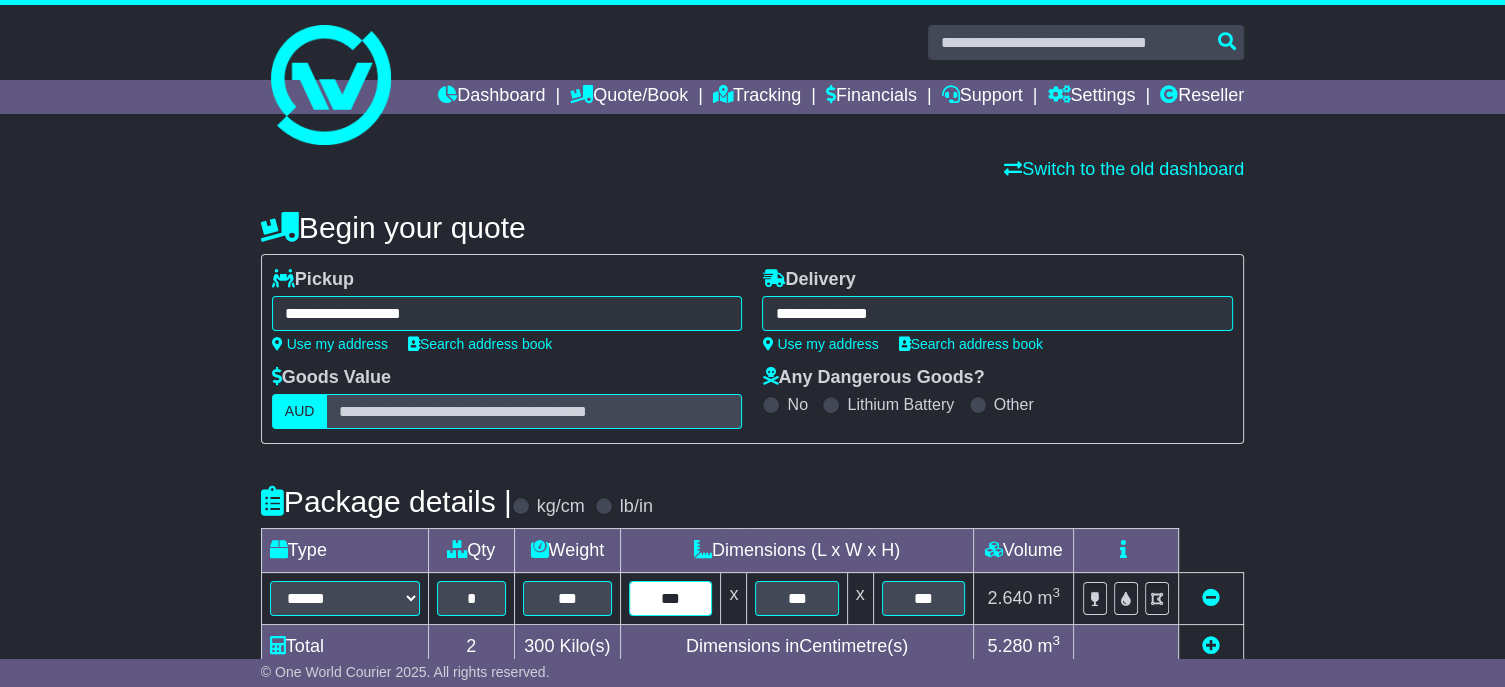 type on "***" 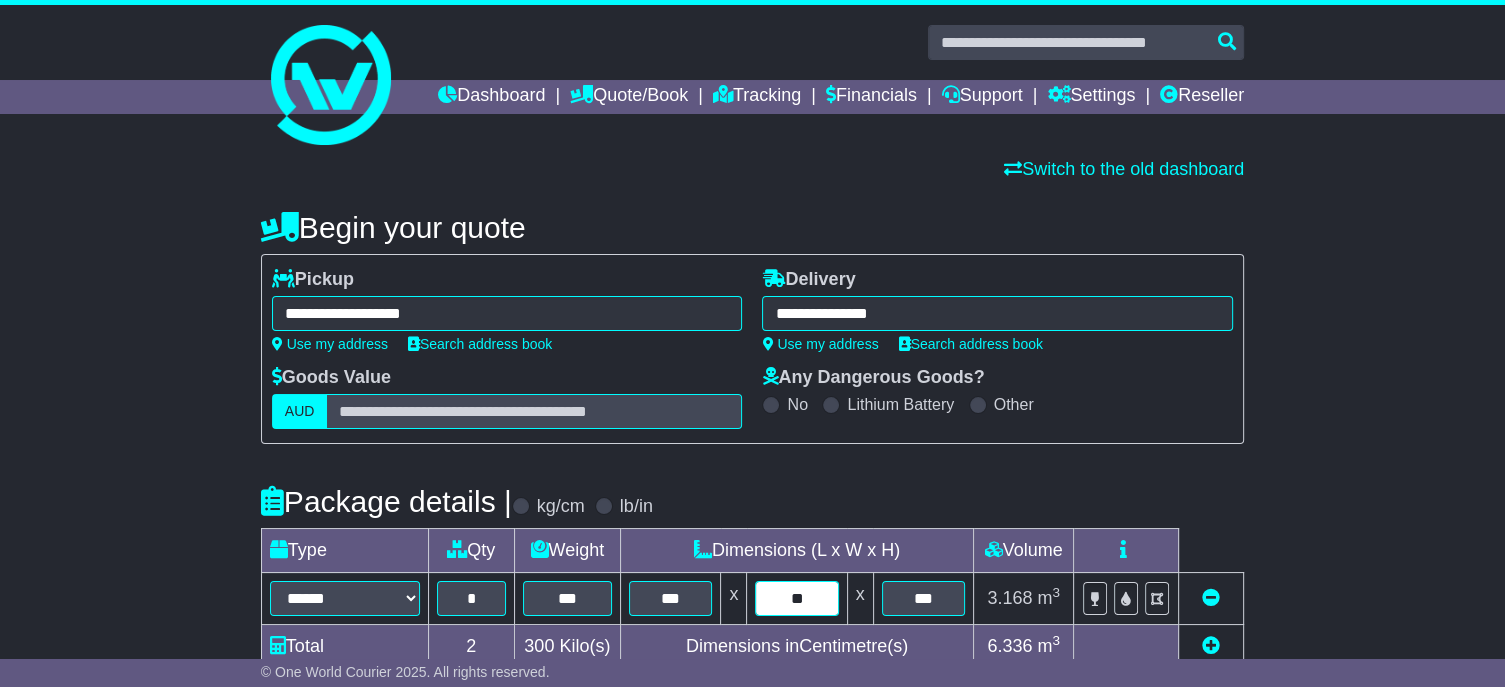 type on "***" 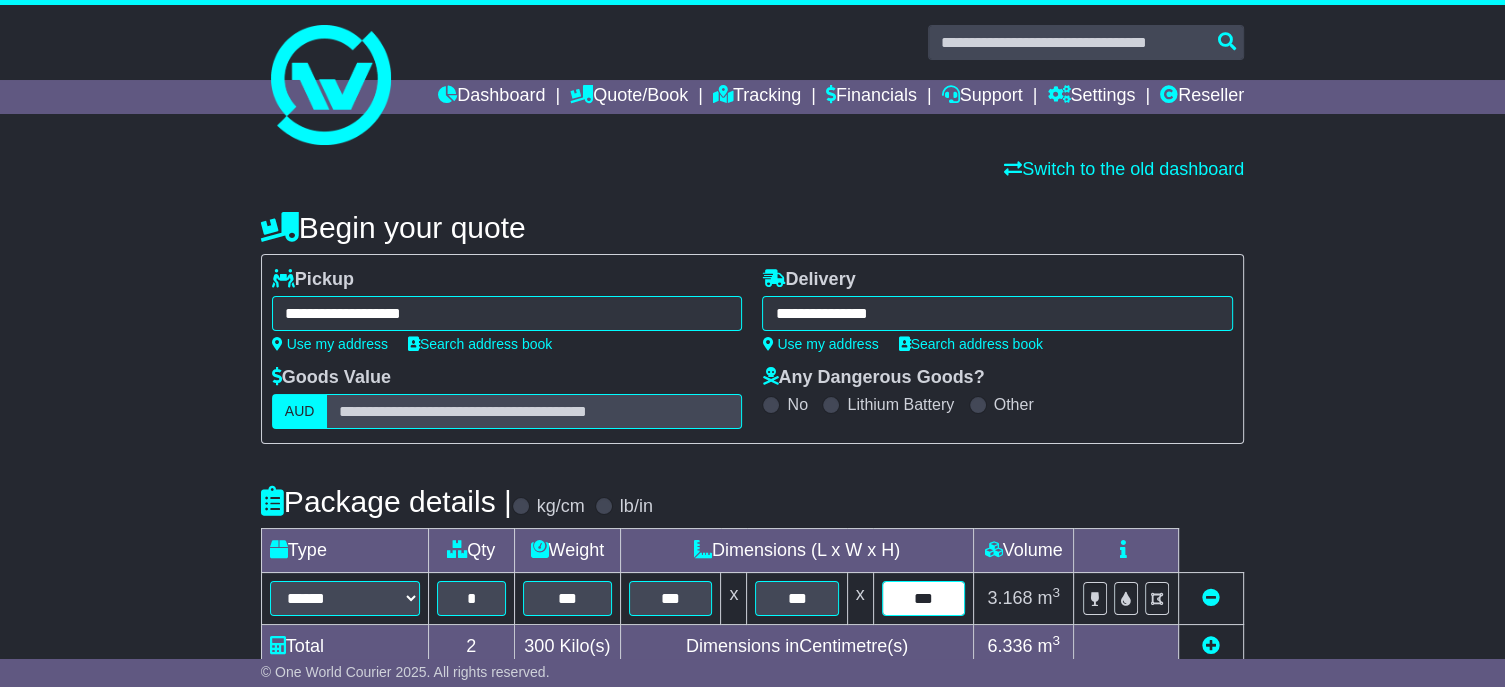 type on "***" 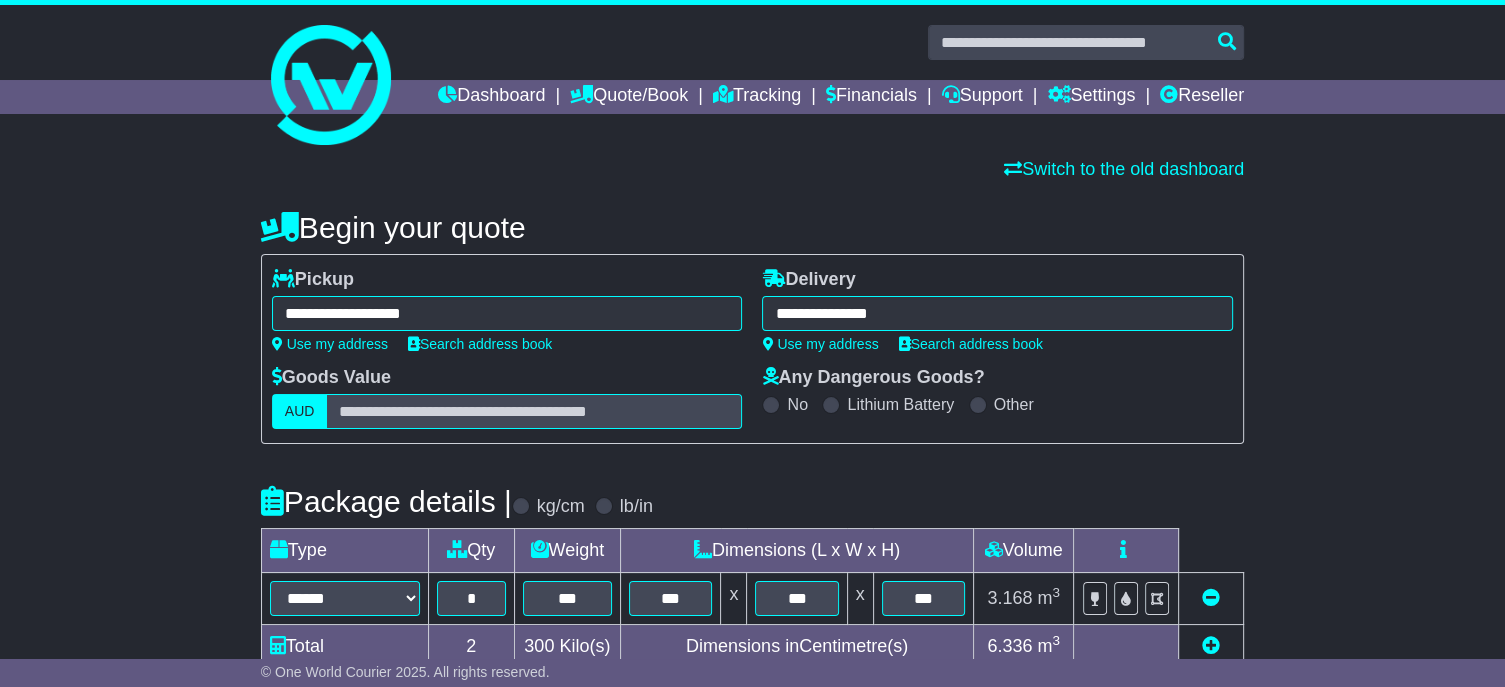 scroll, scrollTop: 581, scrollLeft: 0, axis: vertical 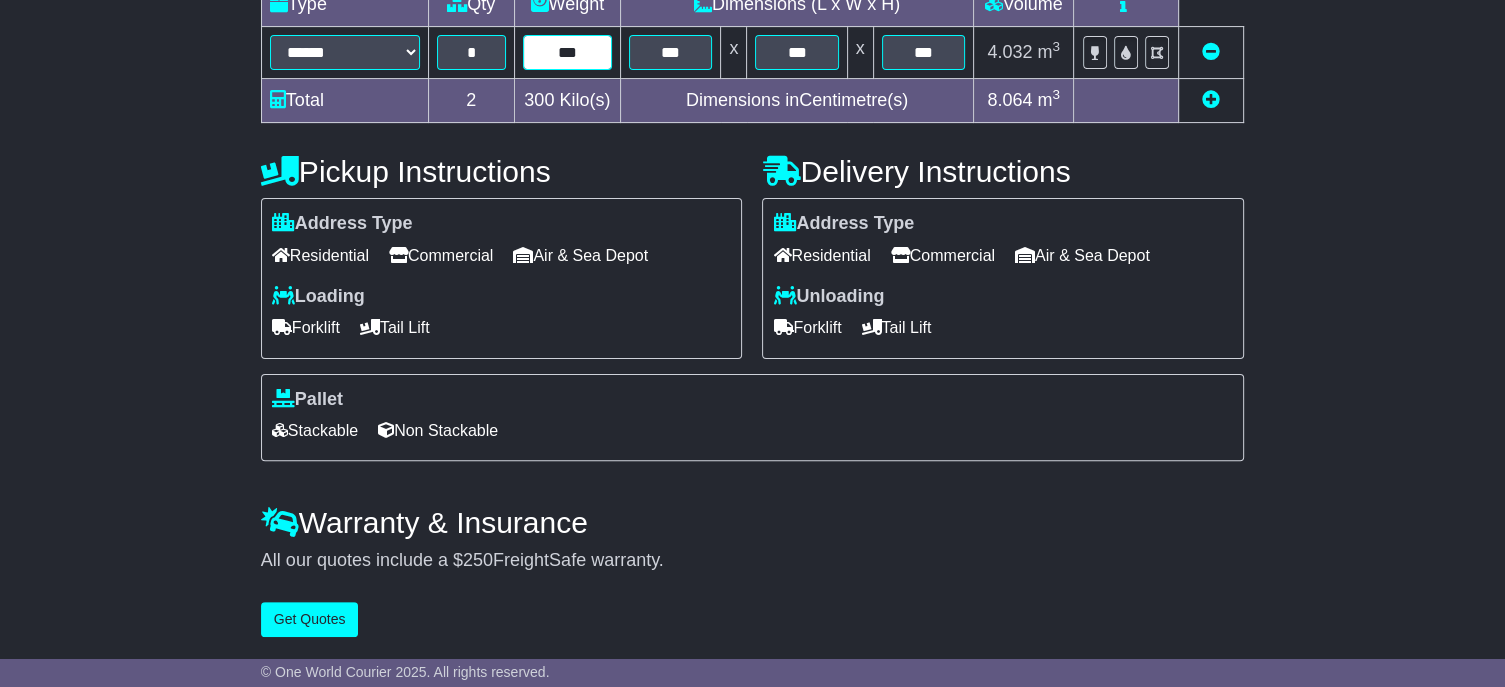 drag, startPoint x: 581, startPoint y: 49, endPoint x: 533, endPoint y: 46, distance: 48.09366 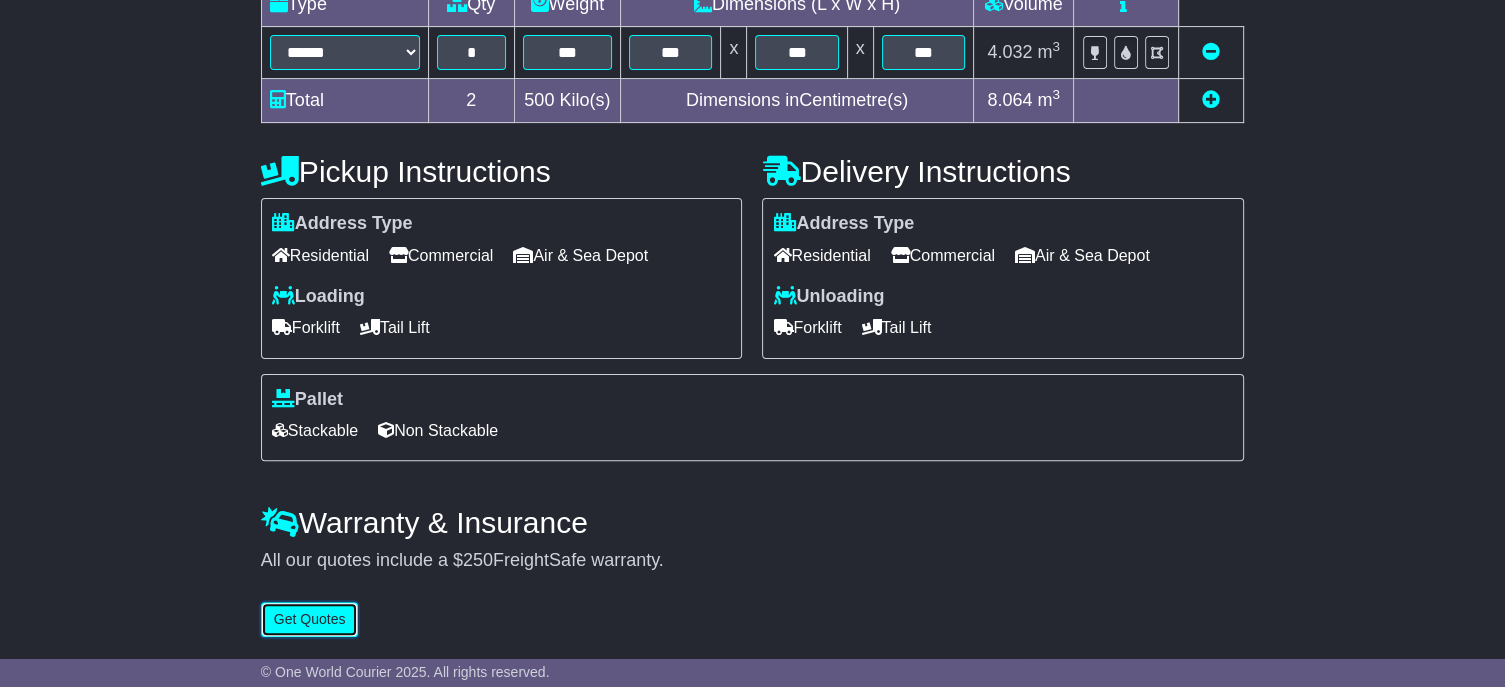 click on "Get Quotes" at bounding box center [310, 619] 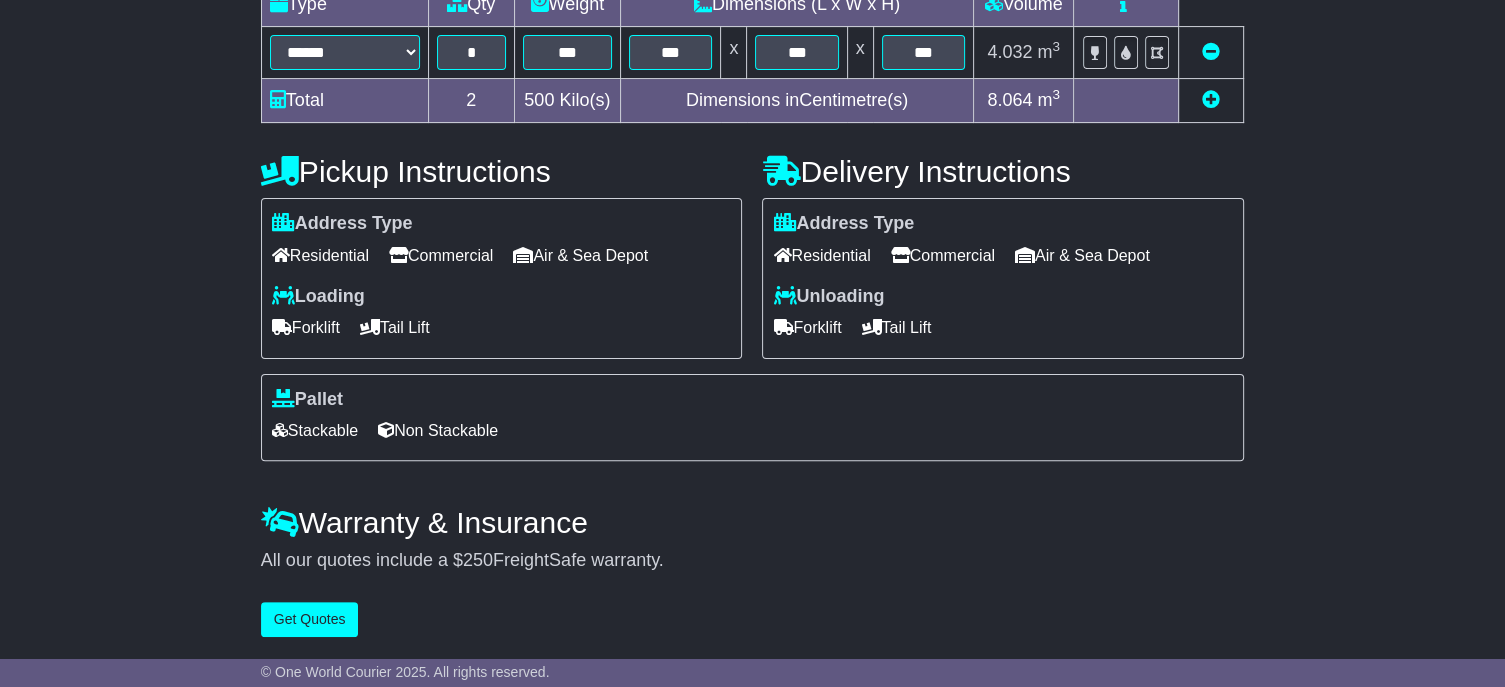 scroll, scrollTop: 0, scrollLeft: 0, axis: both 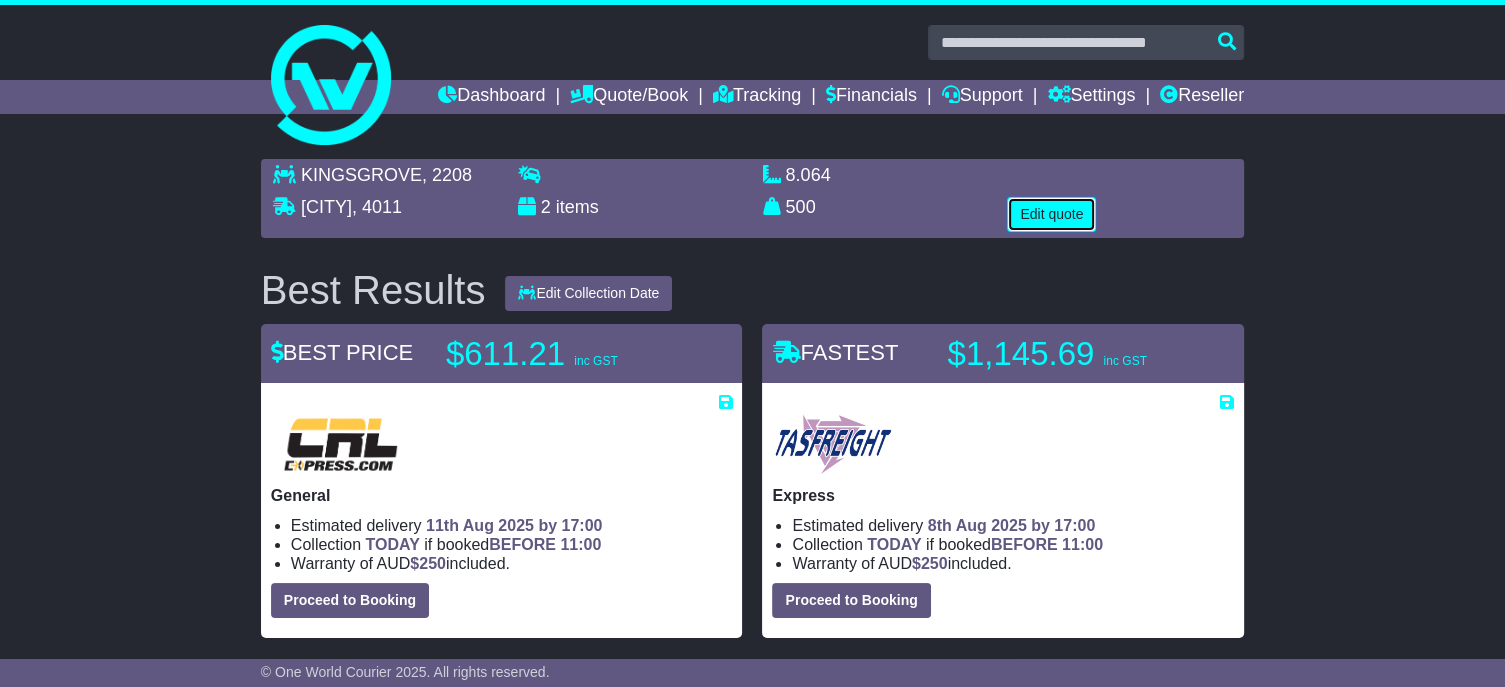click on "Edit quote" at bounding box center (1051, 214) 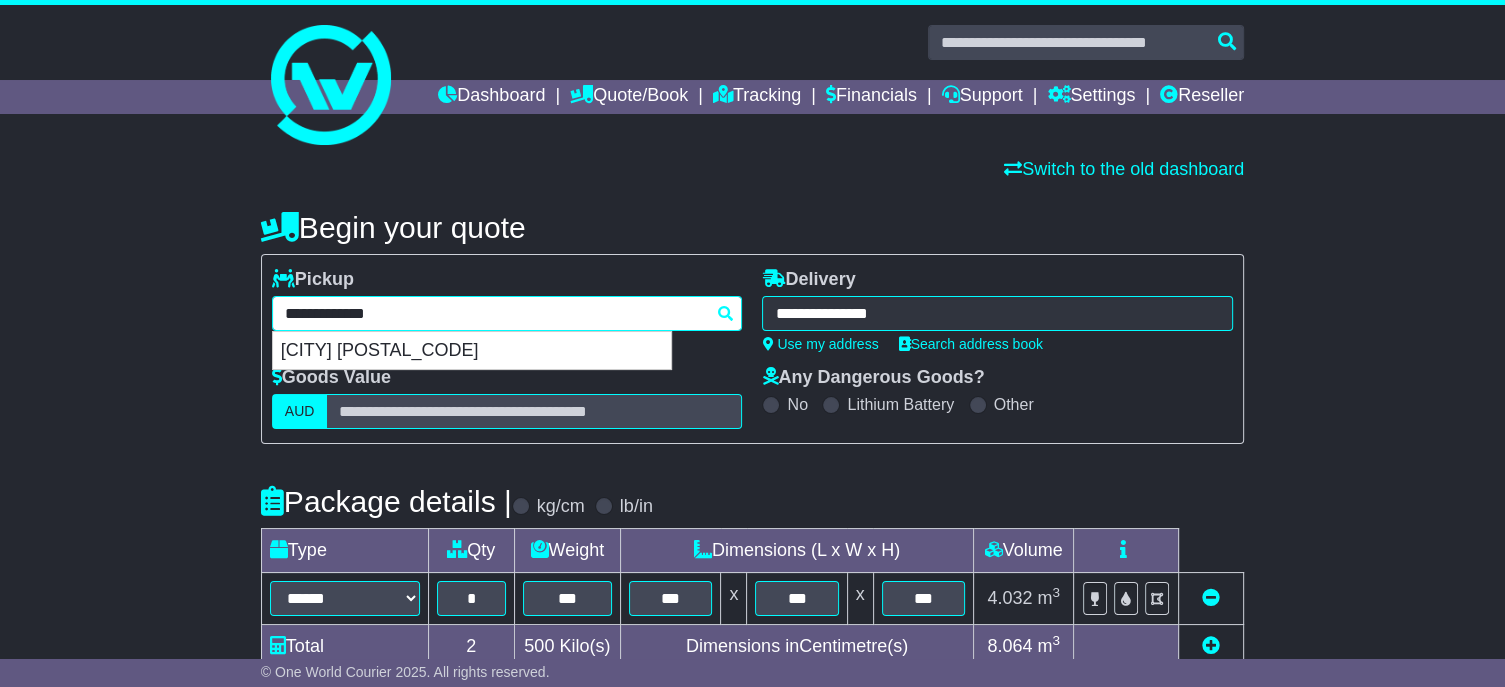 click on "**********" at bounding box center (507, 313) 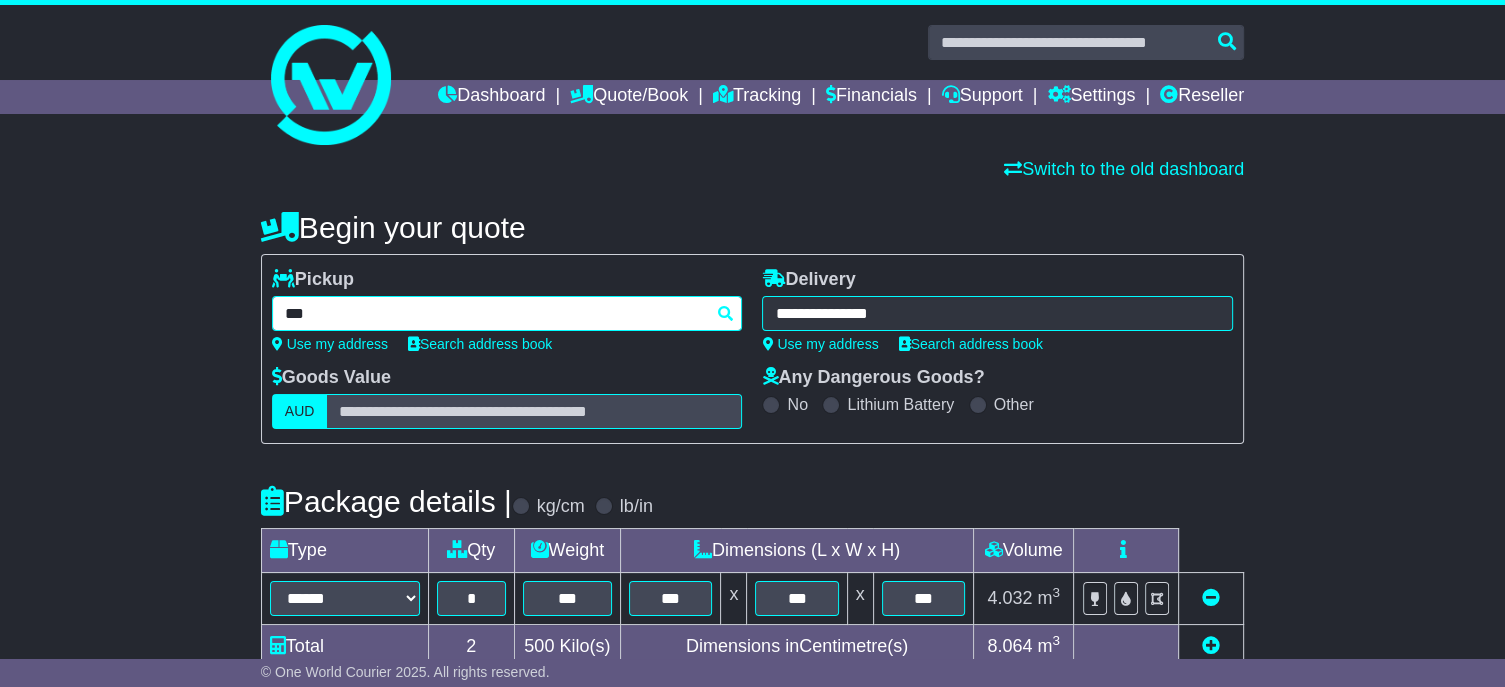 type on "****" 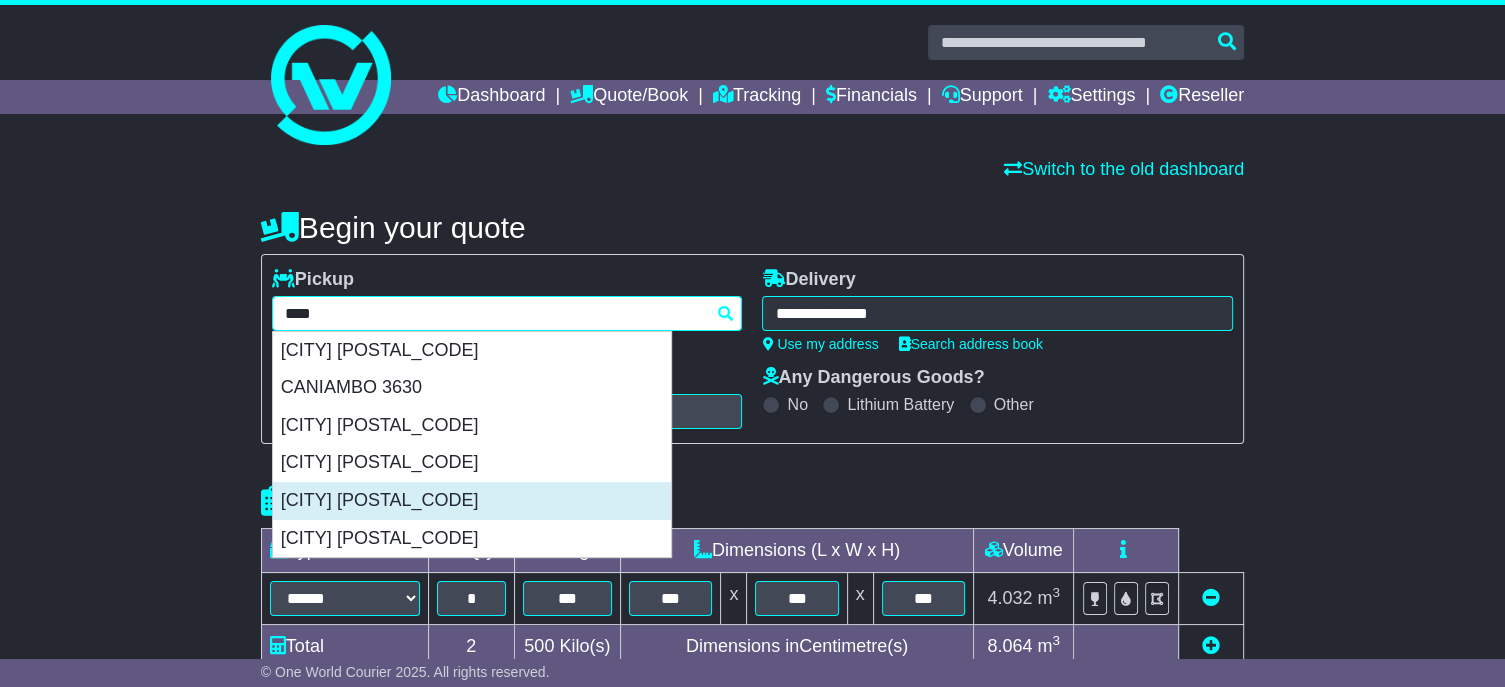 click on "[CITY] [POSTAL_CODE]" at bounding box center (472, 501) 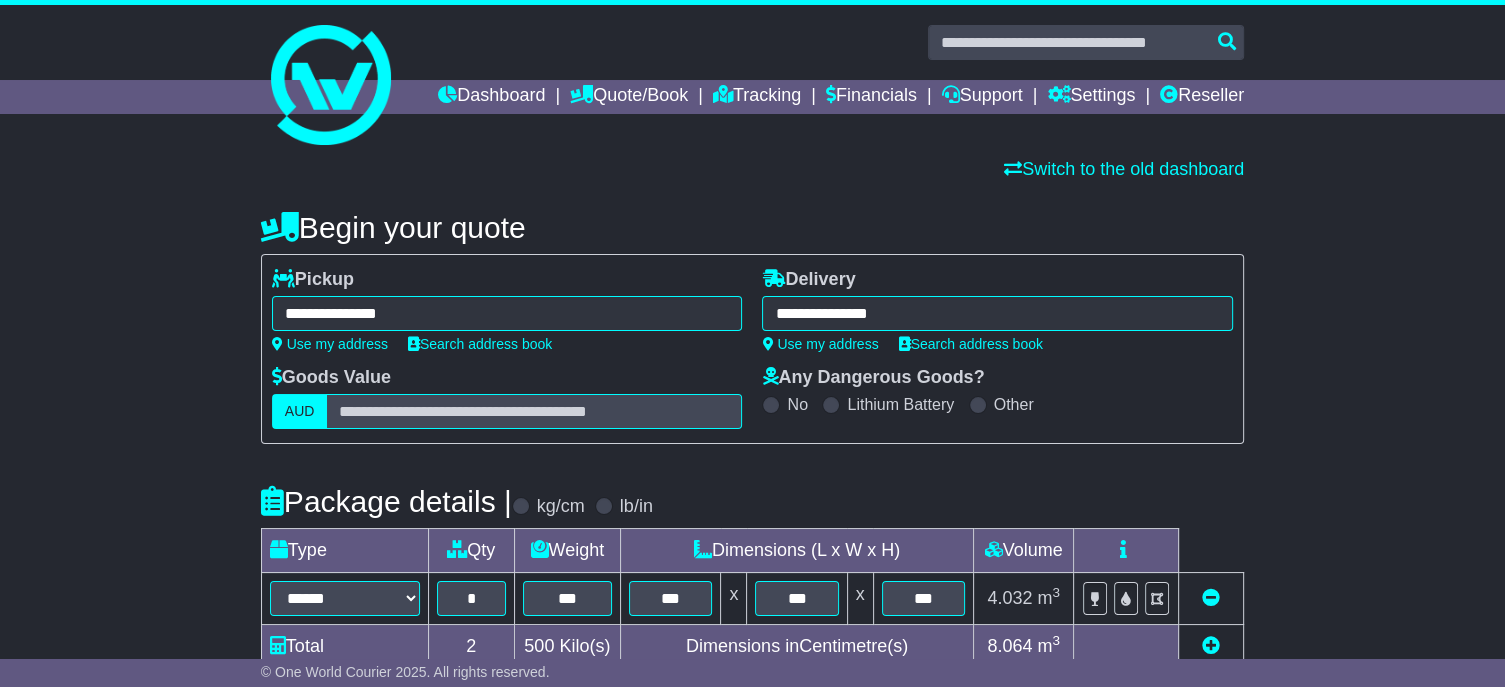 type on "**********" 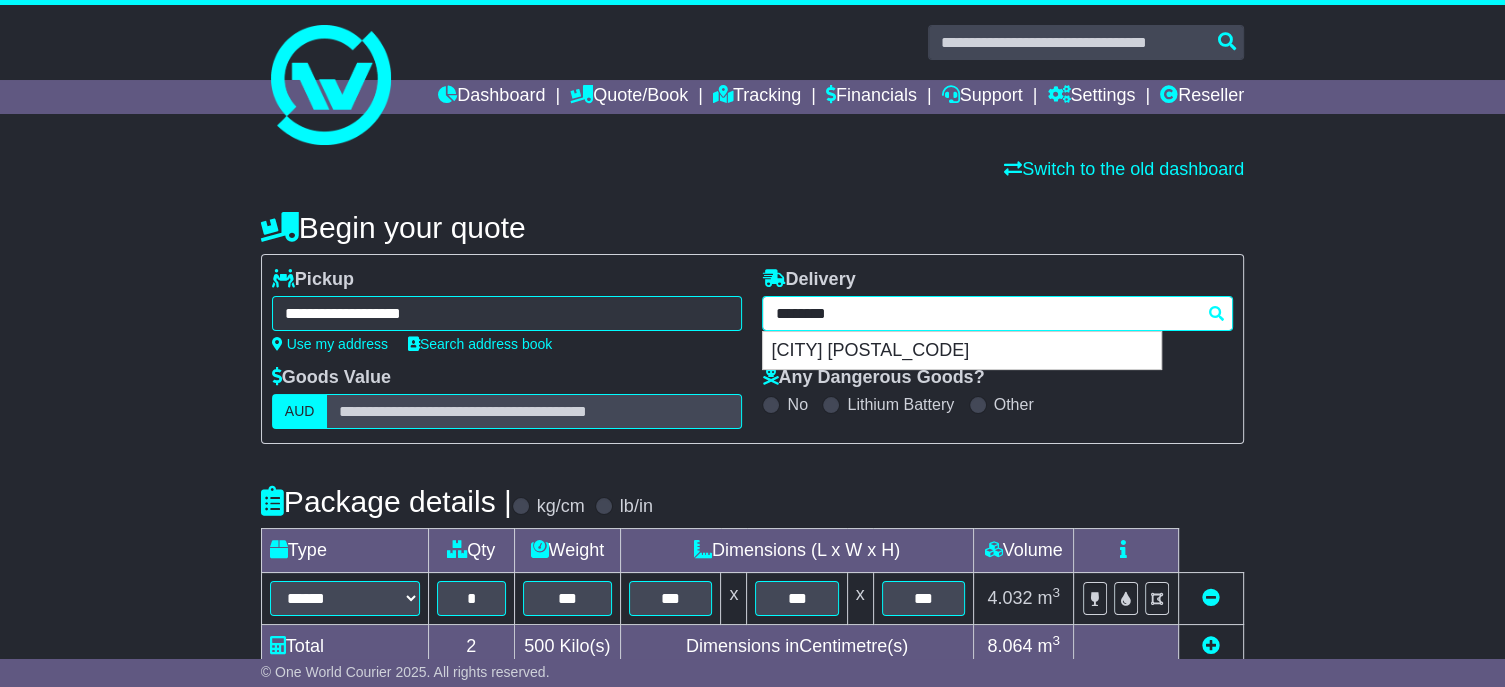 click on "**********" at bounding box center [997, 313] 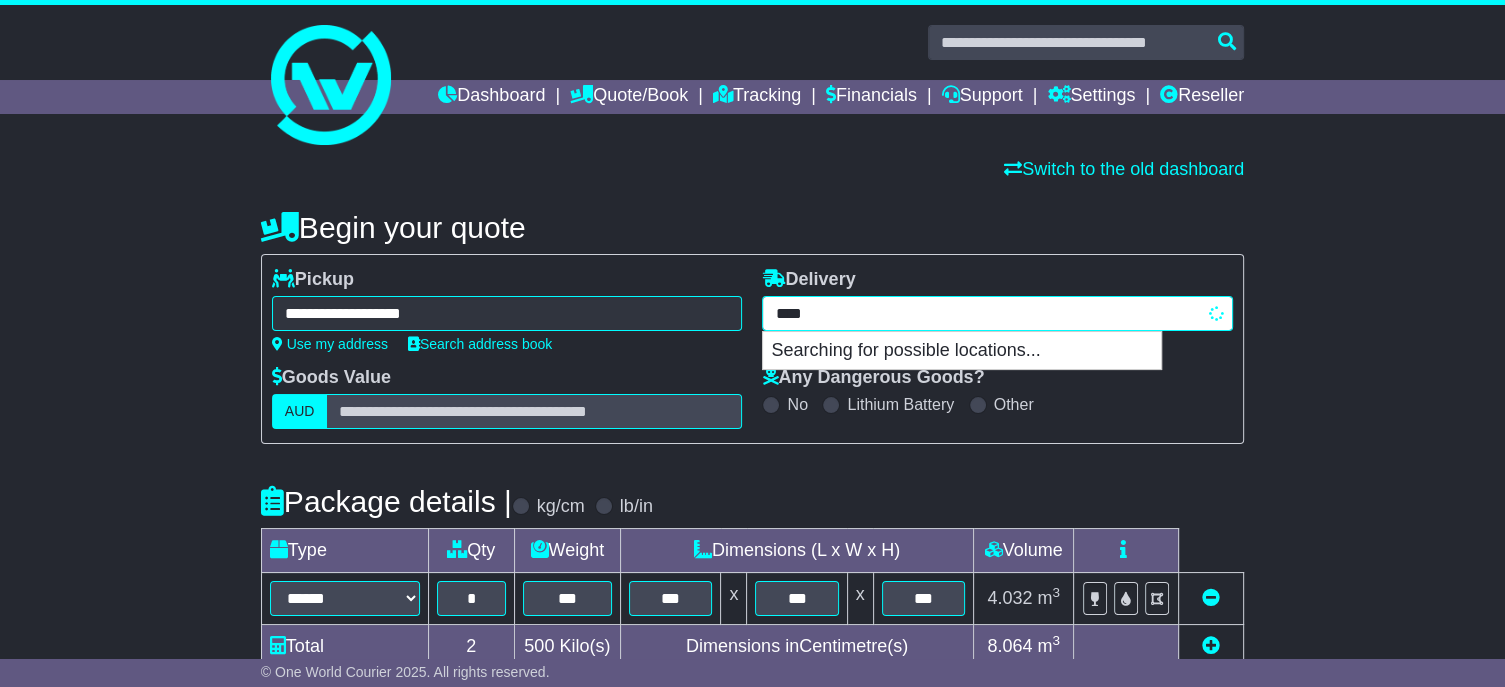 type on "*****" 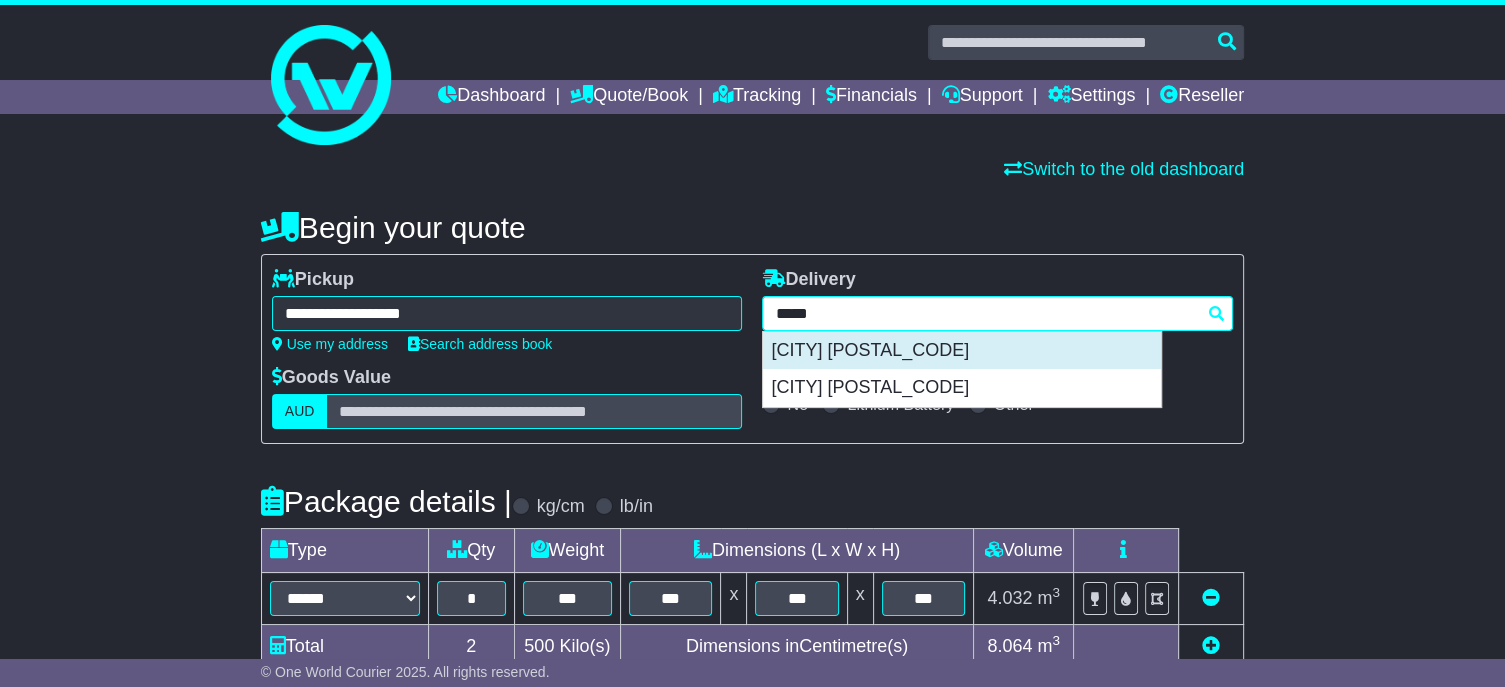 click on "[CITY] [POSTAL_CODE]" at bounding box center (962, 351) 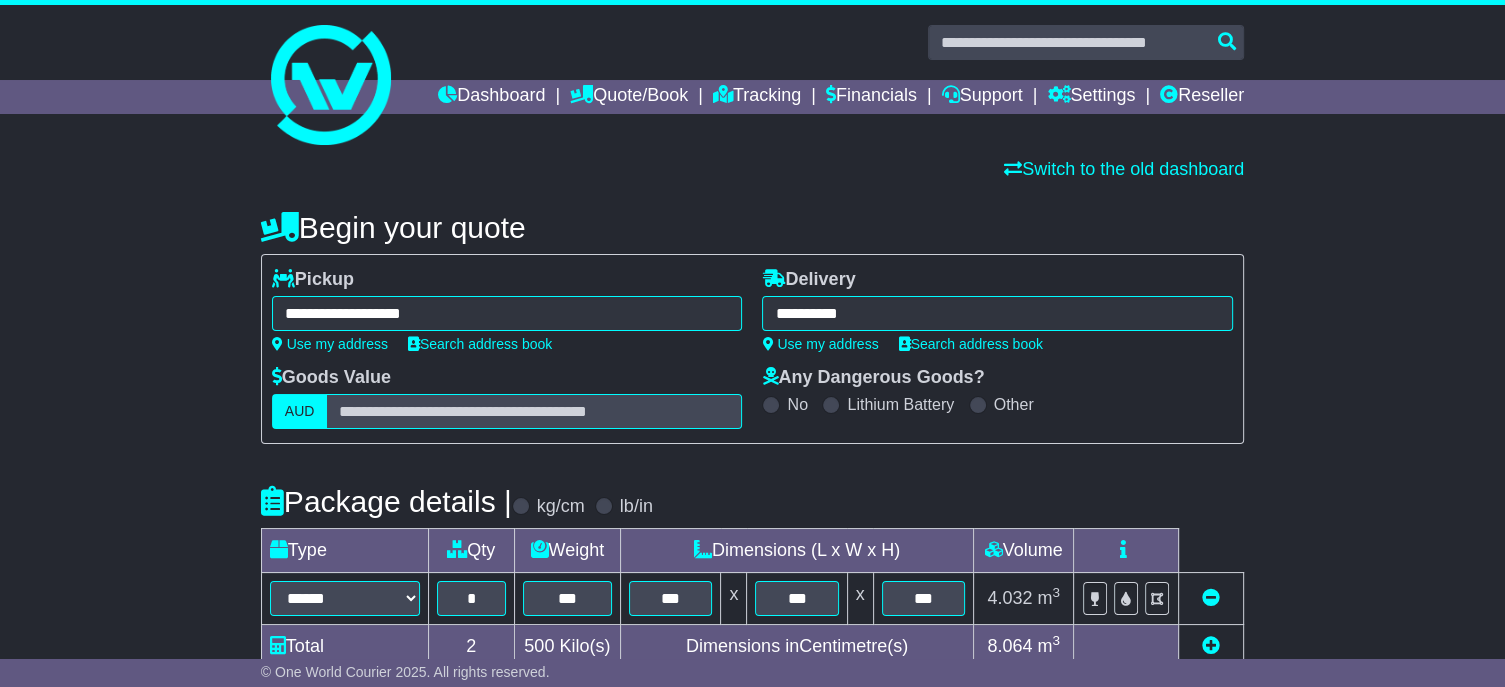 type on "**********" 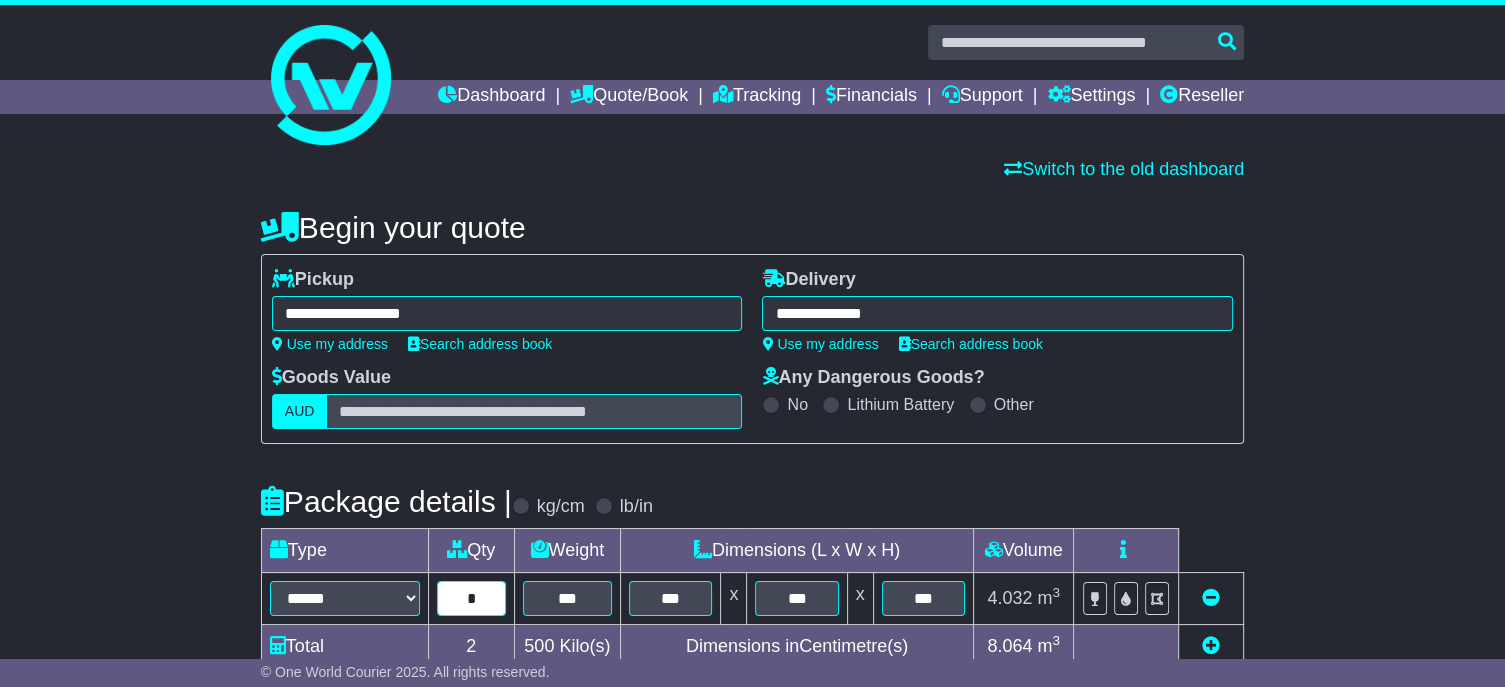 drag, startPoint x: 463, startPoint y: 644, endPoint x: 492, endPoint y: 650, distance: 29.614185 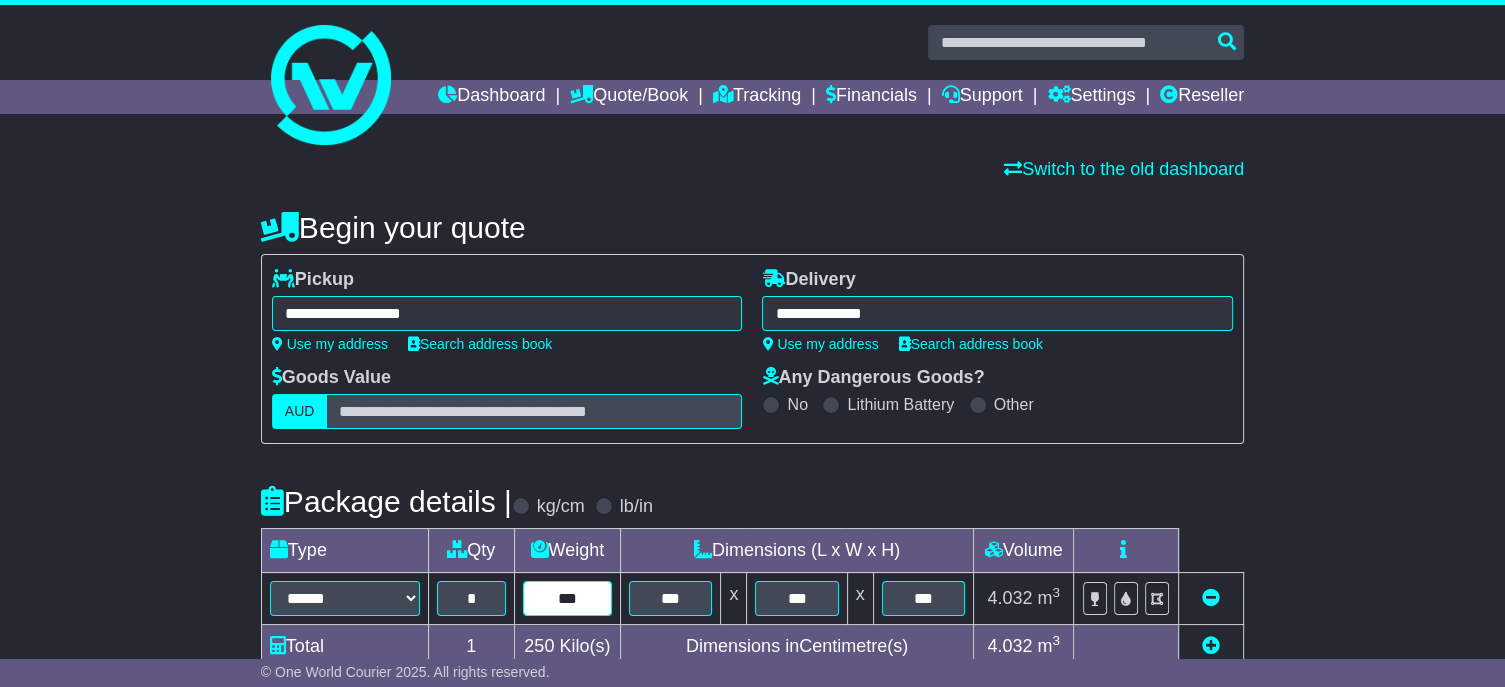 type on "***" 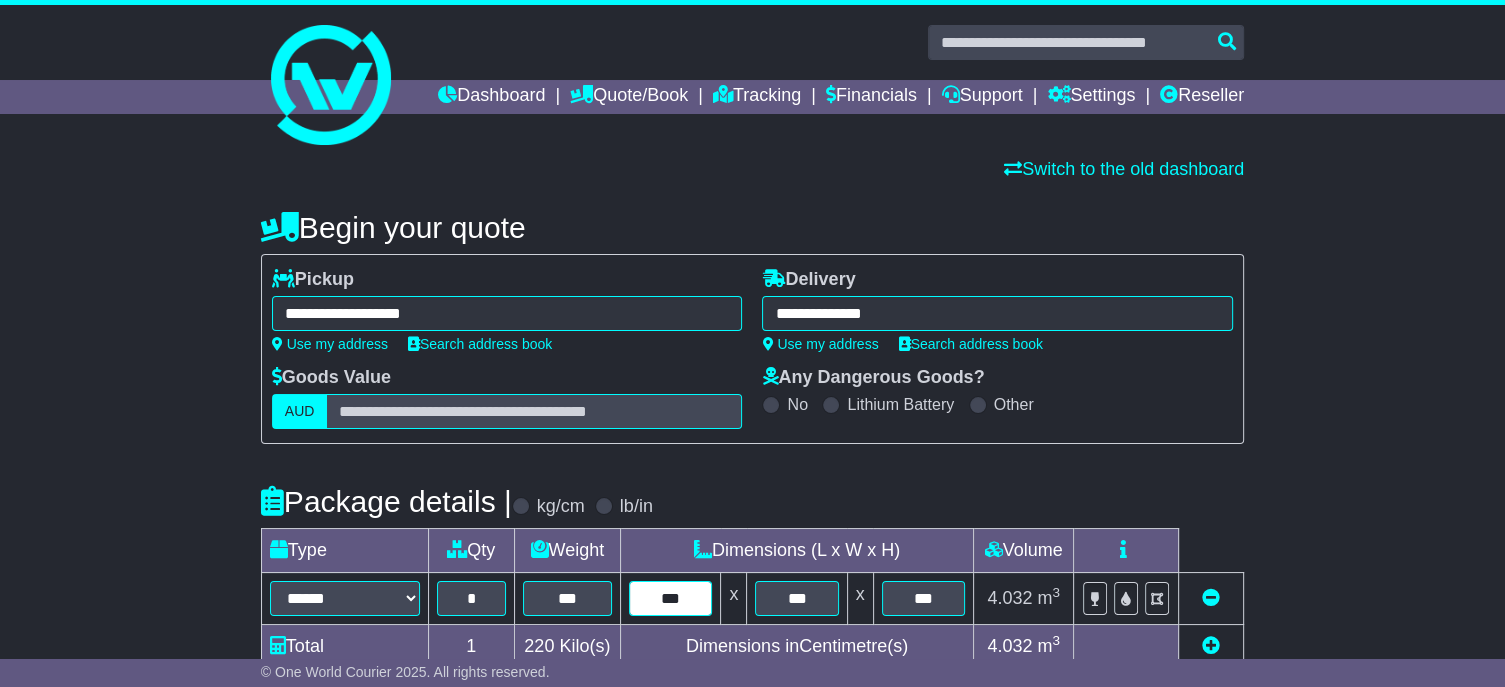 type on "***" 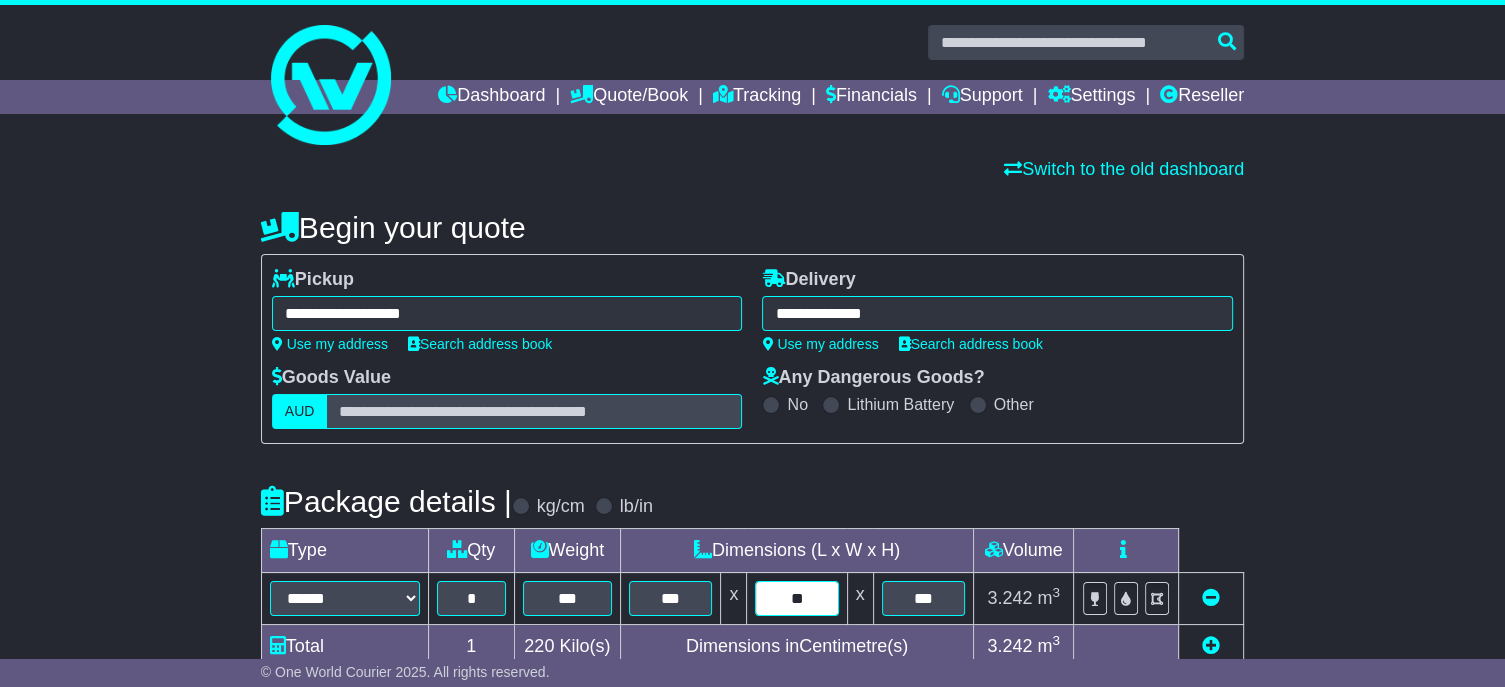 type on "**" 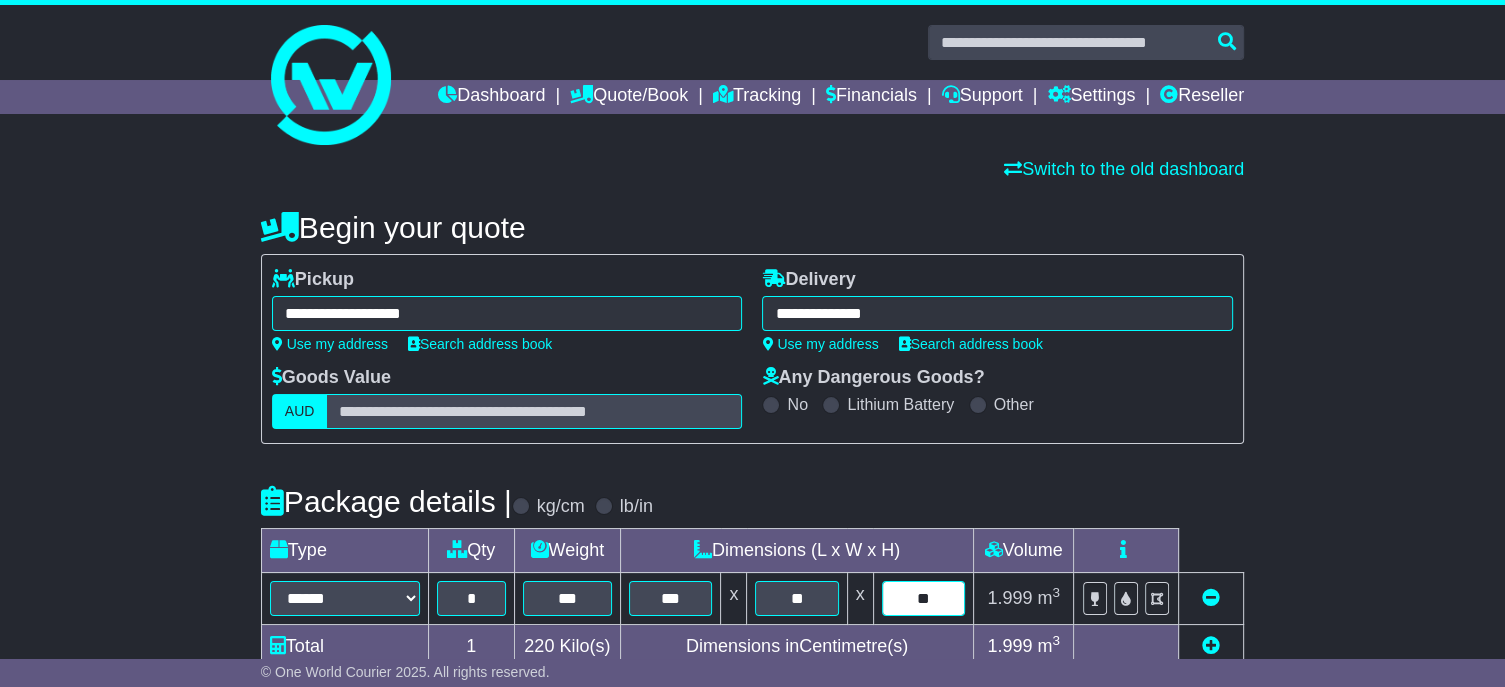 type on "**" 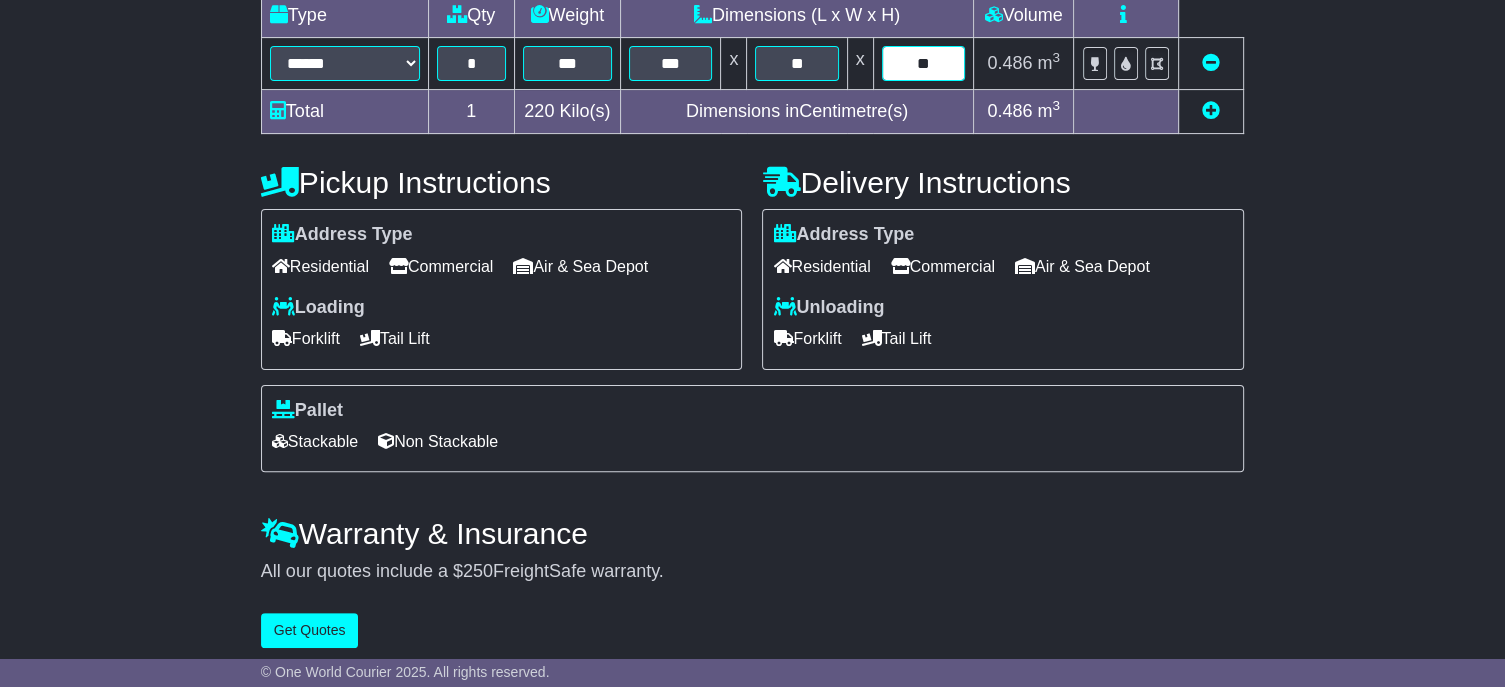 scroll, scrollTop: 581, scrollLeft: 0, axis: vertical 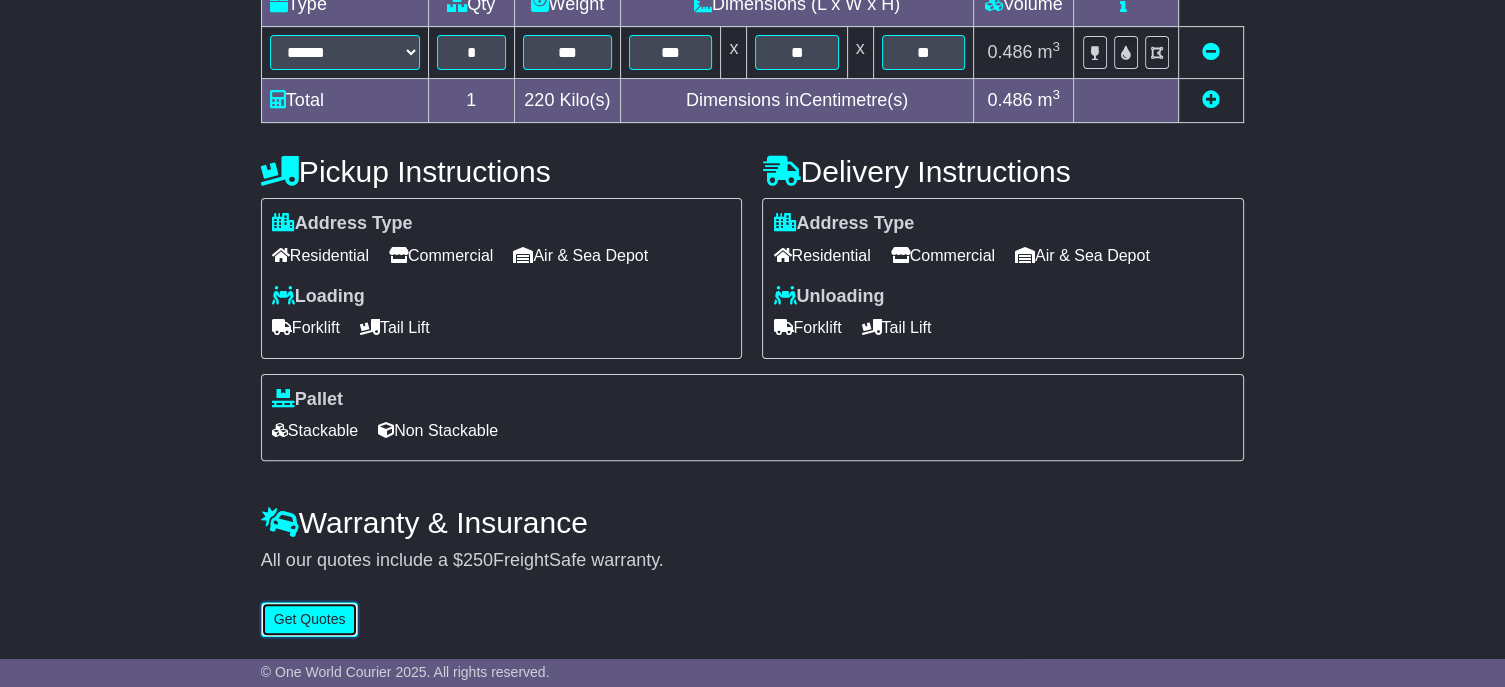 click on "Get Quotes" at bounding box center [310, 619] 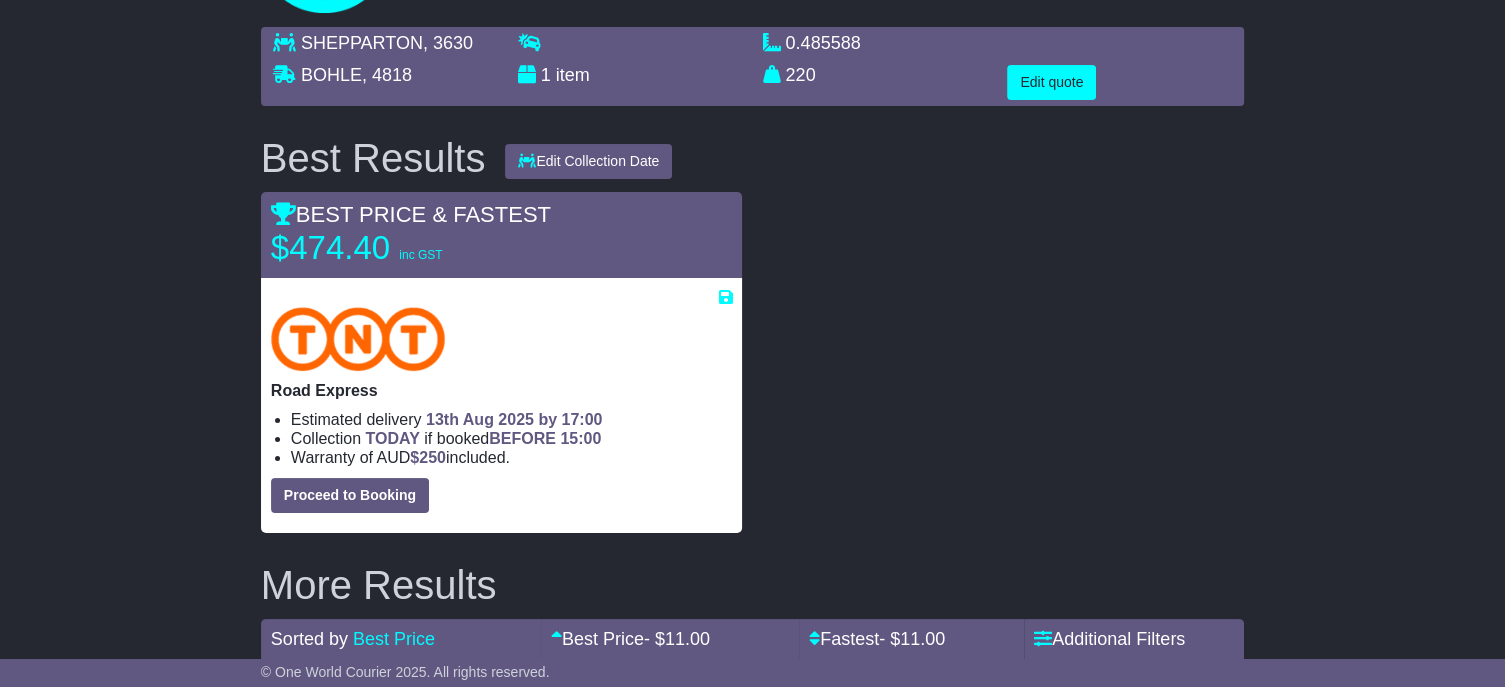 scroll, scrollTop: 100, scrollLeft: 0, axis: vertical 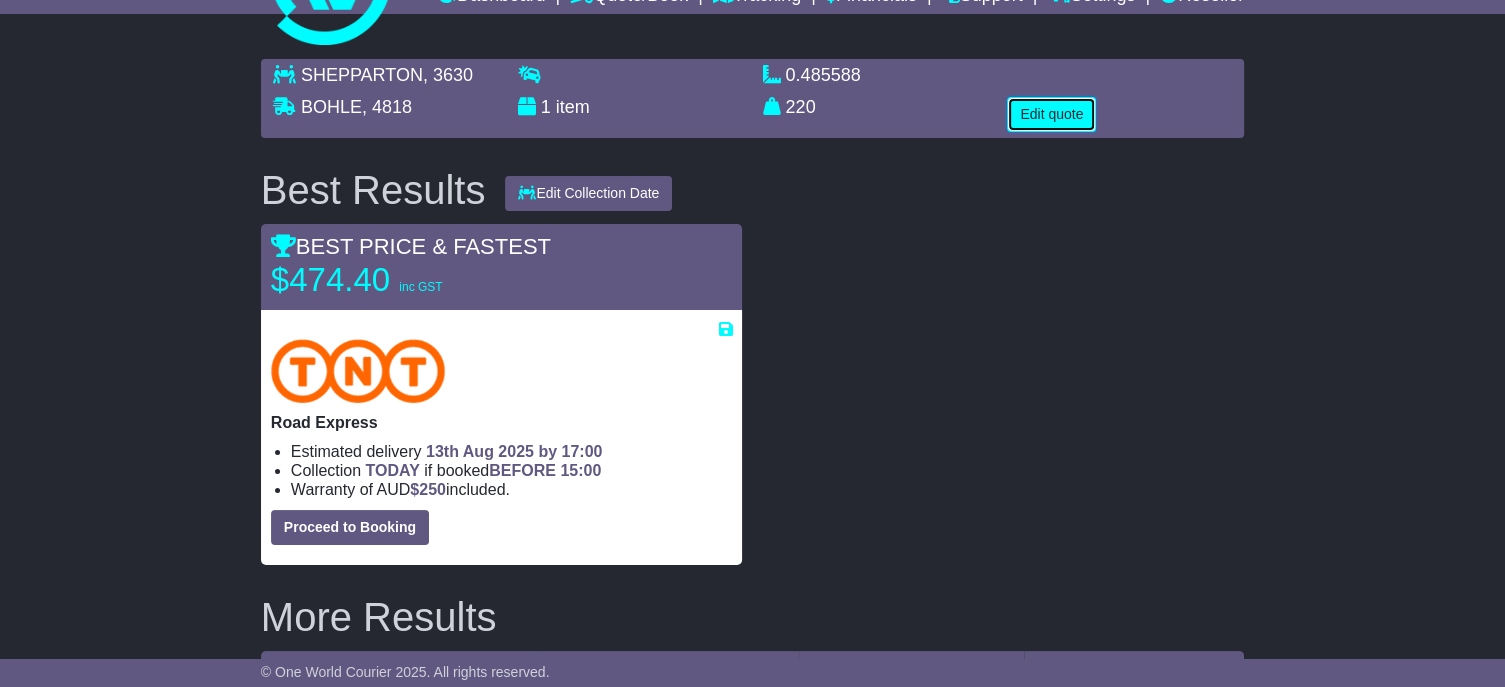 click on "Edit quote" at bounding box center (1051, 114) 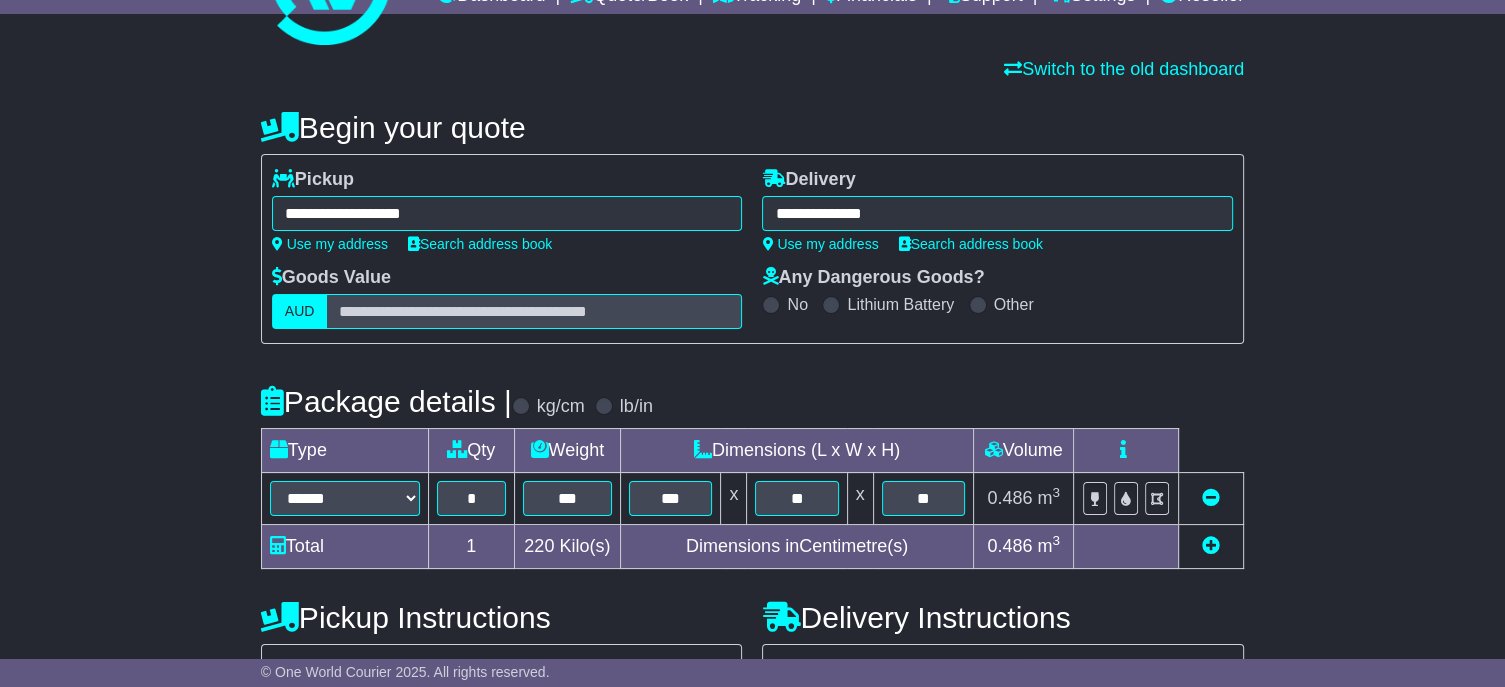 click on "**********" at bounding box center (507, 213) 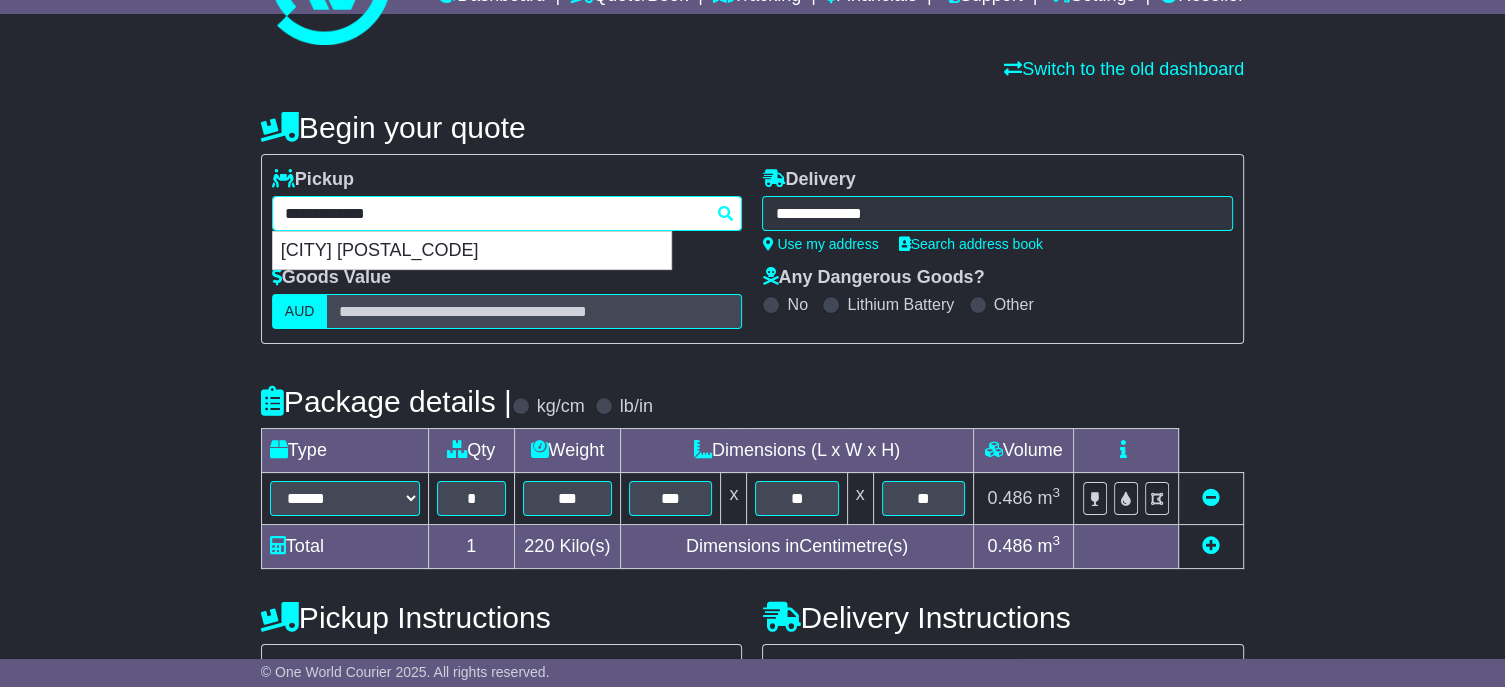 click on "**********" at bounding box center (507, 213) 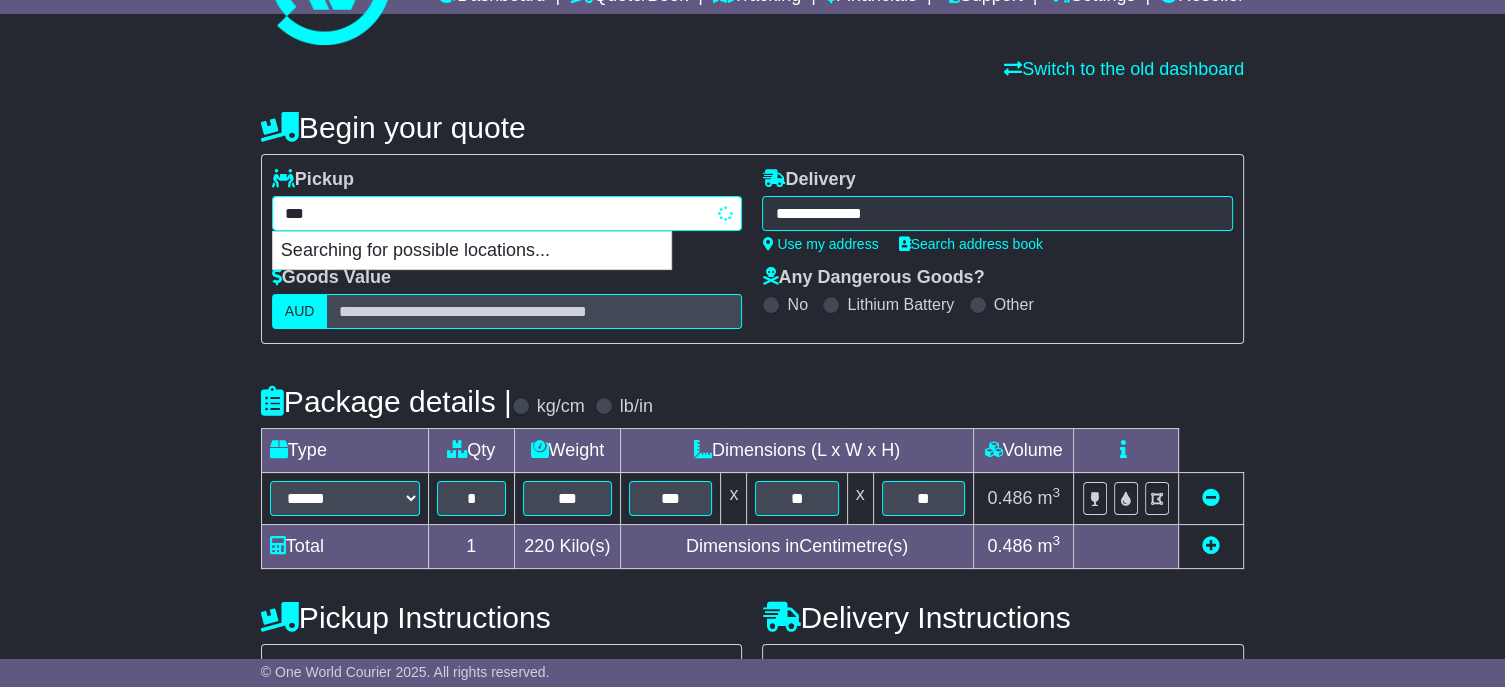 type on "****" 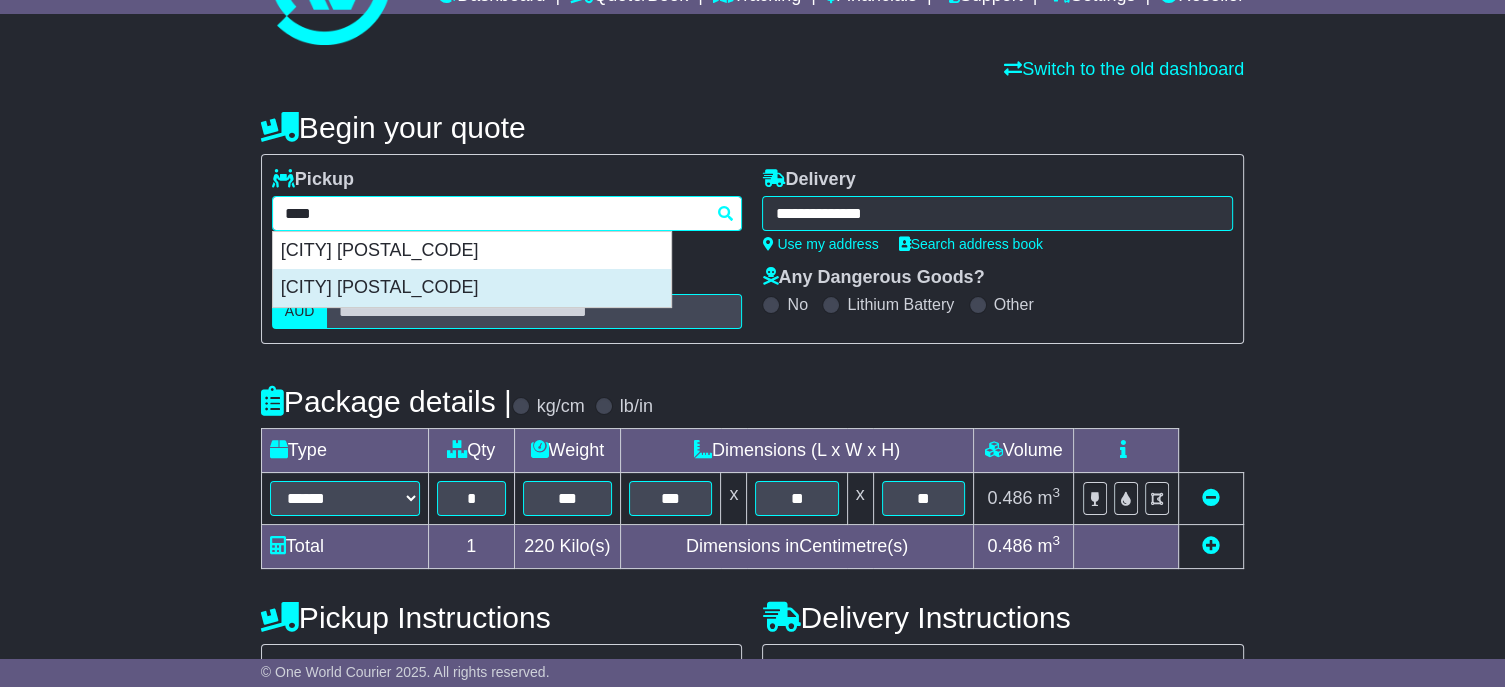 click on "[CITY] [POSTAL_CODE]" at bounding box center (472, 288) 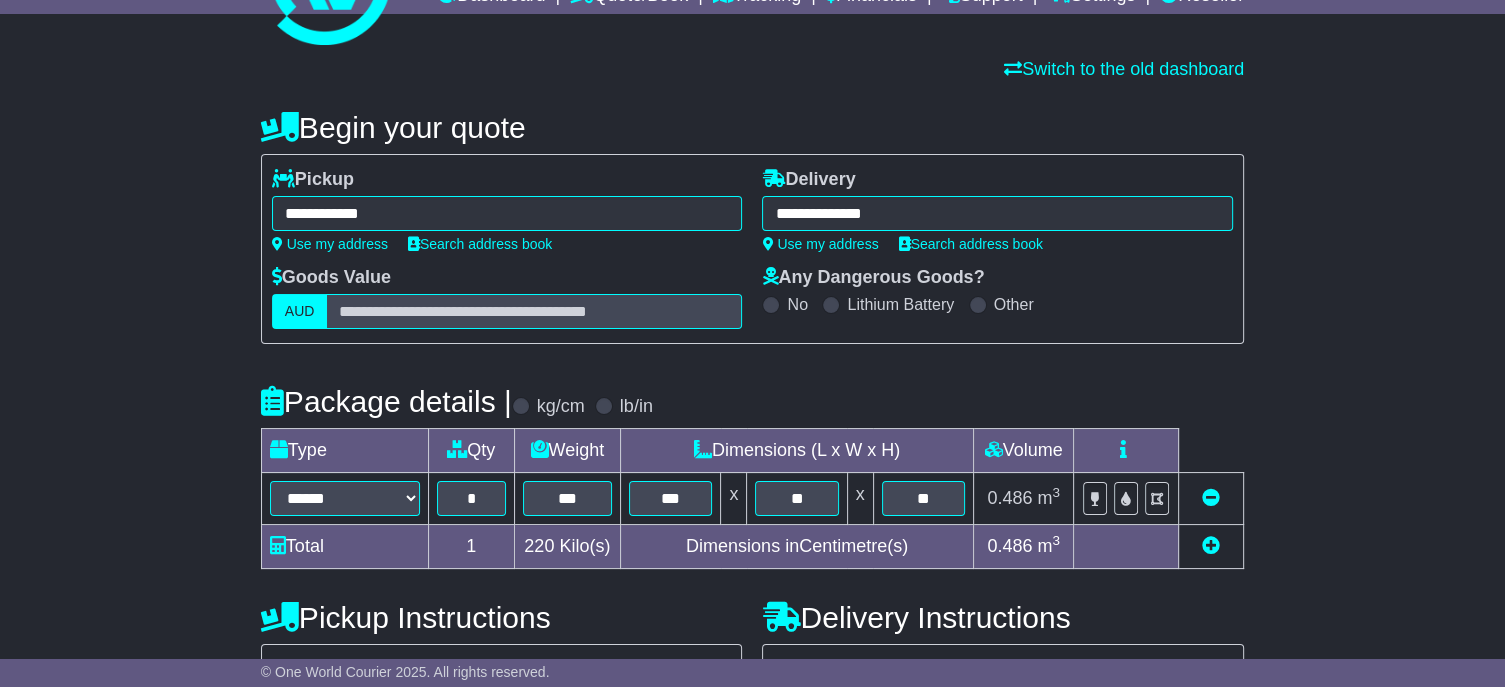 type on "**********" 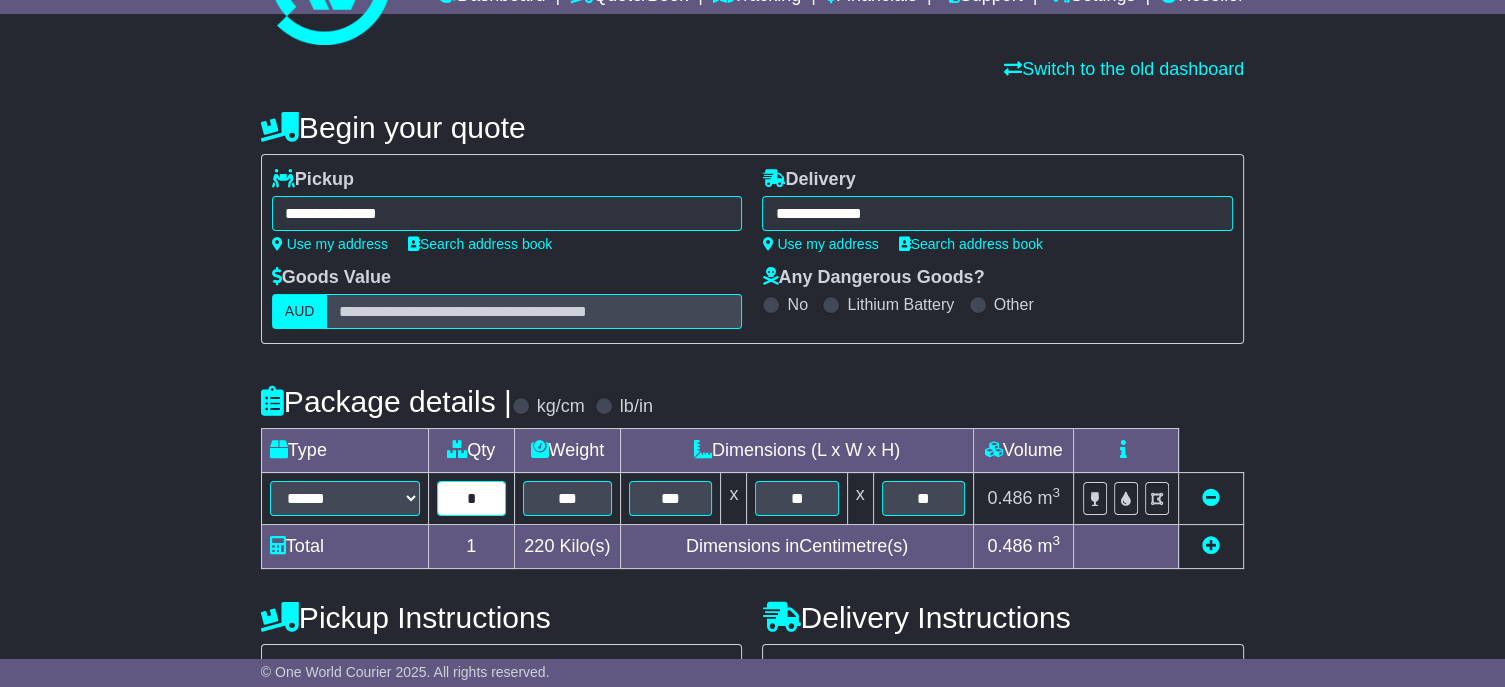 click on "*" at bounding box center [471, 498] 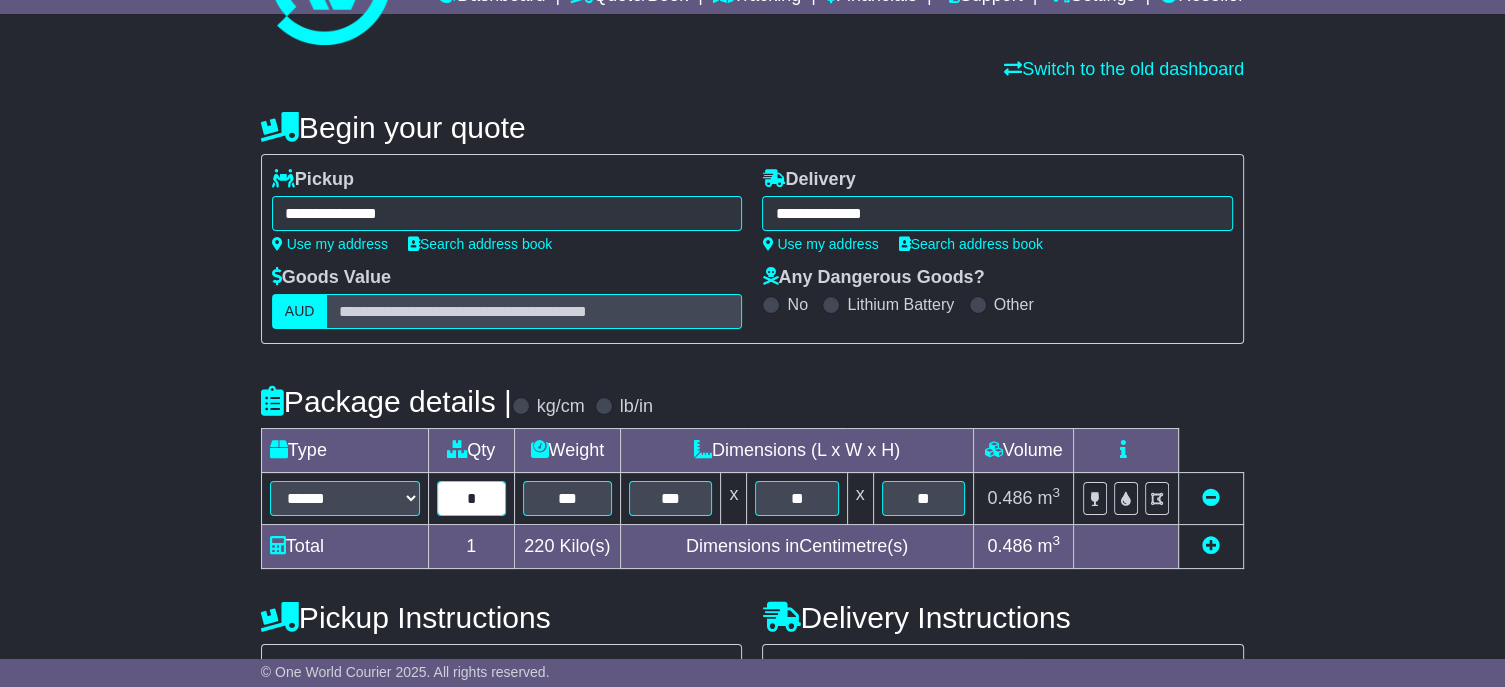 type on "*" 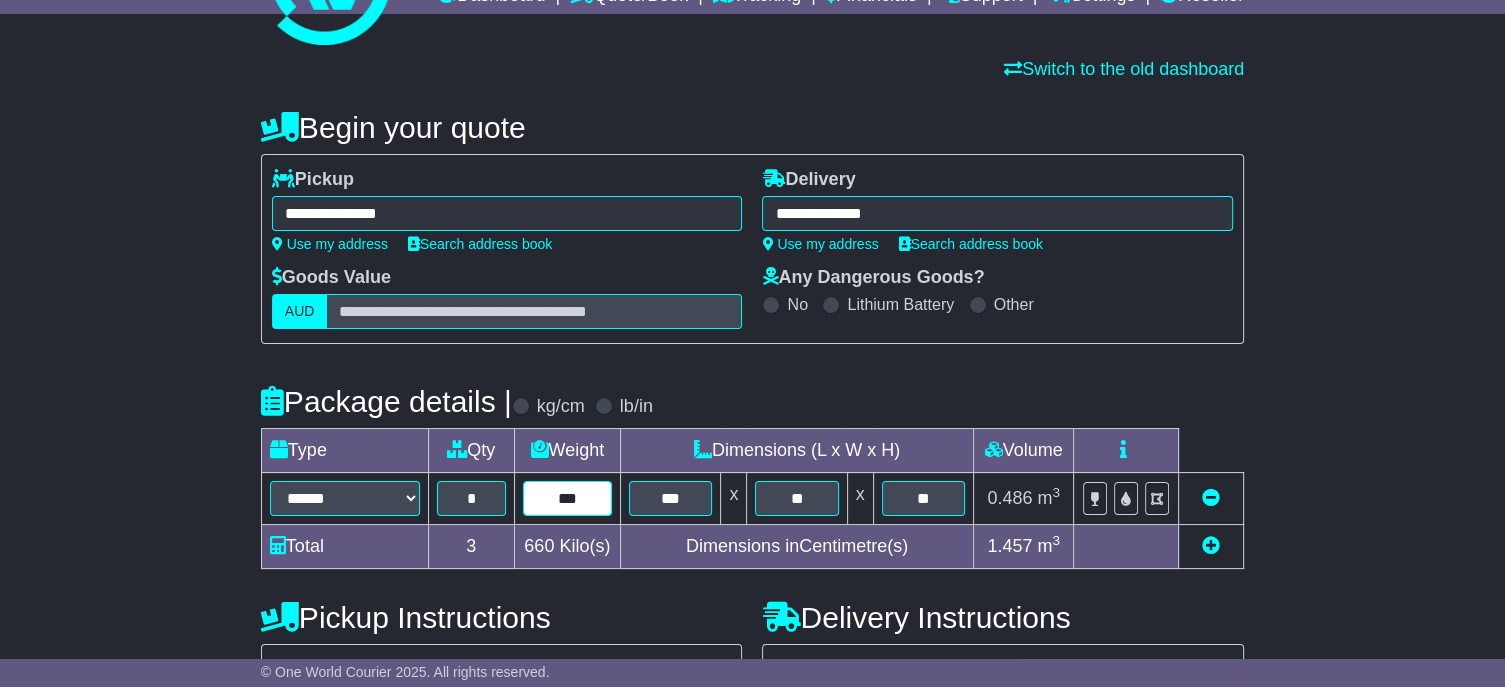 type on "***" 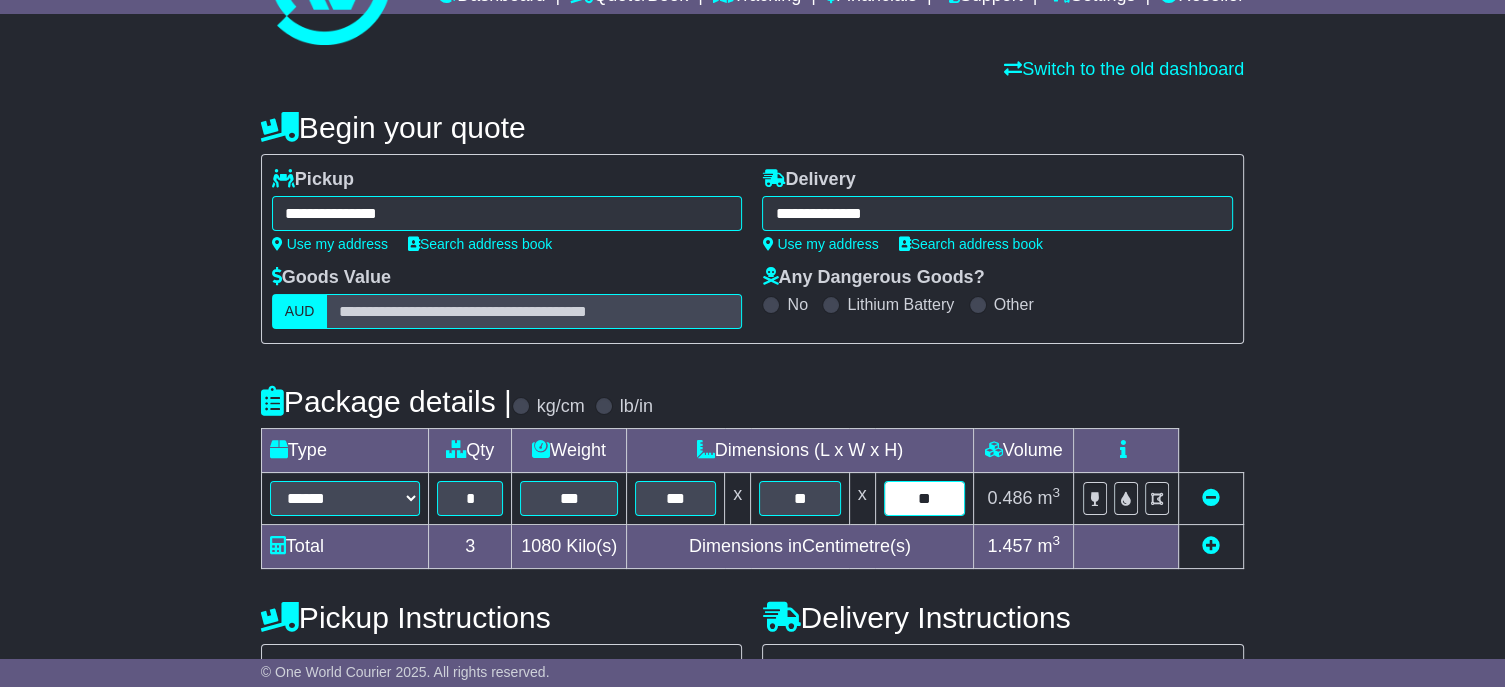 type on "**" 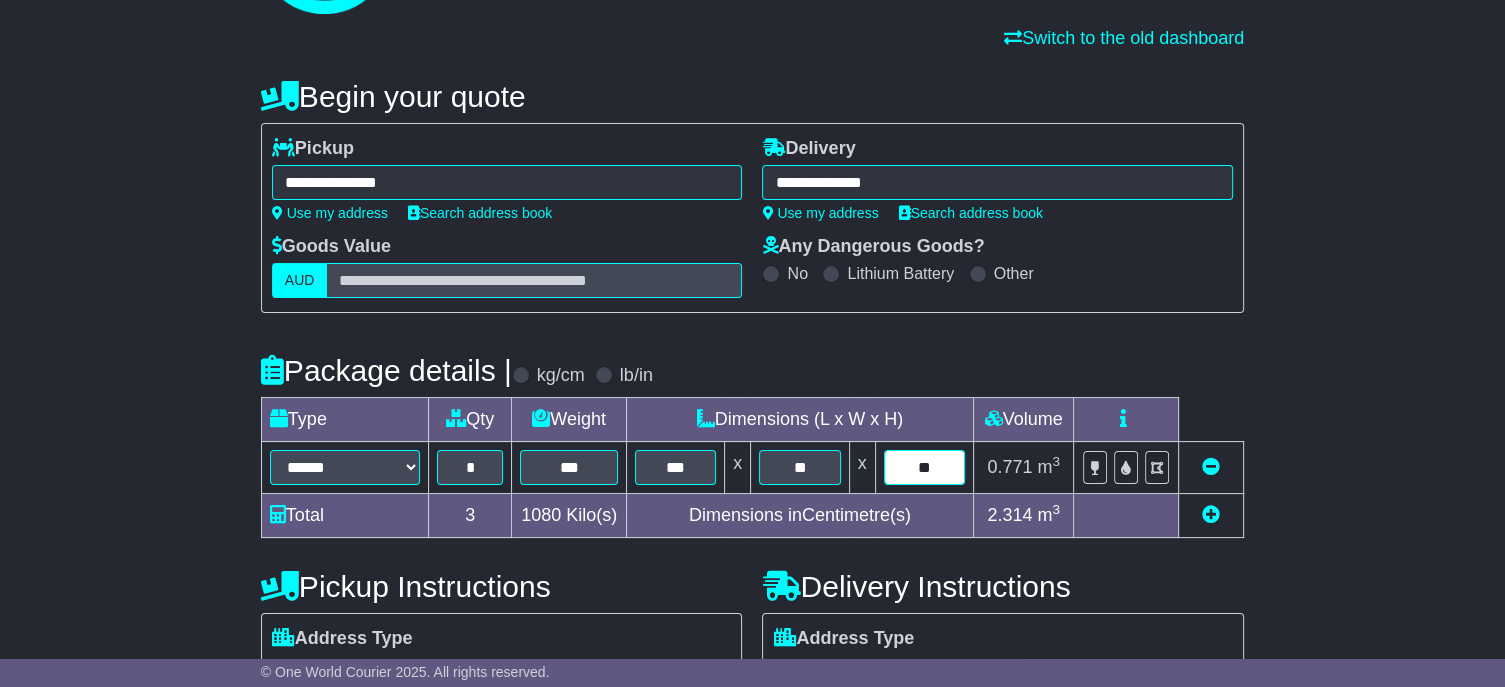 scroll, scrollTop: 581, scrollLeft: 0, axis: vertical 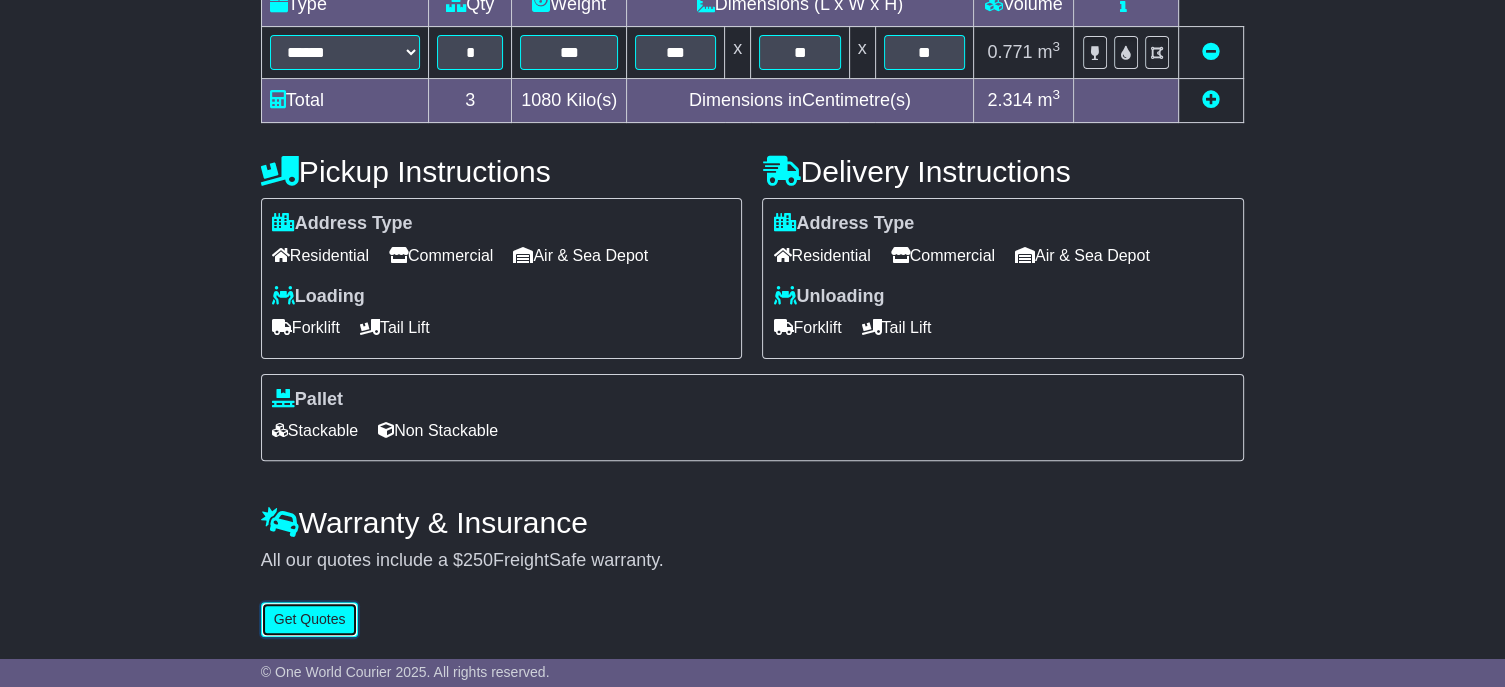 click on "Get Quotes" at bounding box center (310, 619) 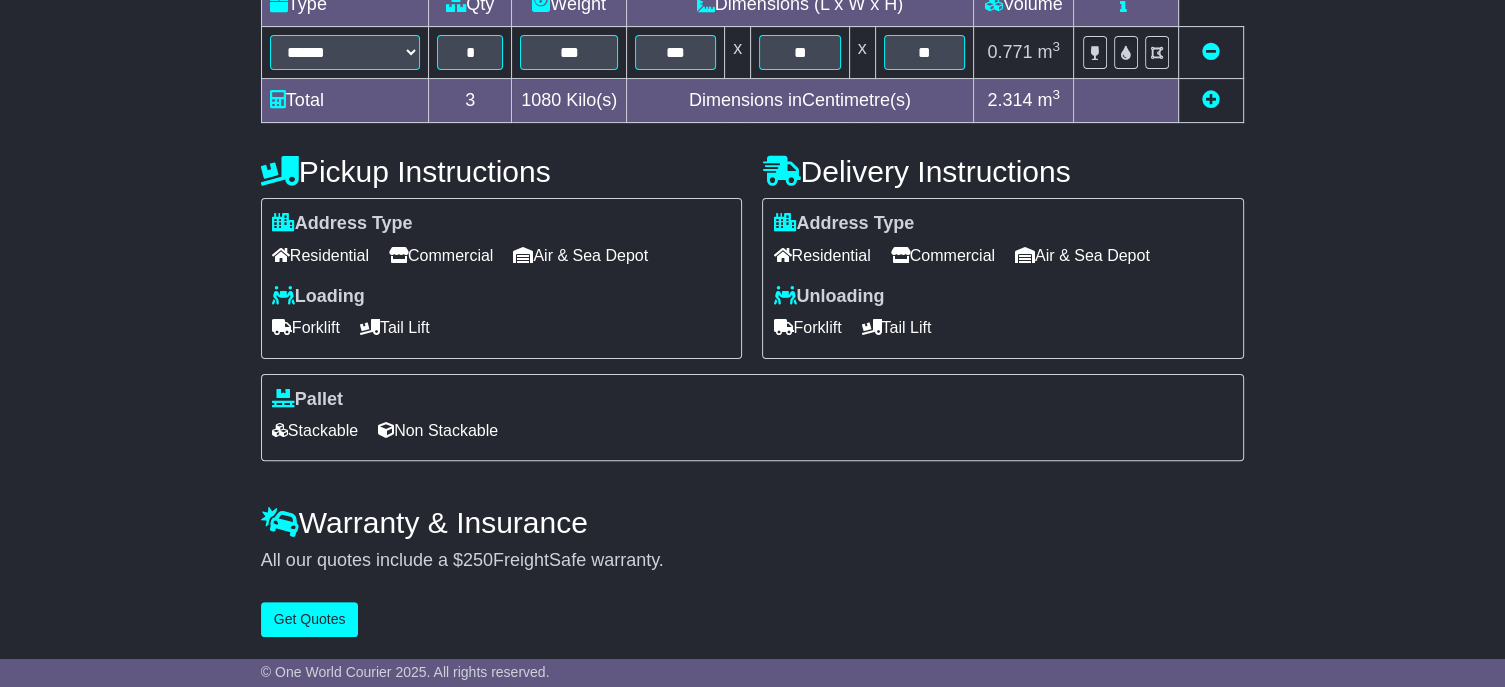 scroll, scrollTop: 0, scrollLeft: 0, axis: both 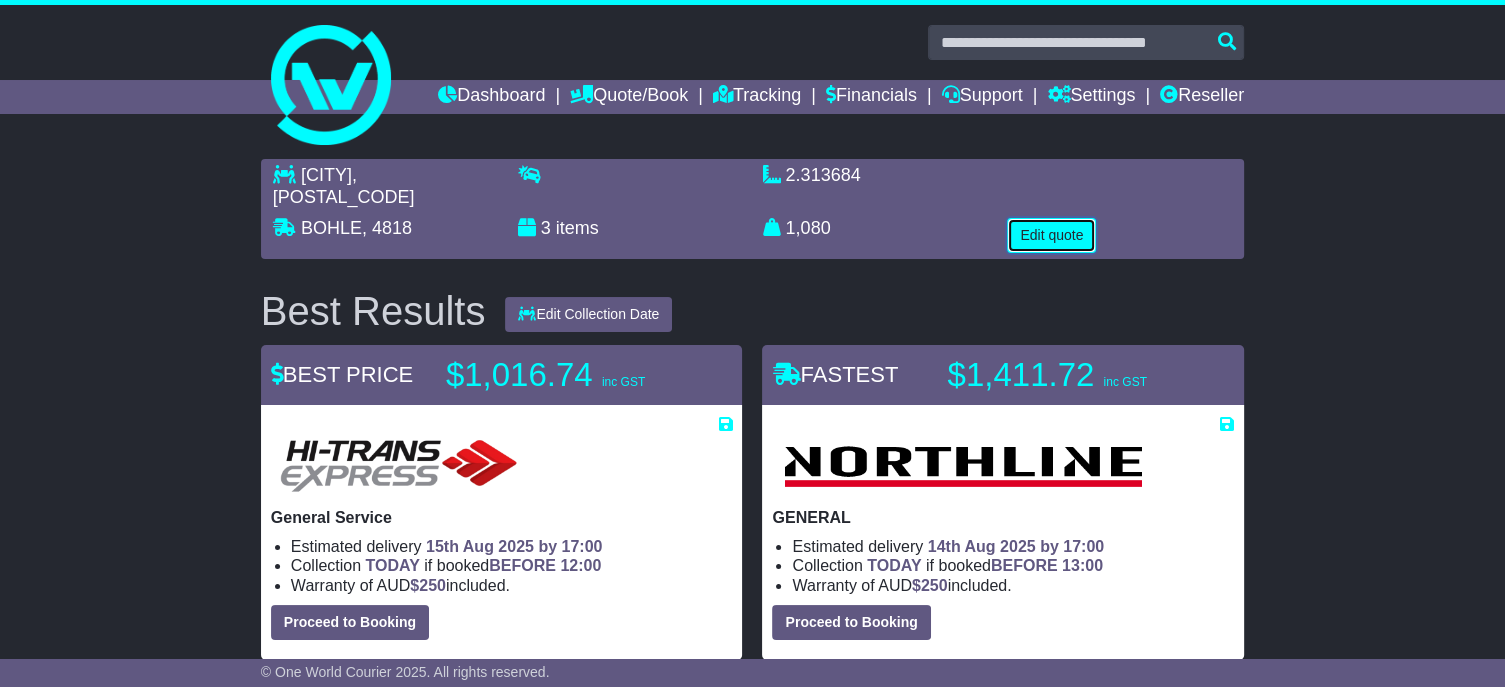 click on "Edit quote" at bounding box center (1051, 235) 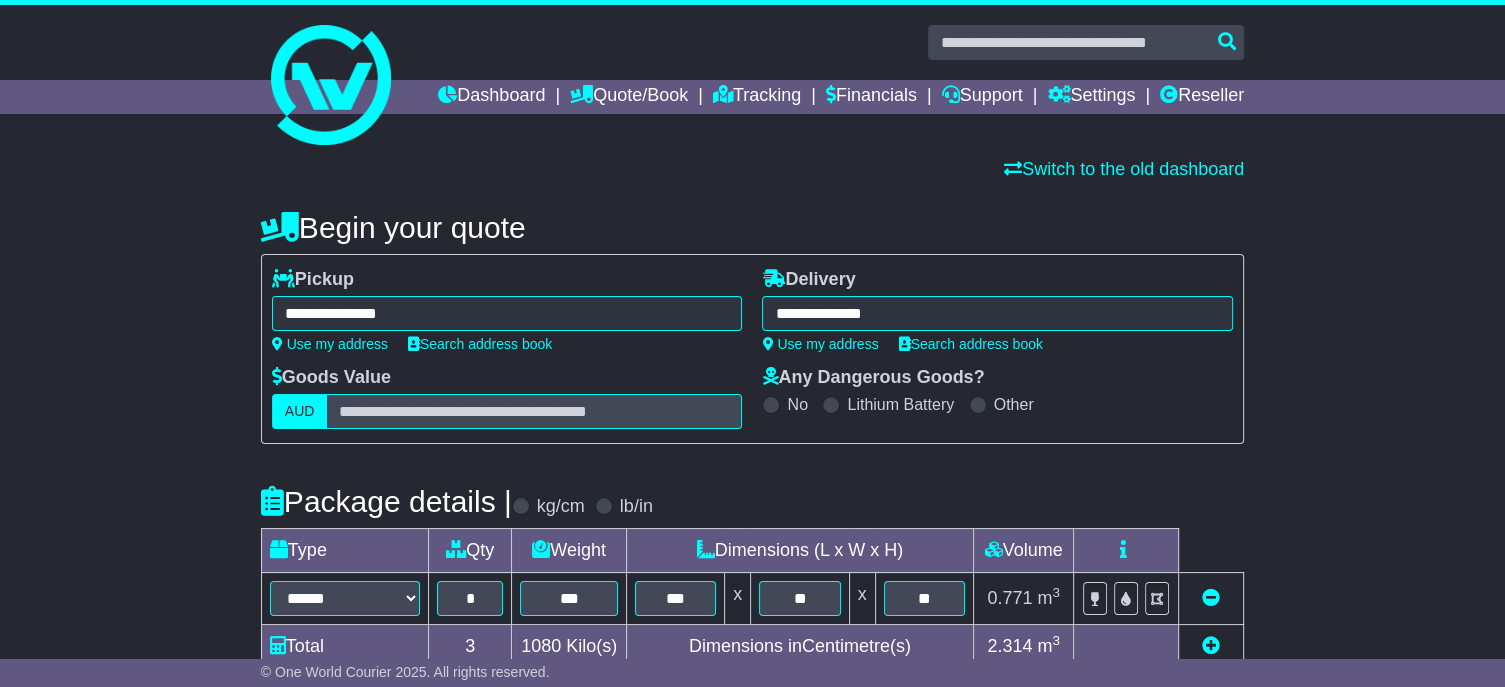 click on "**********" at bounding box center (507, 313) 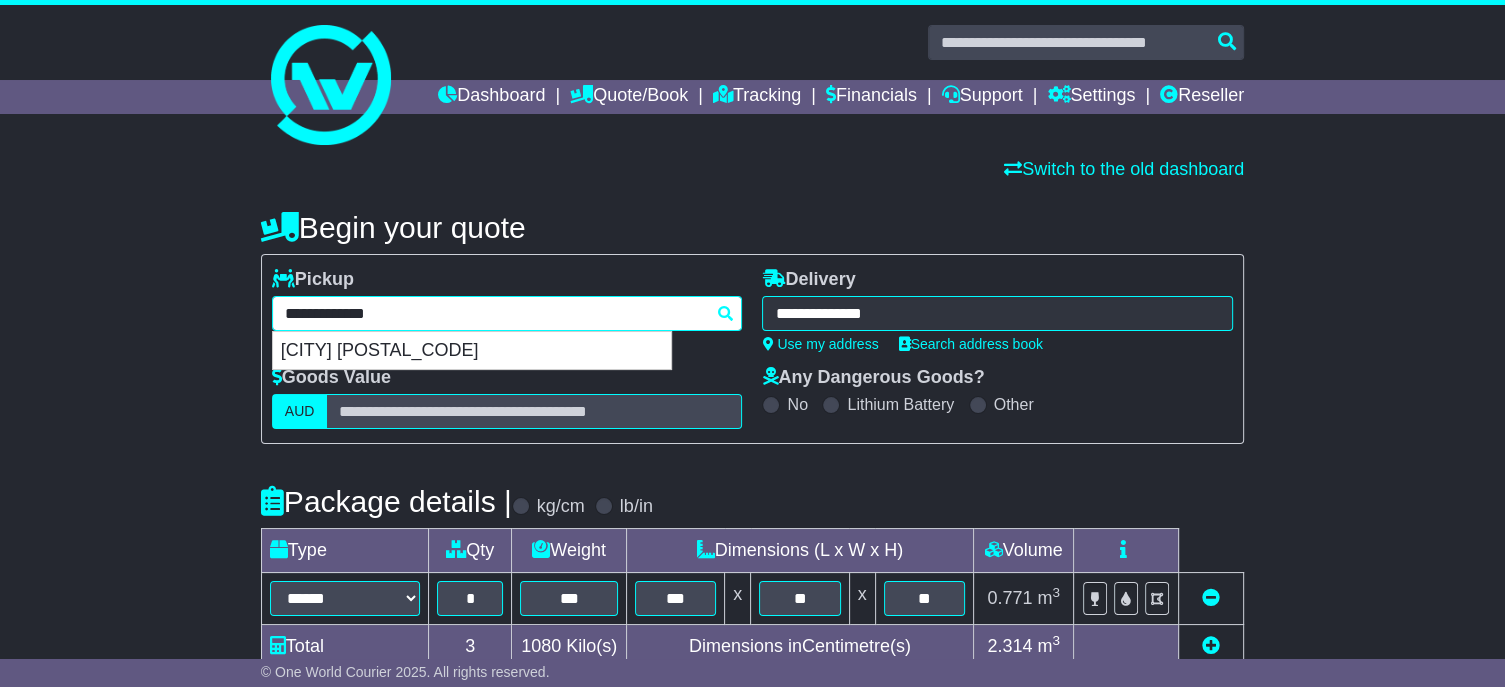 drag, startPoint x: 484, startPoint y: 333, endPoint x: 120, endPoint y: 347, distance: 364.26913 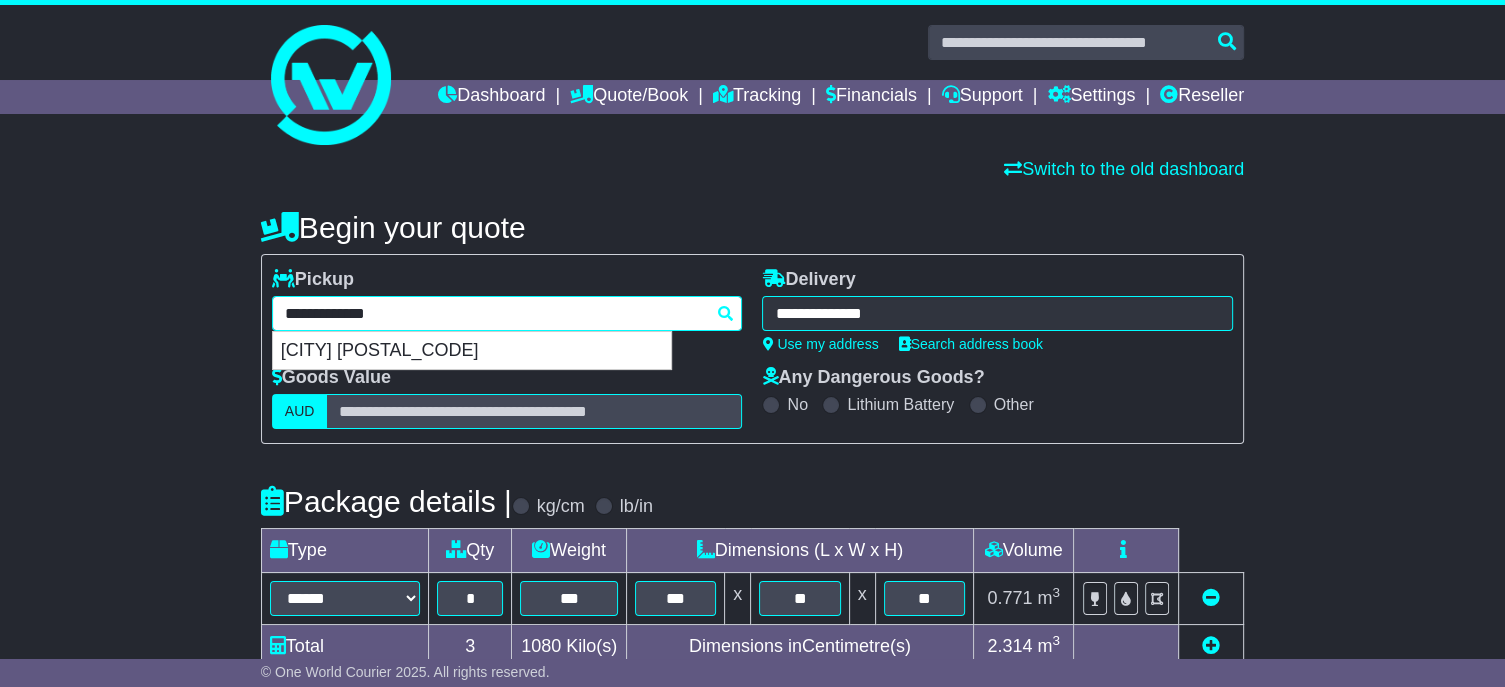 click on "**********" at bounding box center (752, 692) 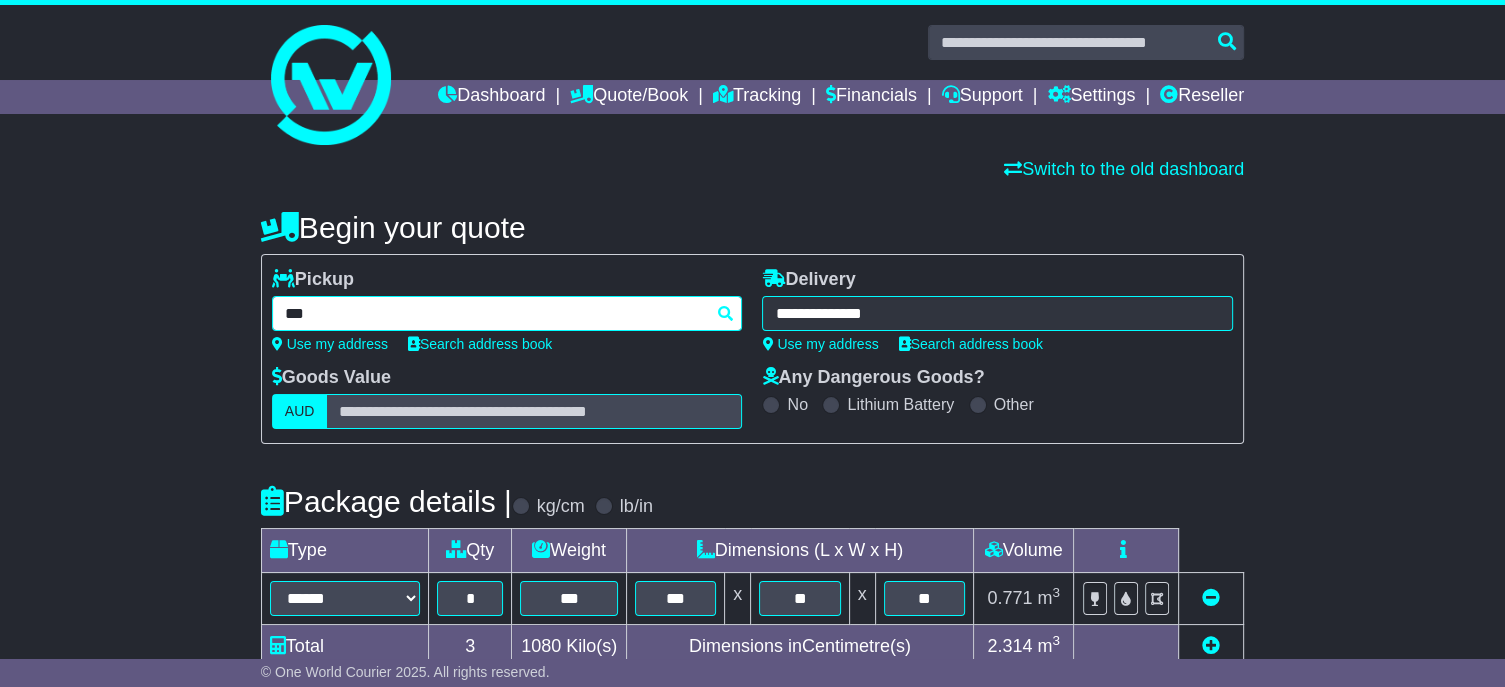 type on "****" 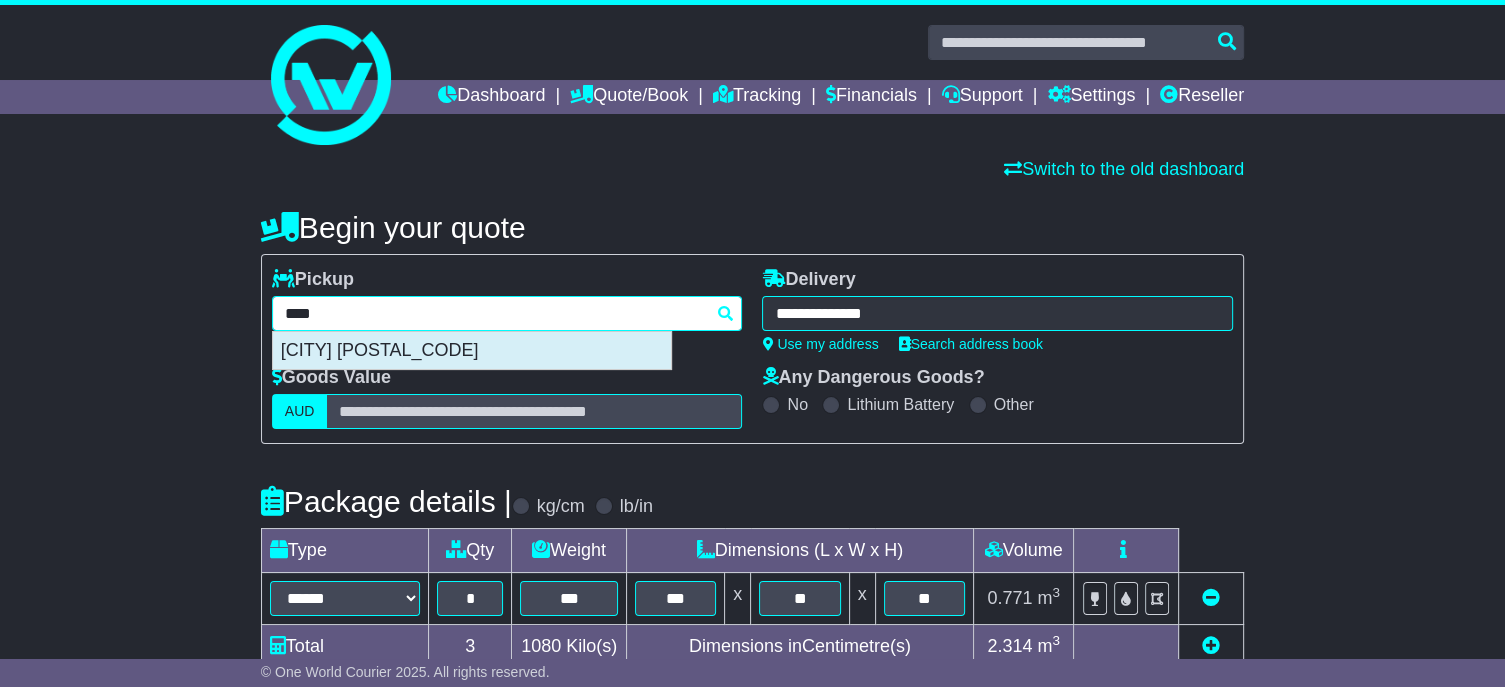 click on "[CITY] [POSTAL_CODE]" at bounding box center [472, 351] 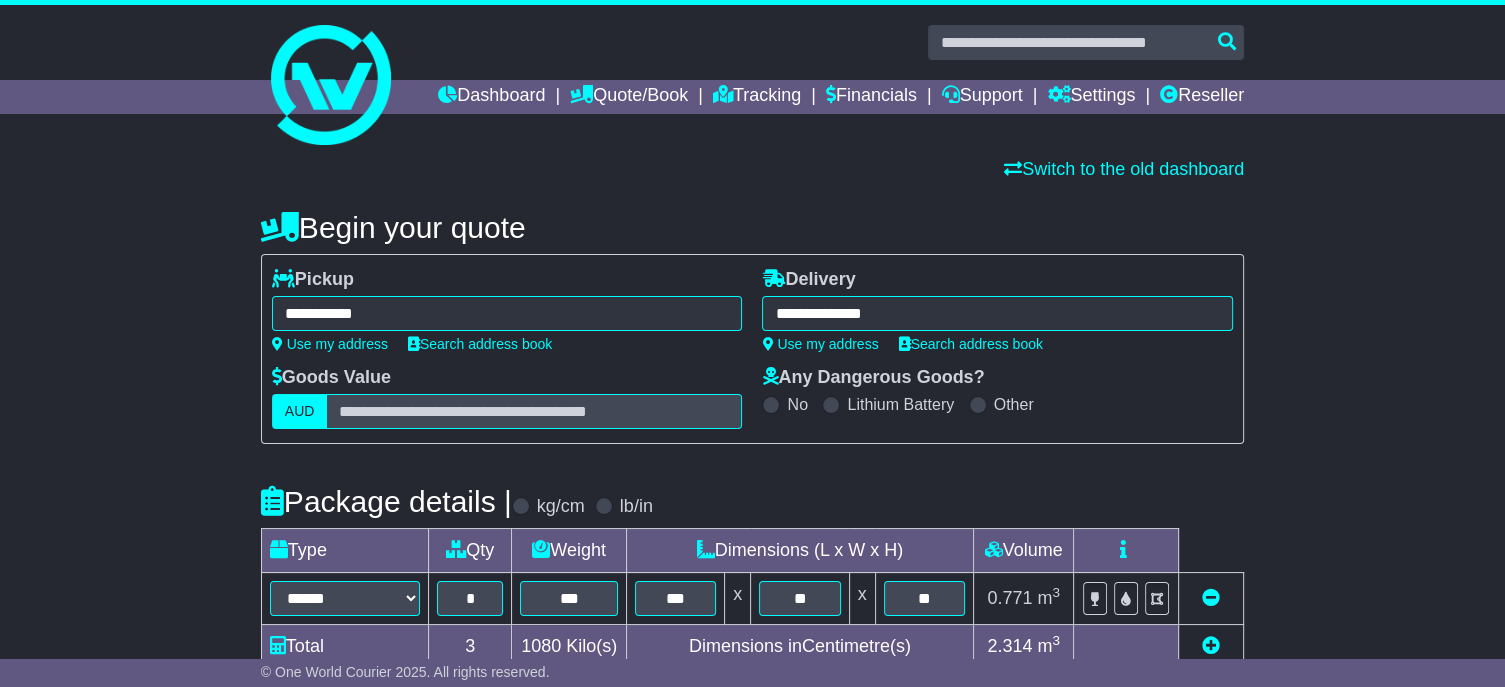 type on "**********" 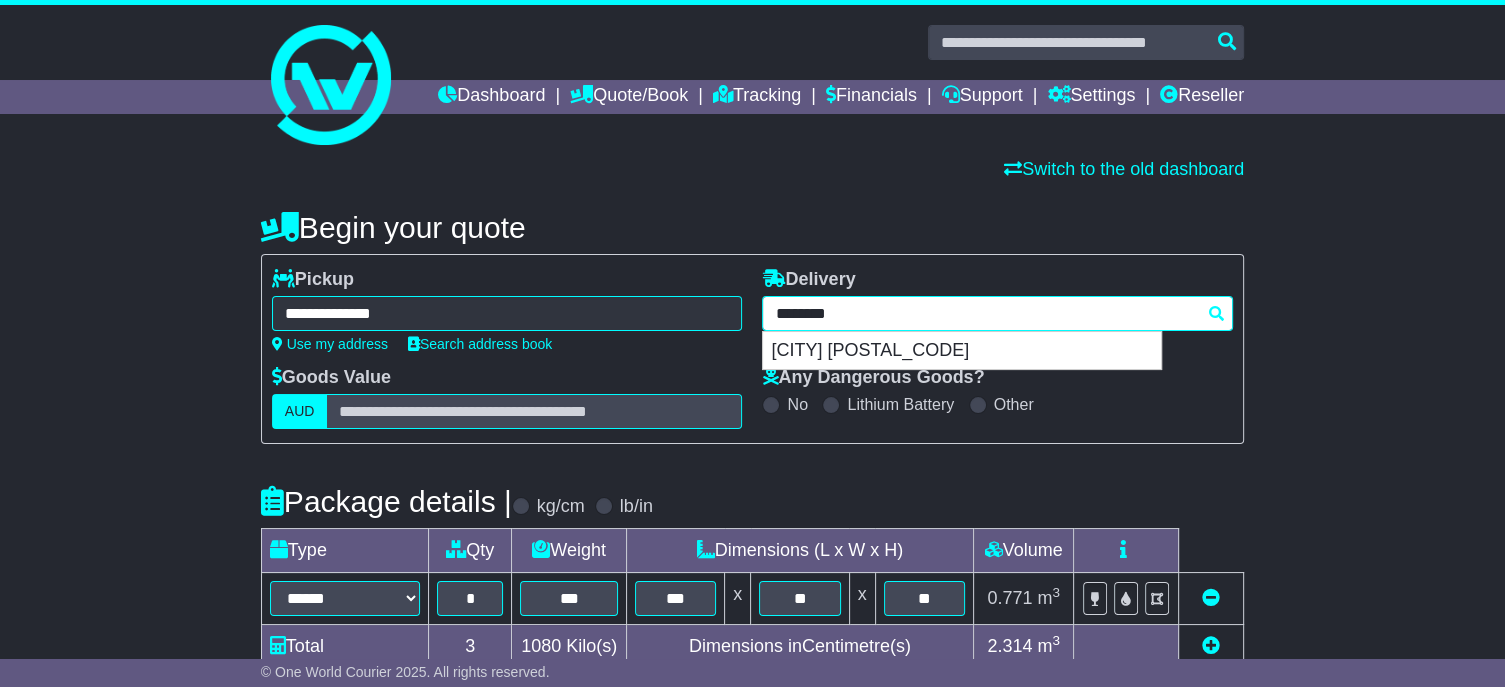 click on "**********" at bounding box center [997, 313] 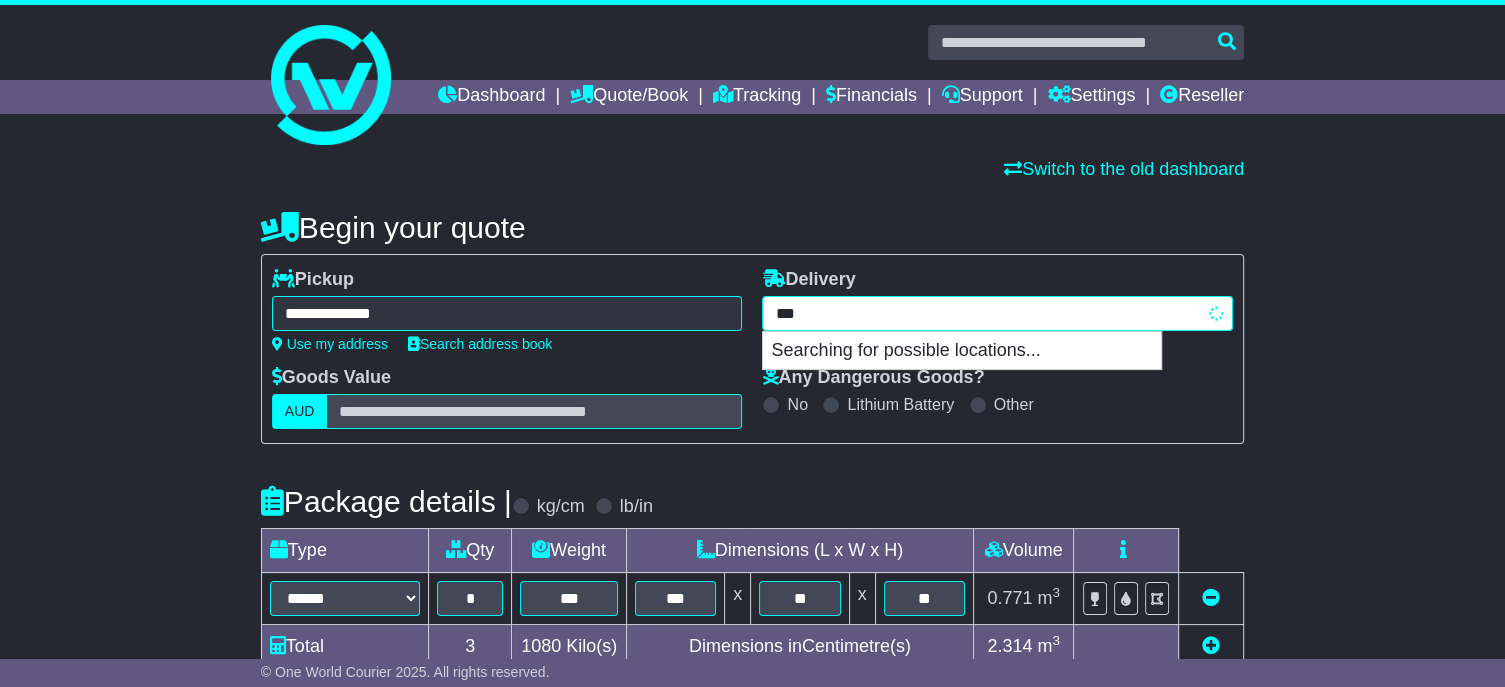 type on "****" 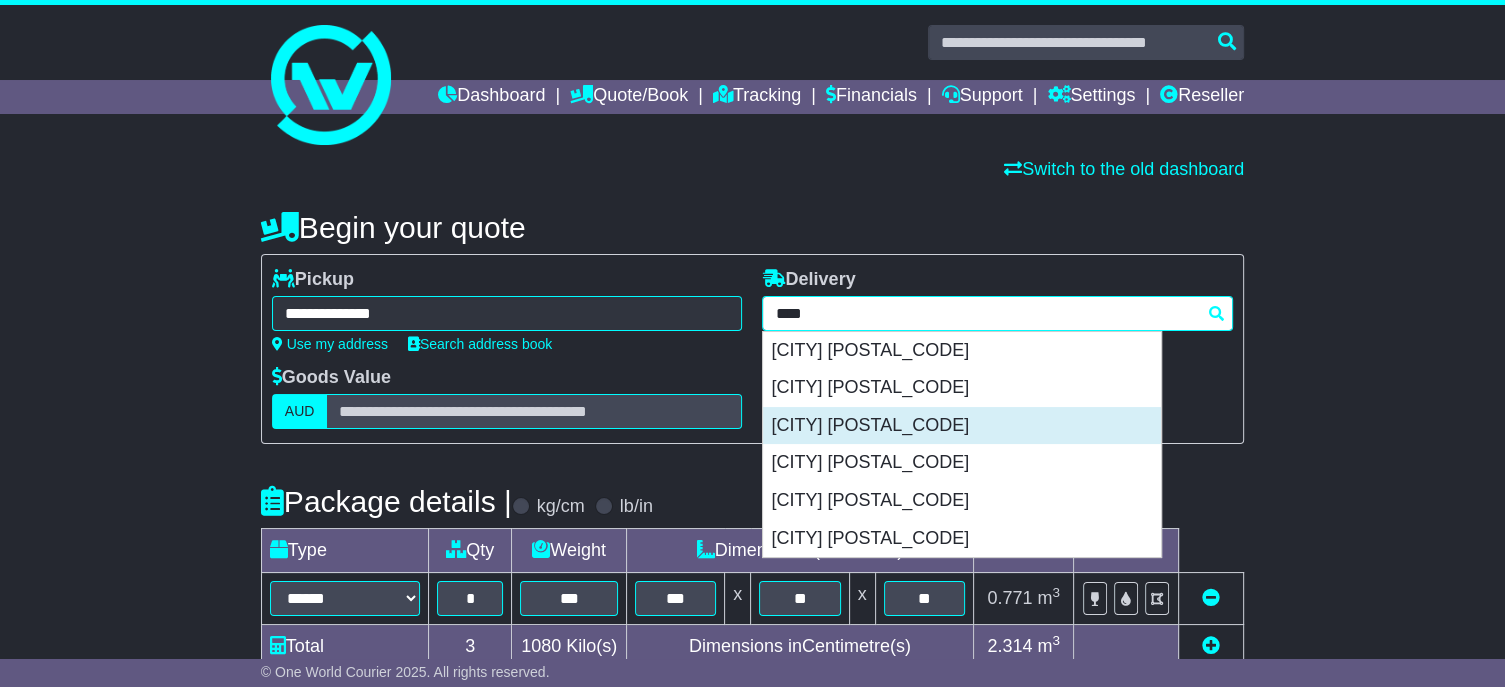 click on "[CITY] [POSTAL_CODE]" at bounding box center [962, 426] 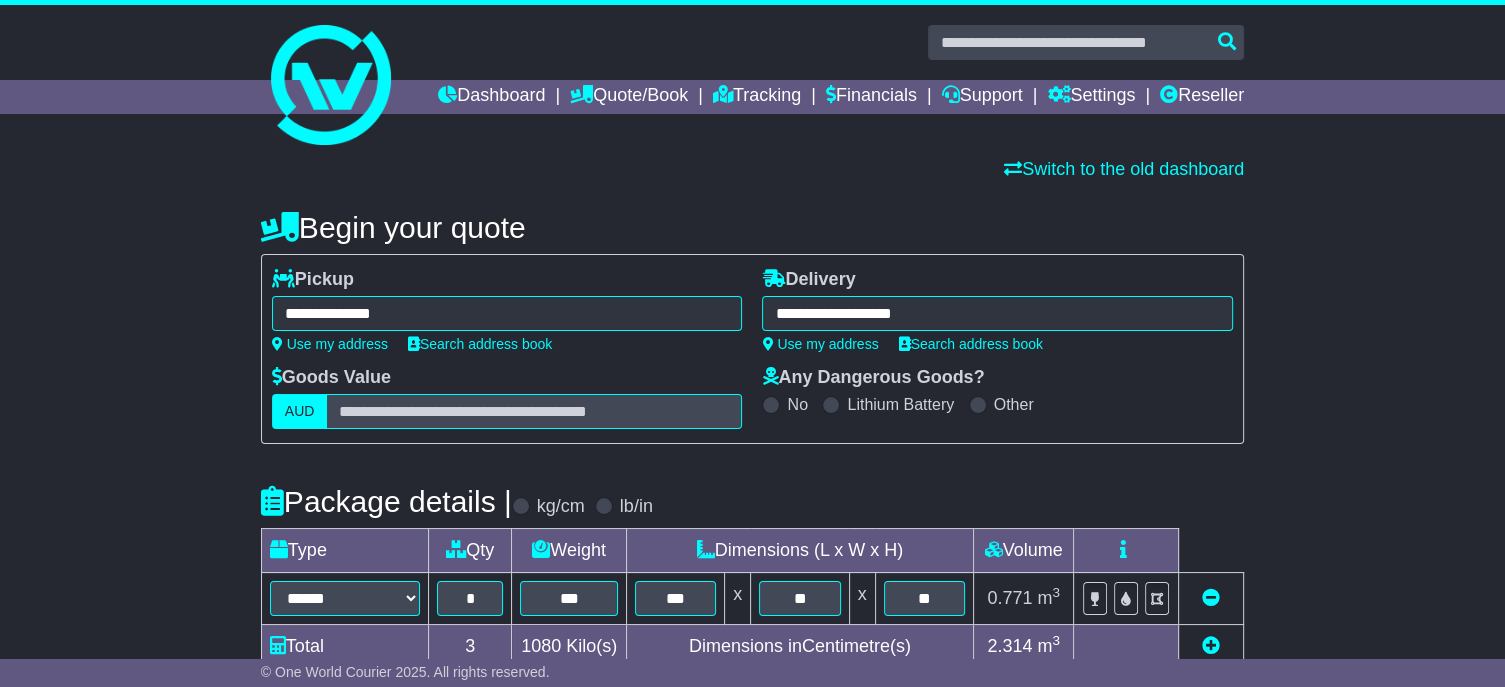 type on "**********" 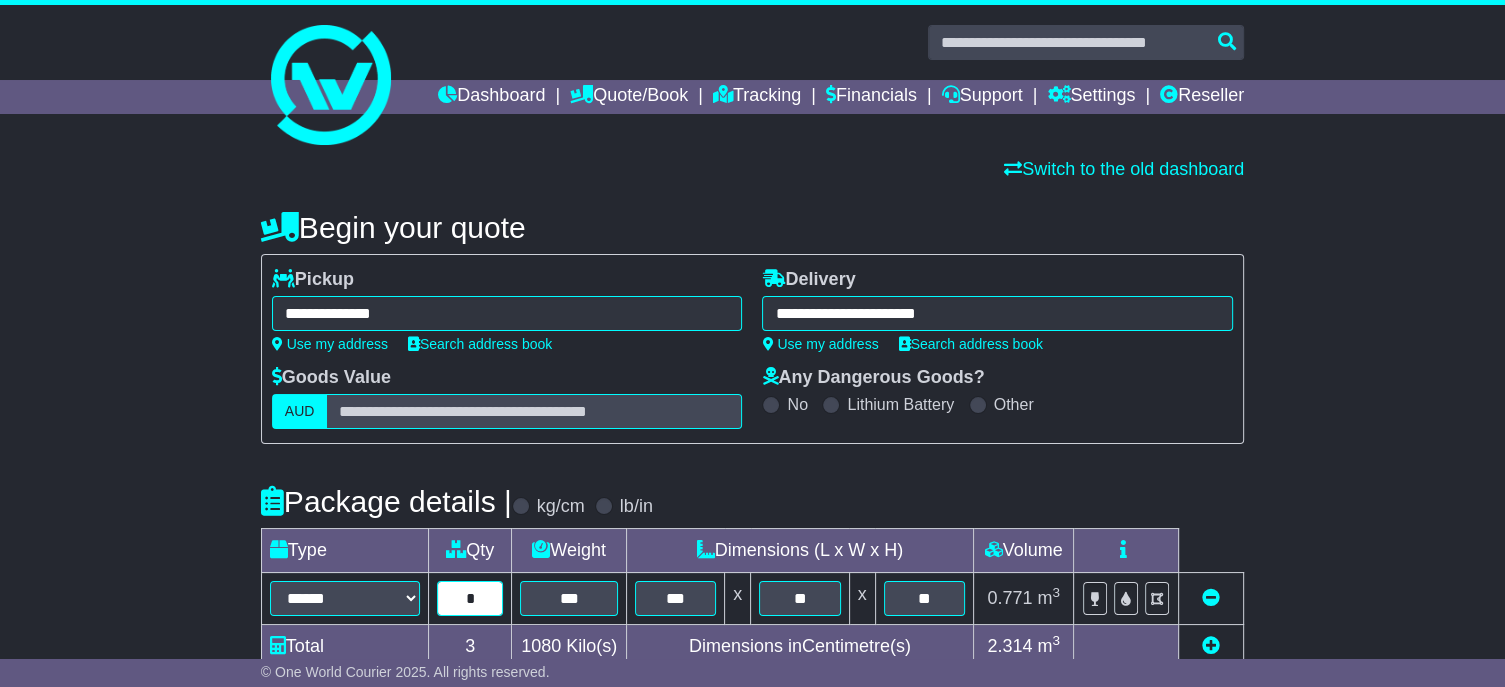 drag, startPoint x: 456, startPoint y: 646, endPoint x: 492, endPoint y: 647, distance: 36.013885 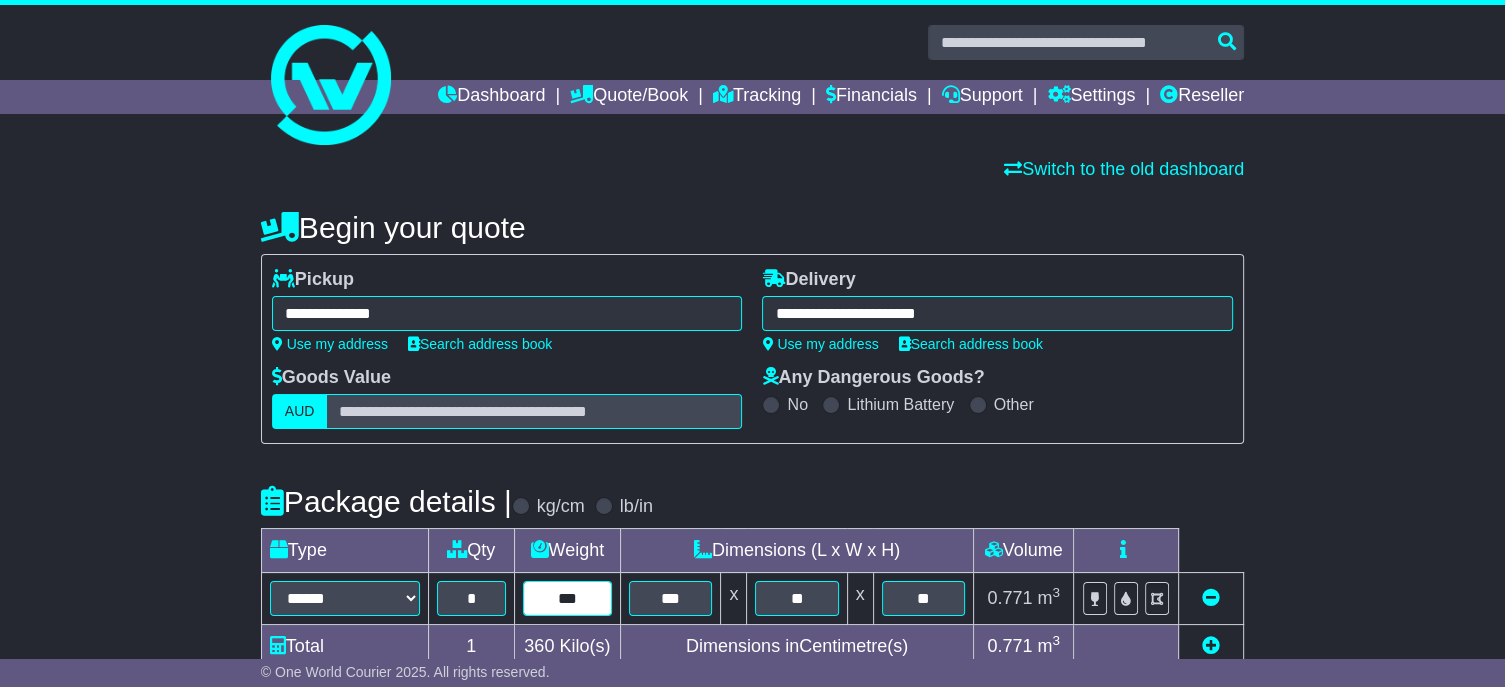type on "***" 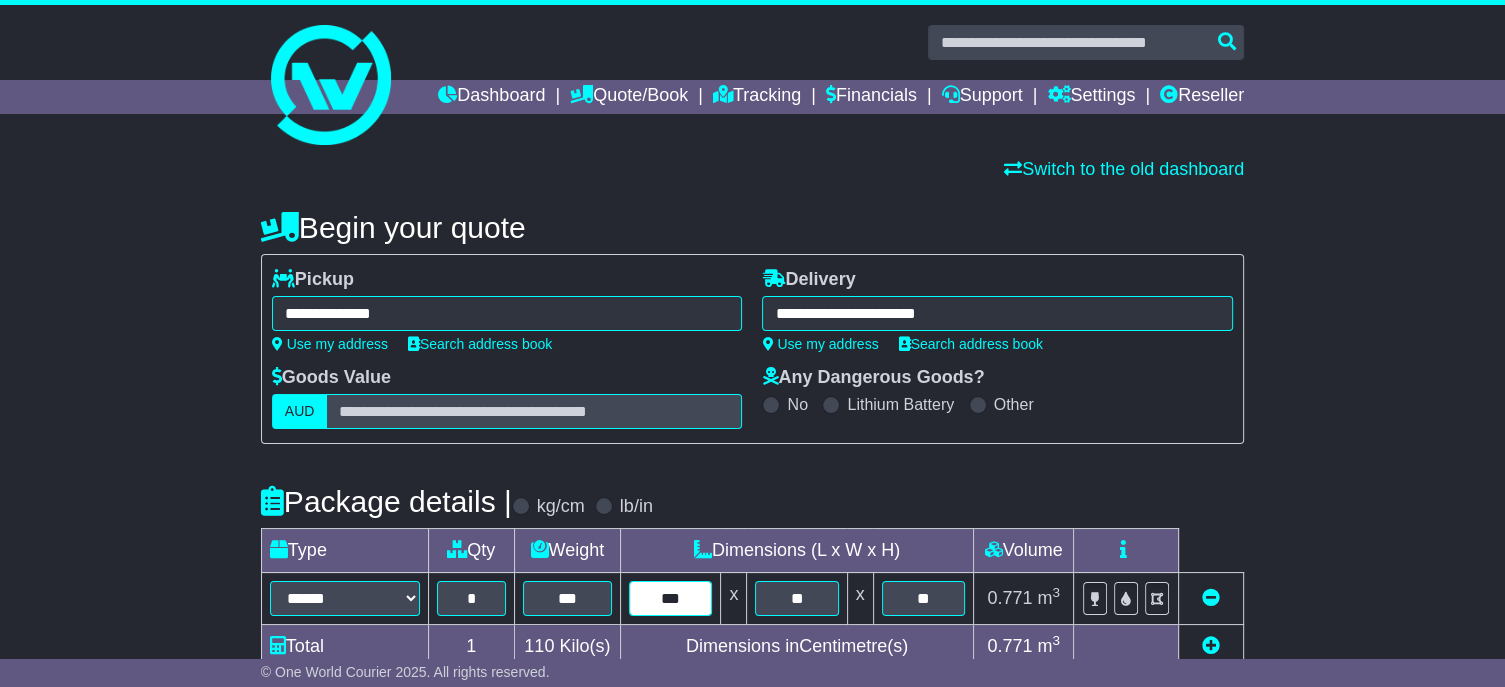type on "***" 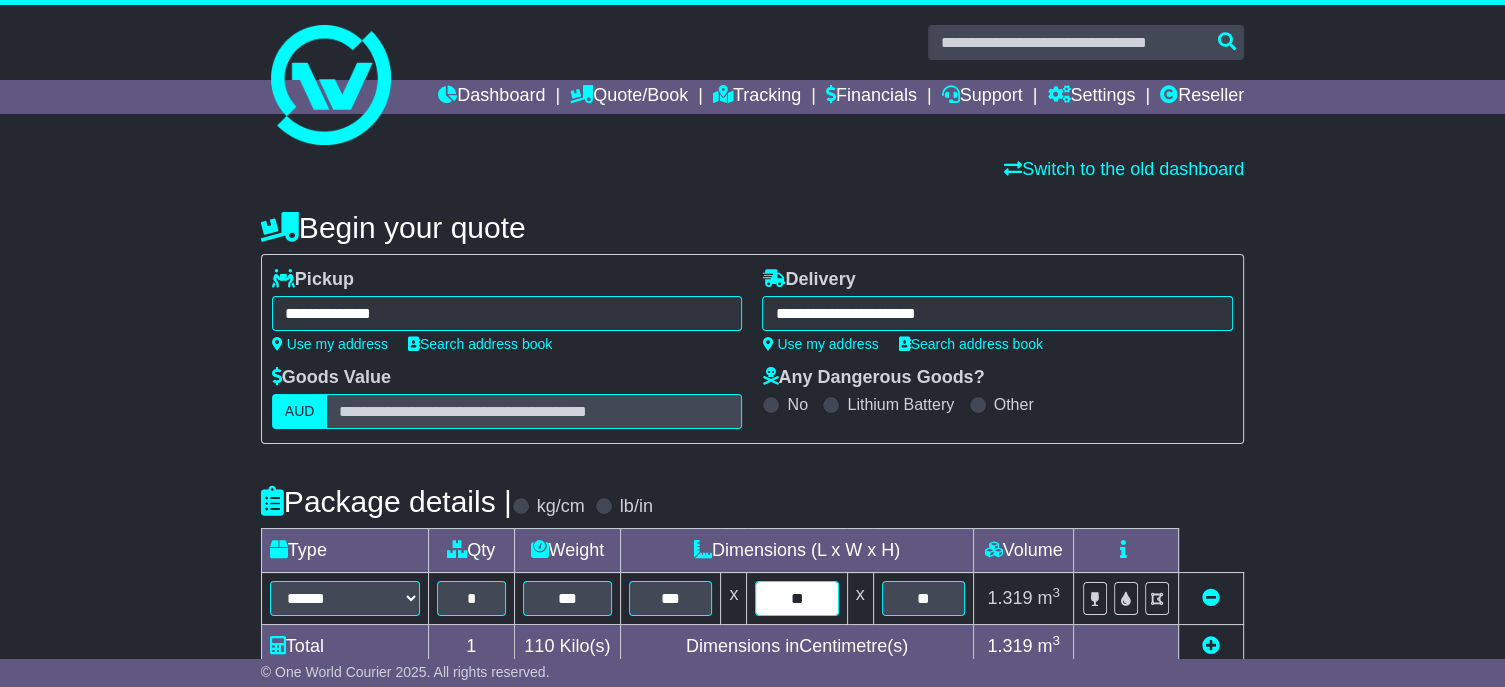 type on "**" 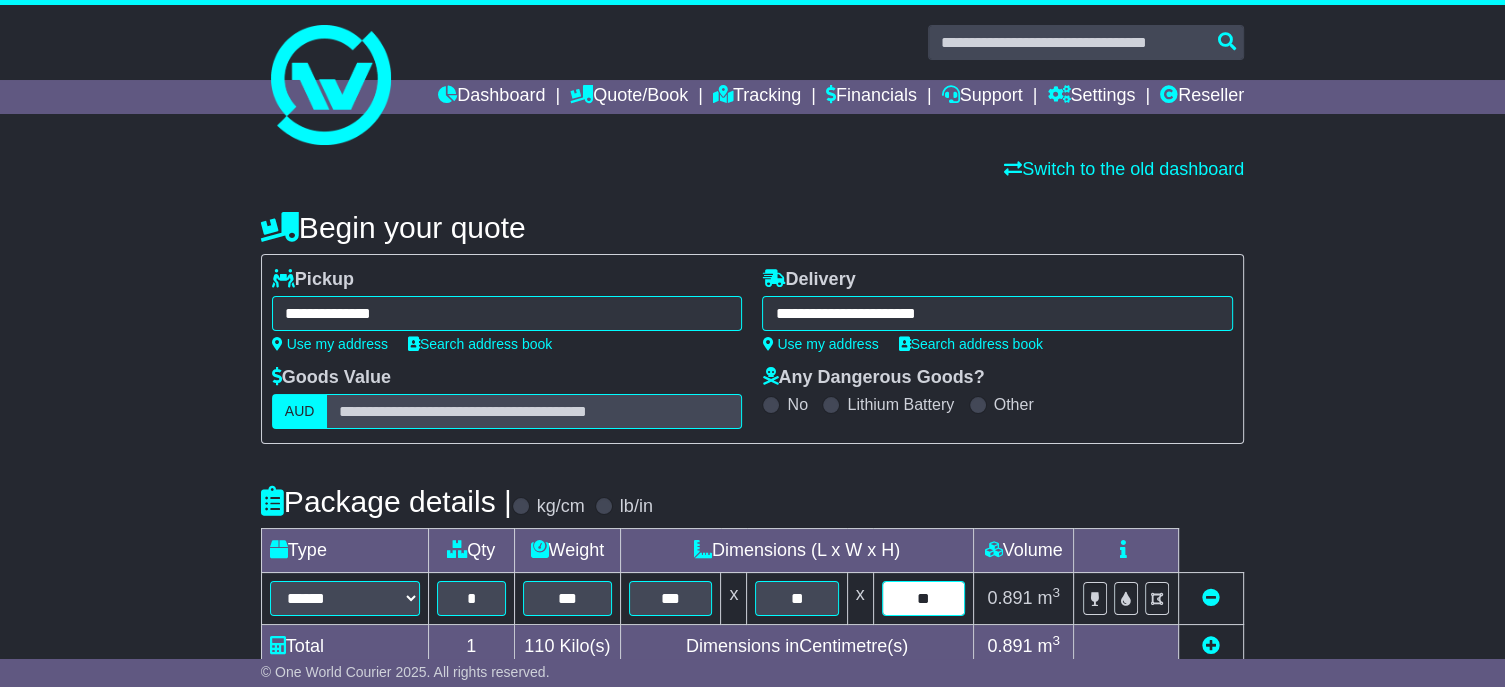 type on "**" 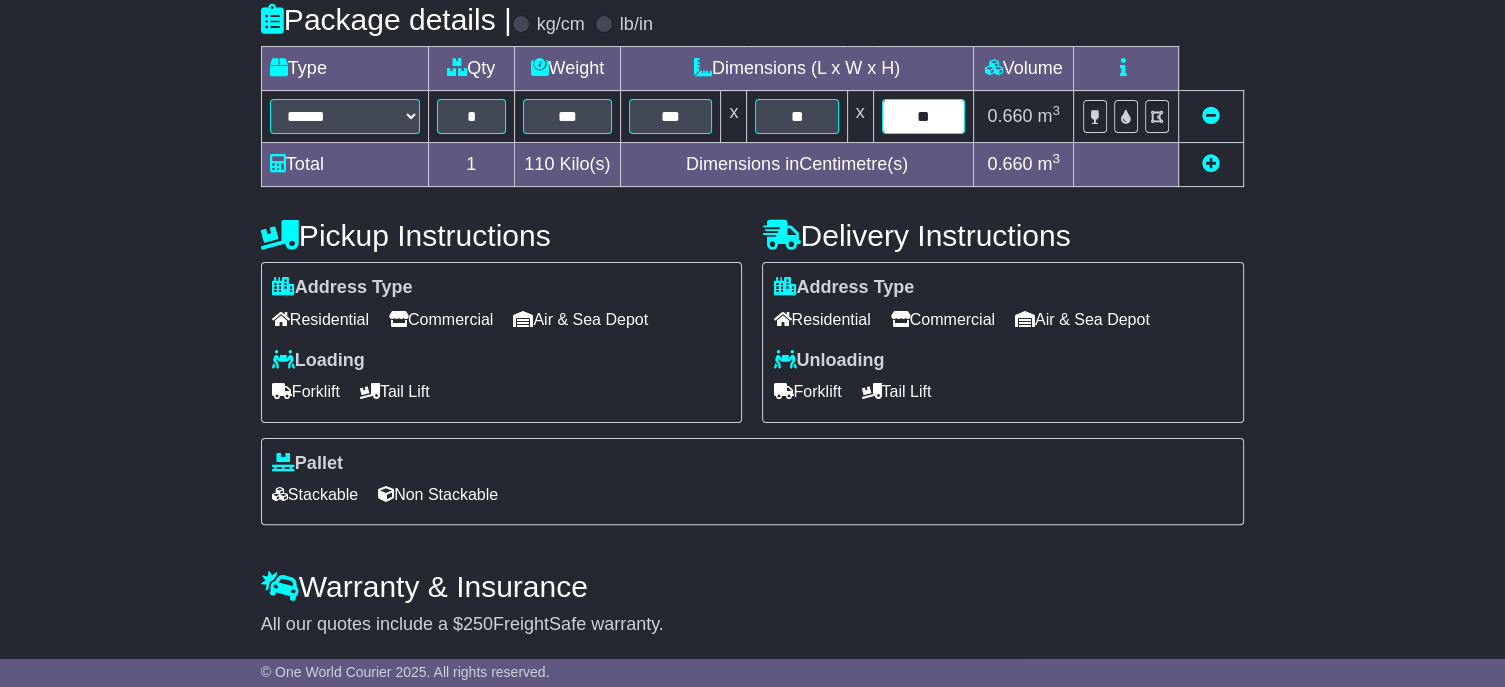scroll, scrollTop: 581, scrollLeft: 0, axis: vertical 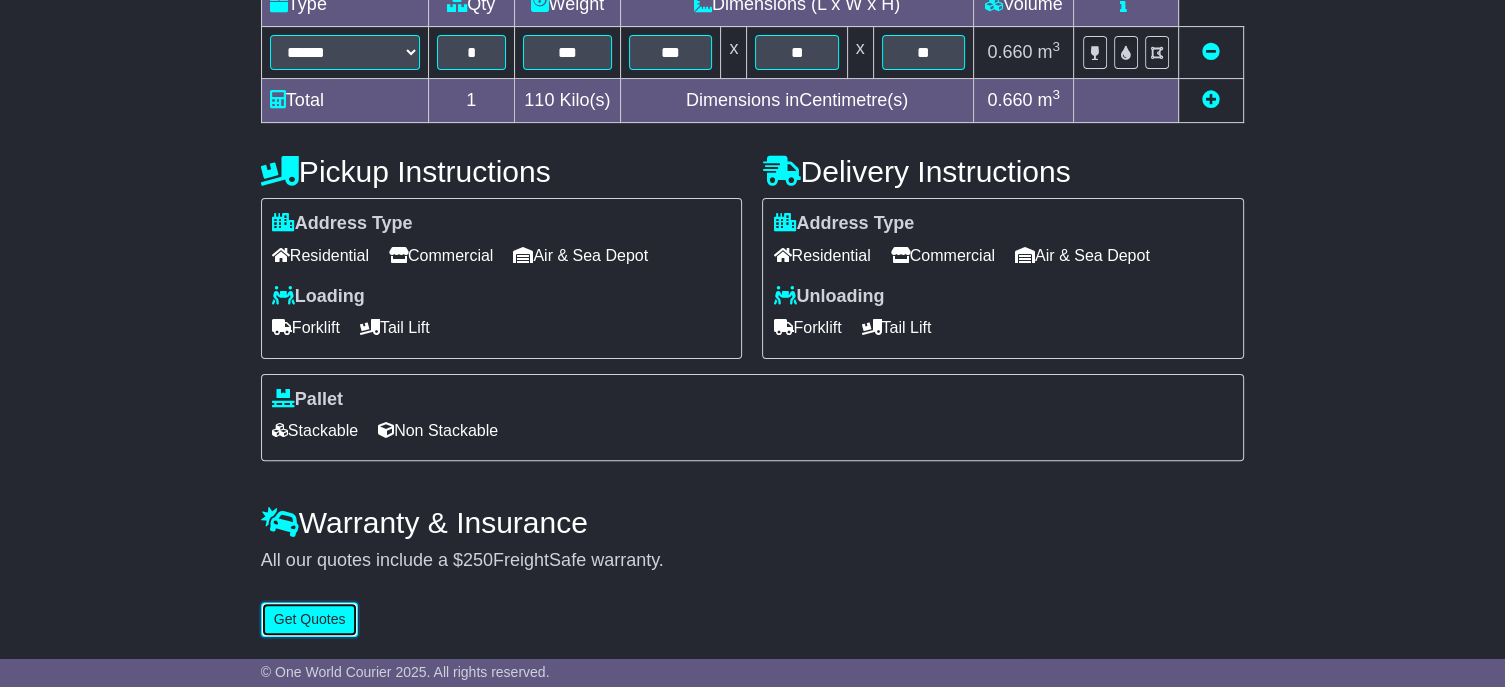 click on "Get Quotes" at bounding box center [310, 619] 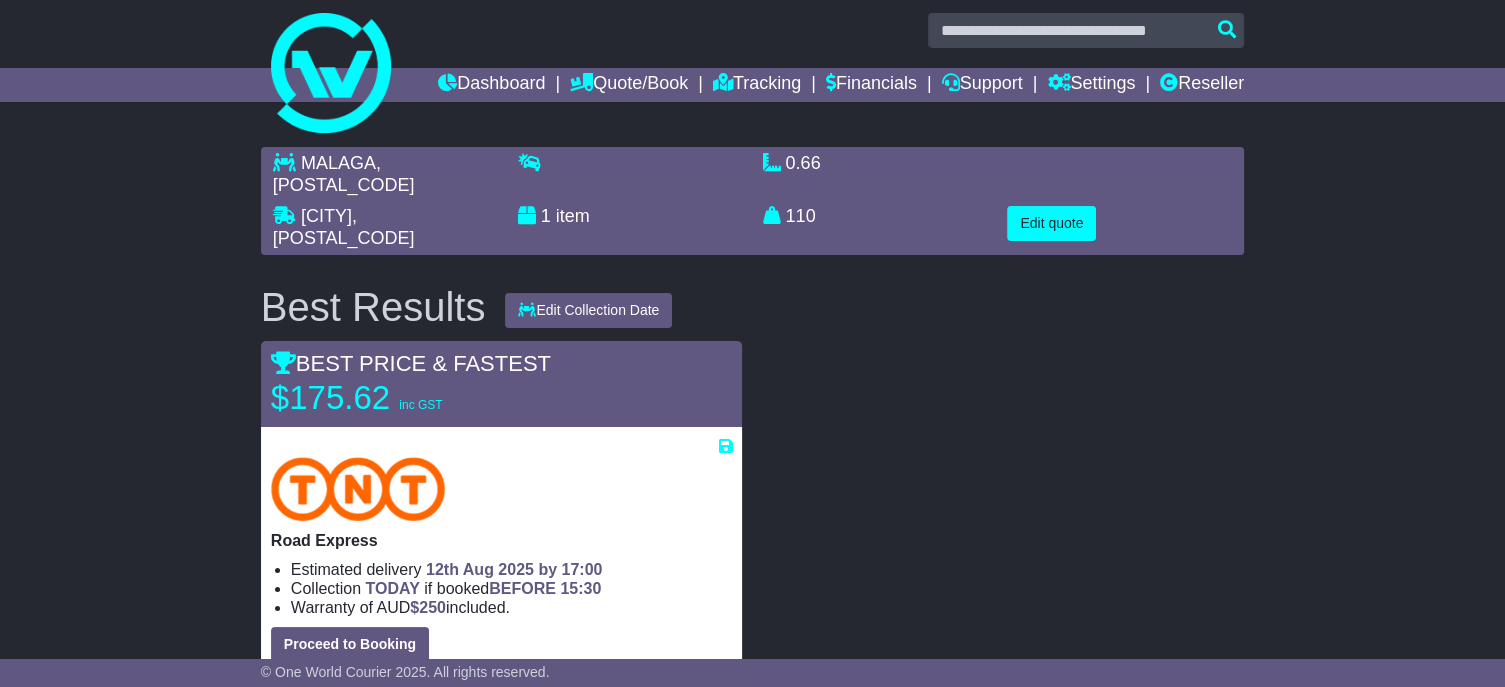 scroll, scrollTop: 0, scrollLeft: 0, axis: both 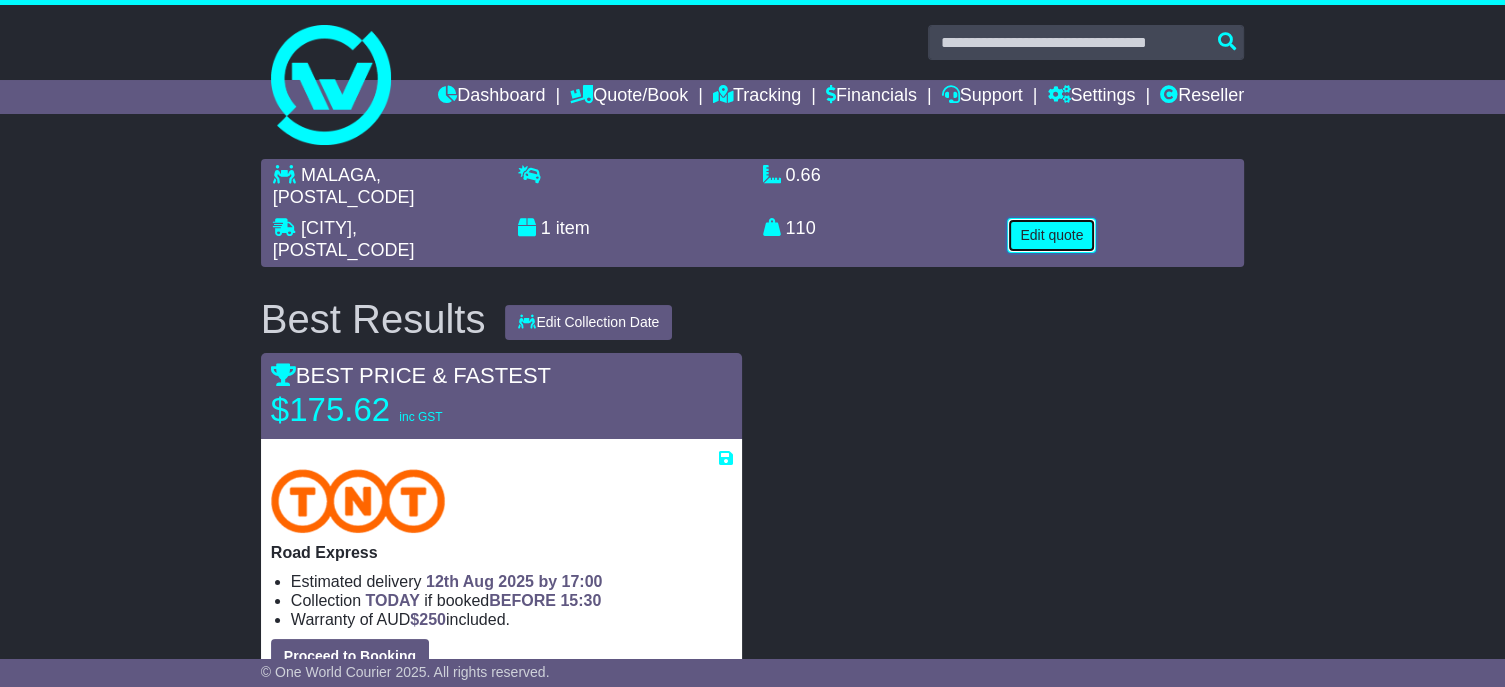 click on "Edit quote" at bounding box center [1051, 235] 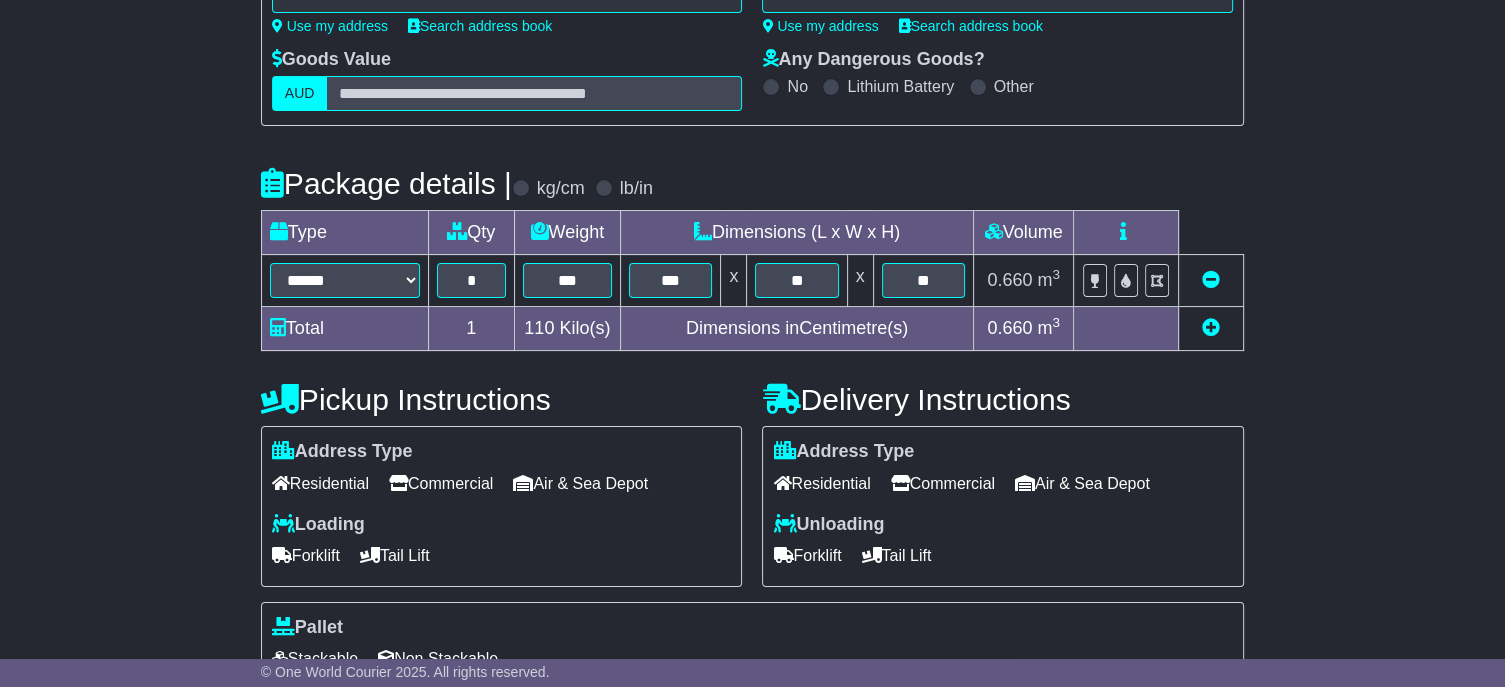 scroll, scrollTop: 400, scrollLeft: 0, axis: vertical 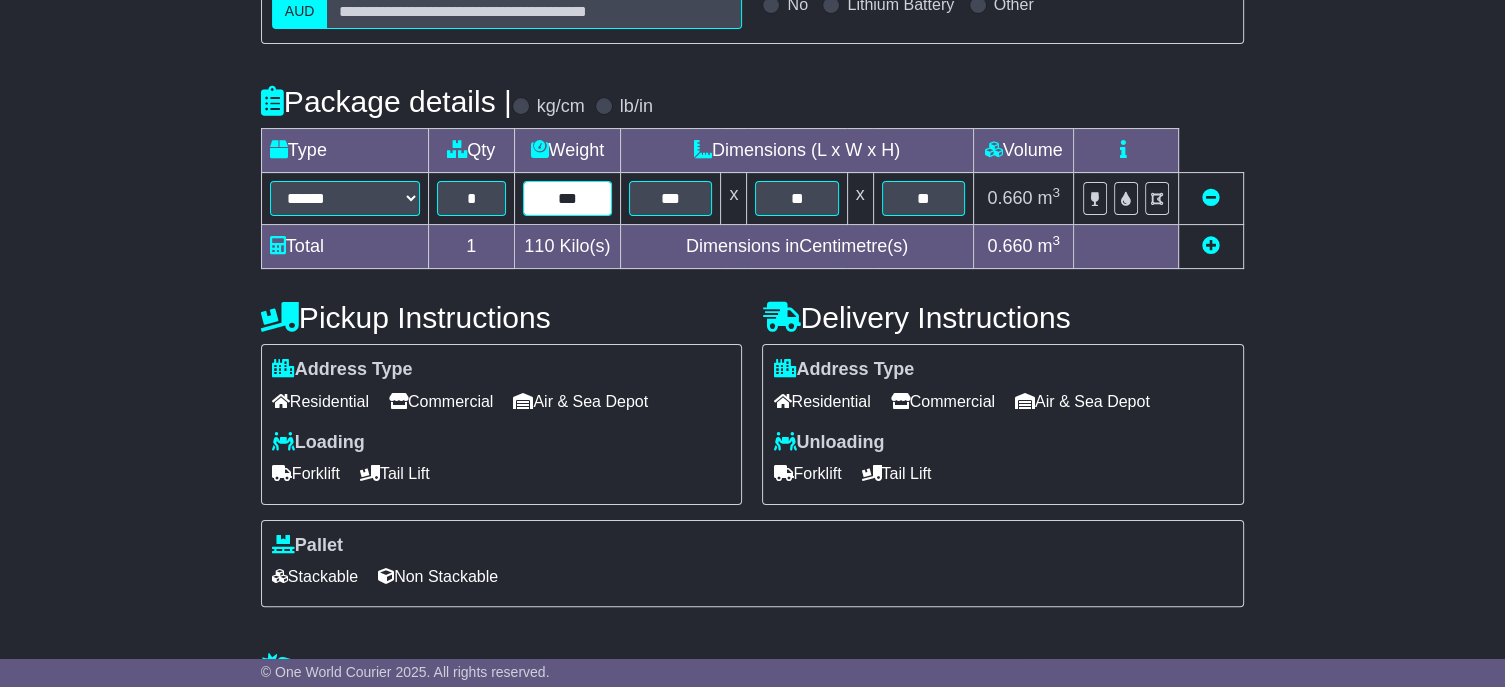 drag, startPoint x: 548, startPoint y: 240, endPoint x: 596, endPoint y: 239, distance: 48.010414 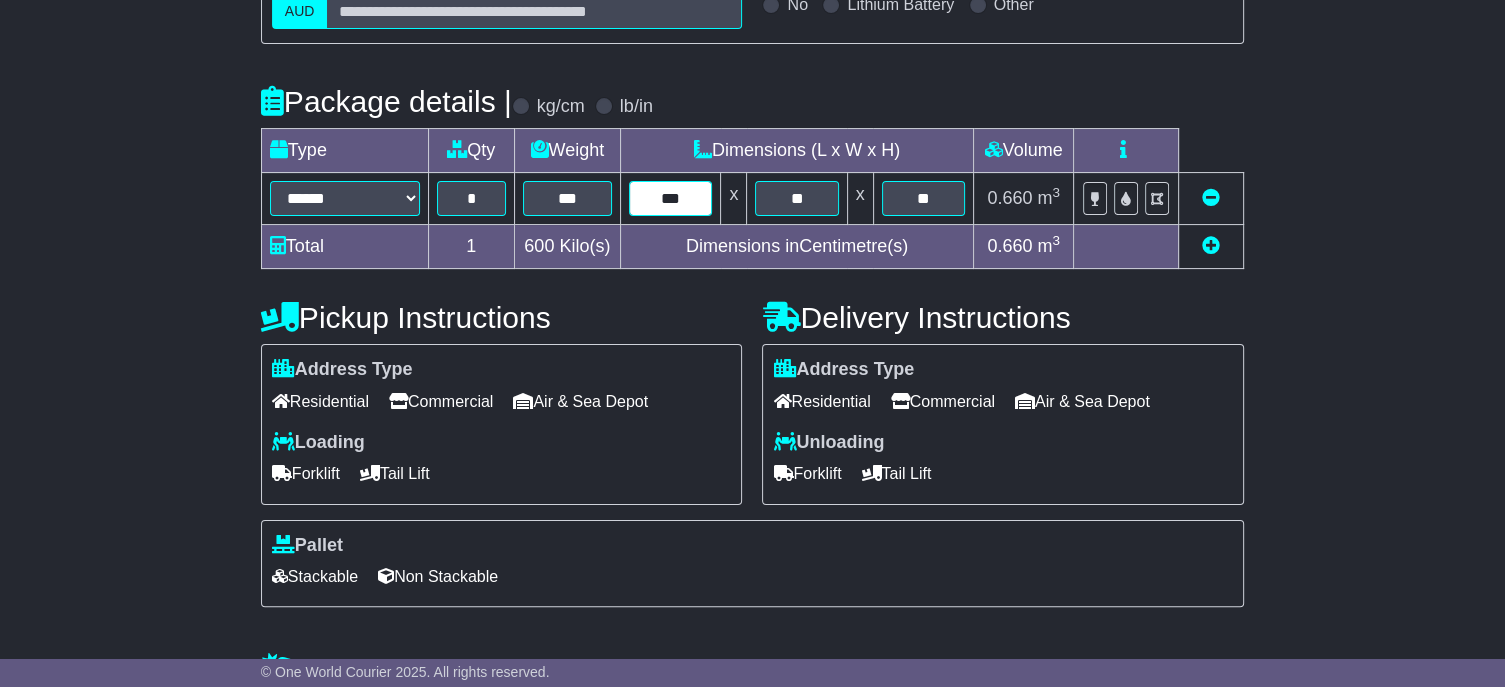type on "***" 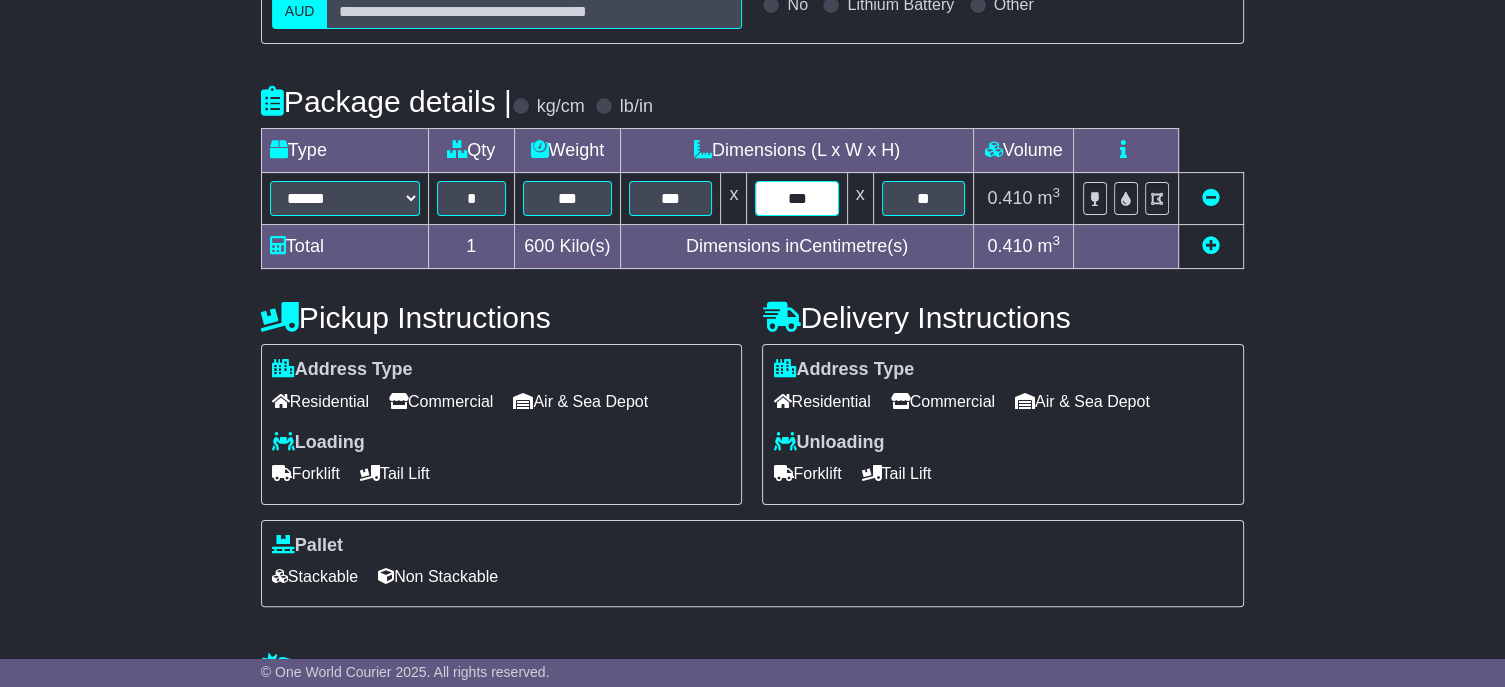 type on "***" 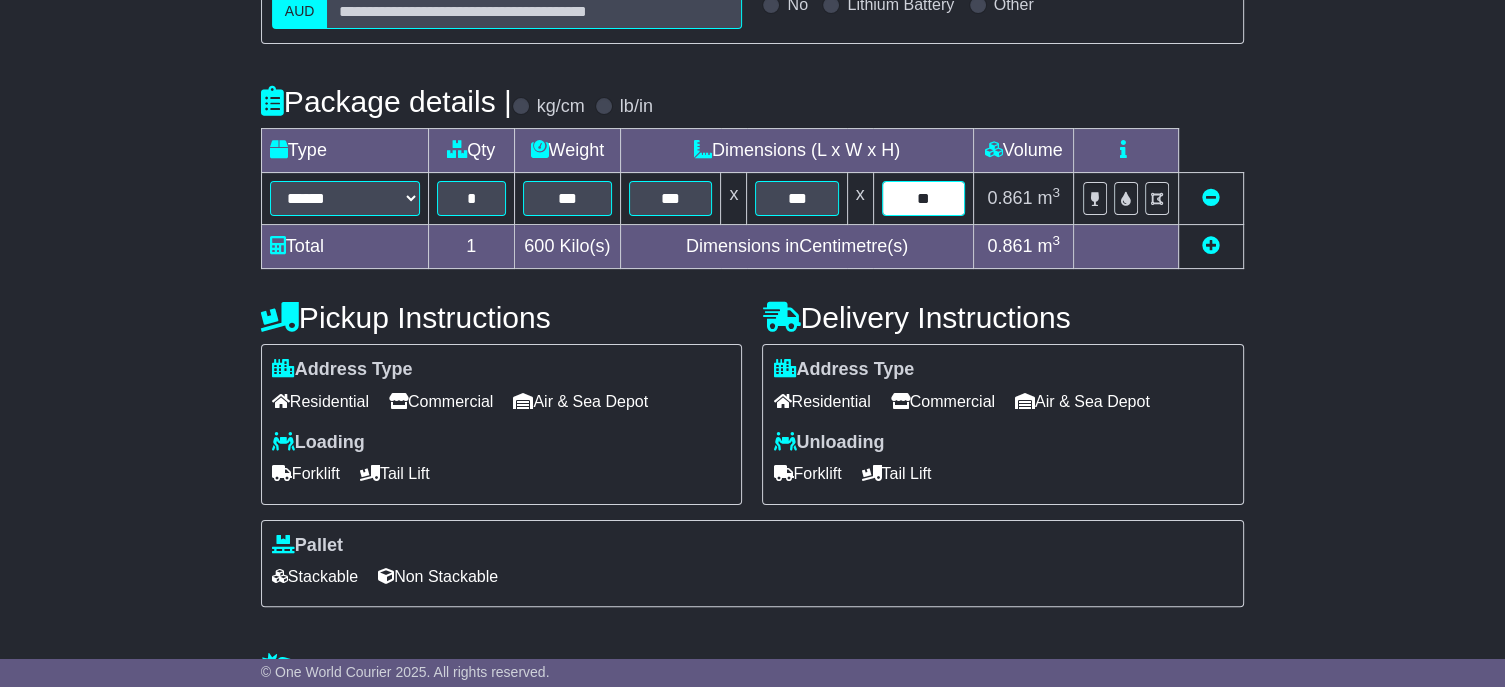 type on "**" 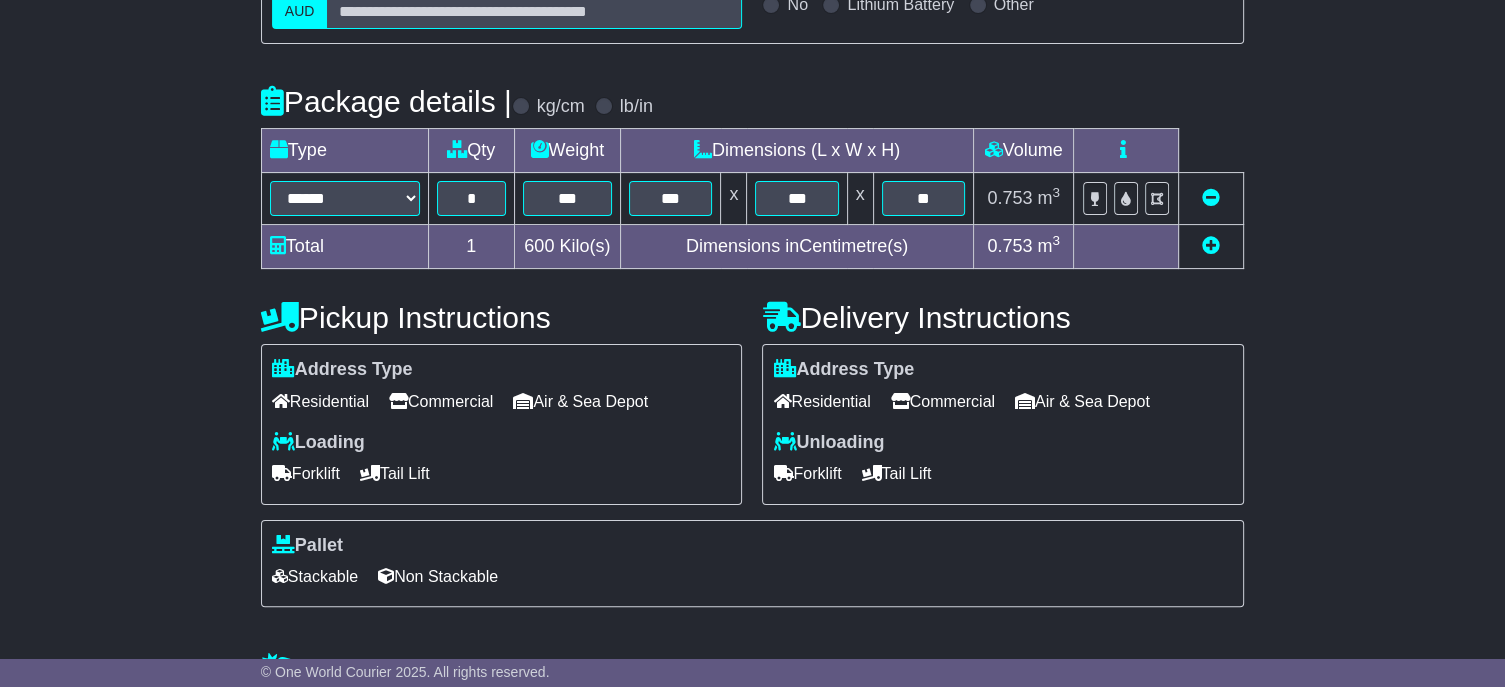 click at bounding box center [1211, 245] 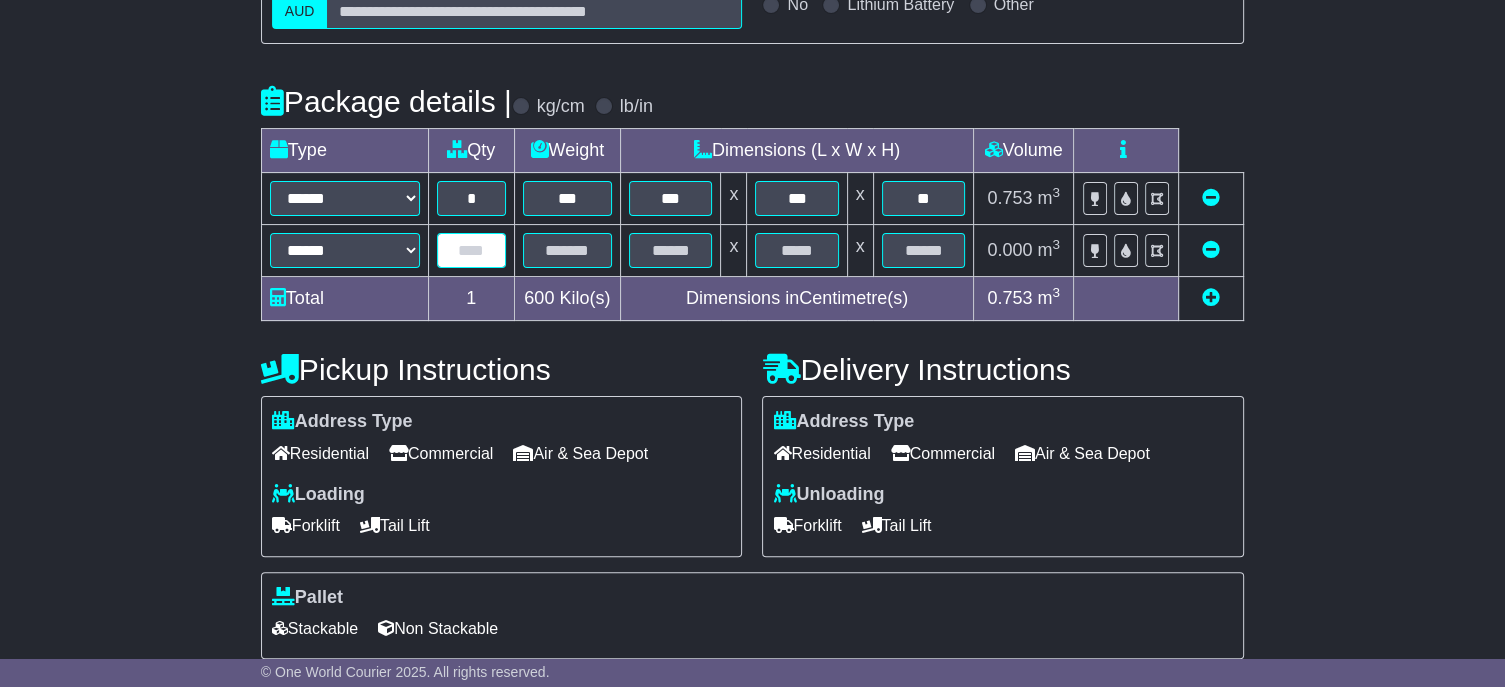 click at bounding box center [471, 250] 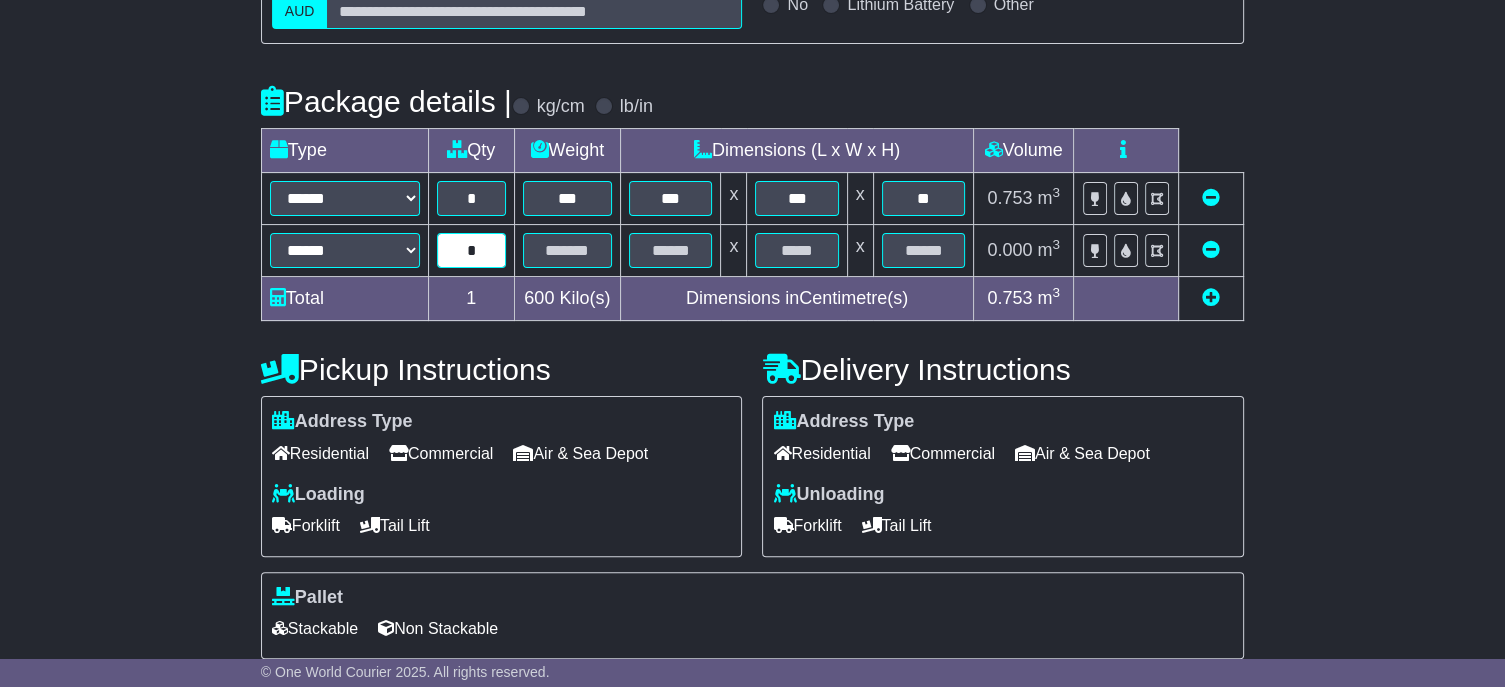 type on "*" 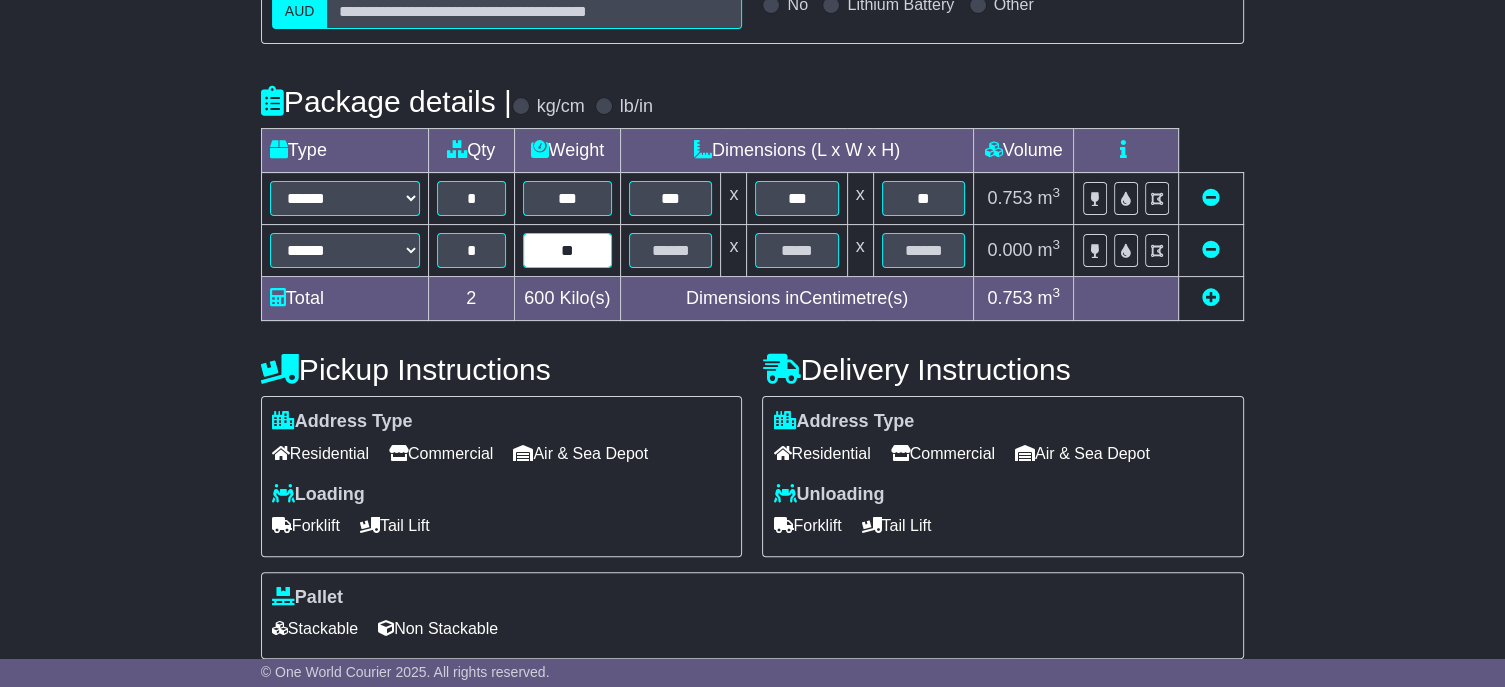 type on "**" 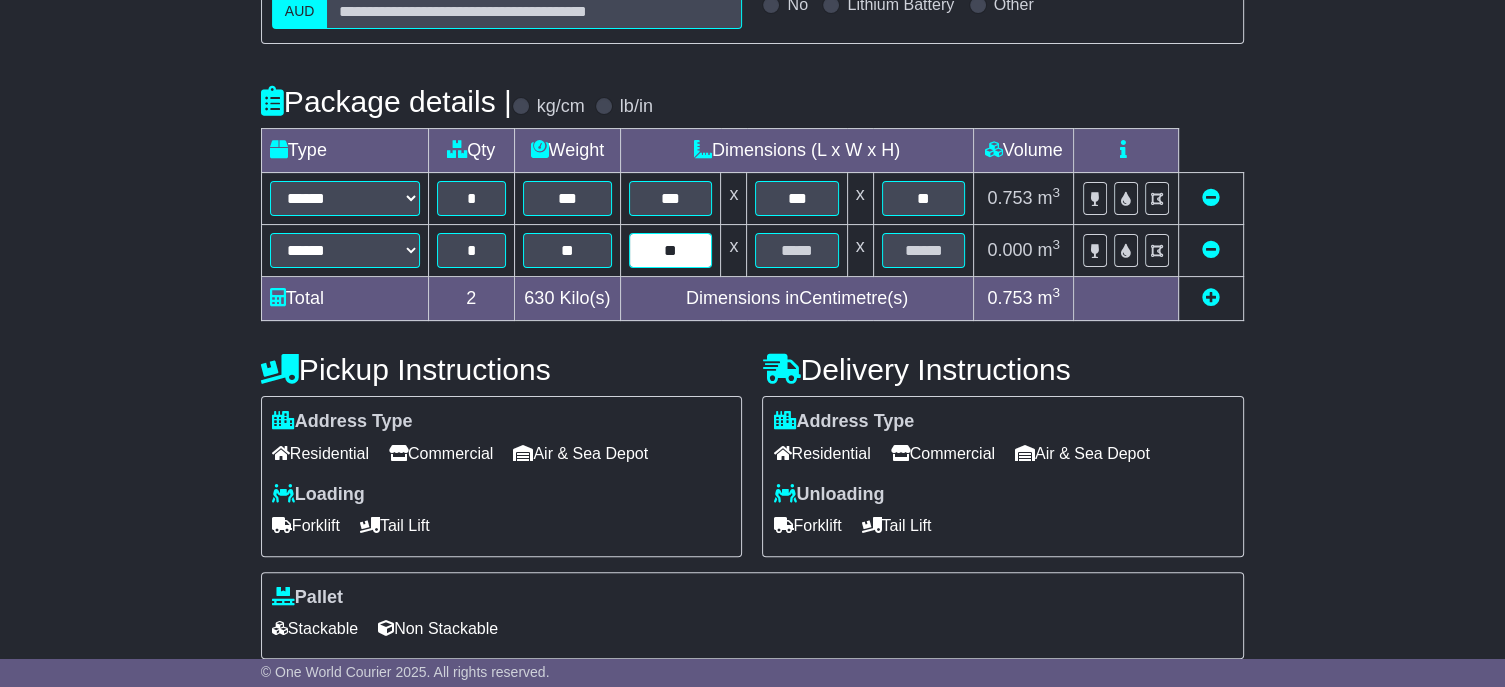 type on "**" 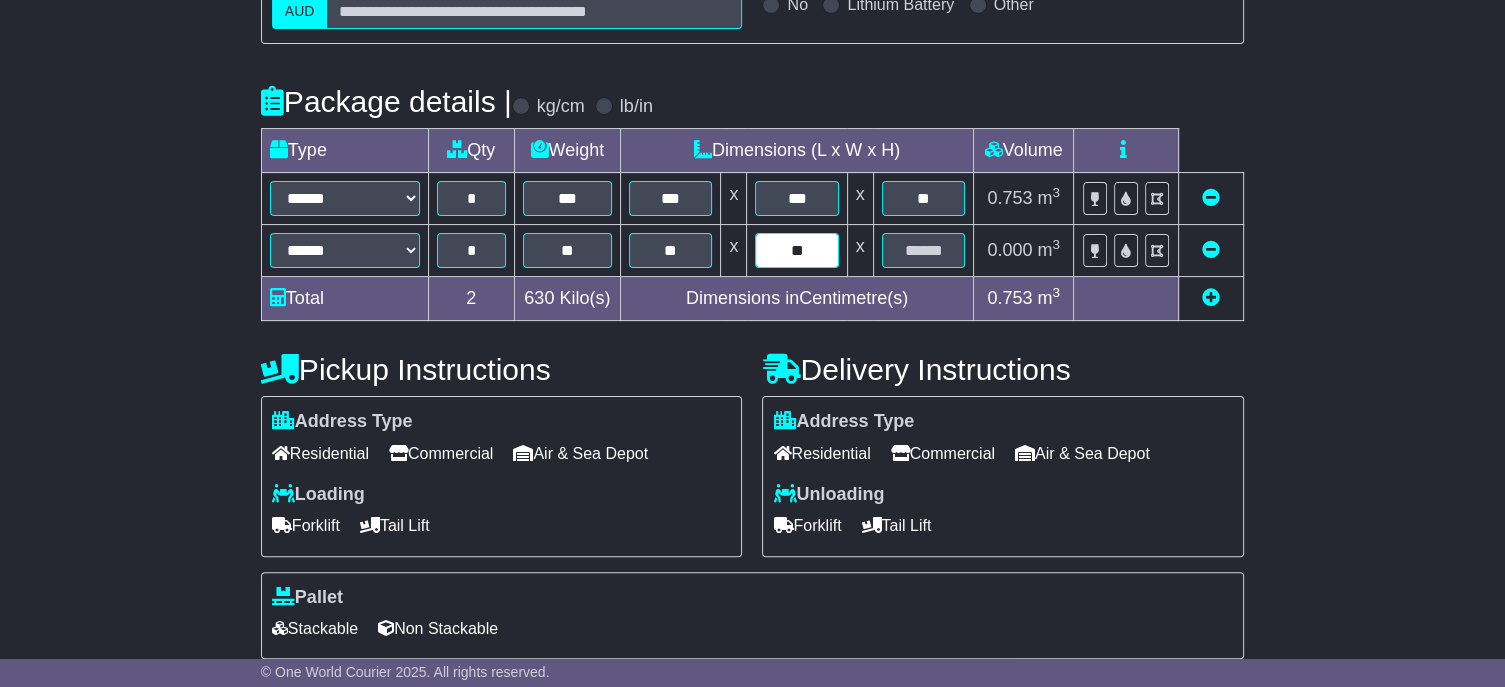 type on "**" 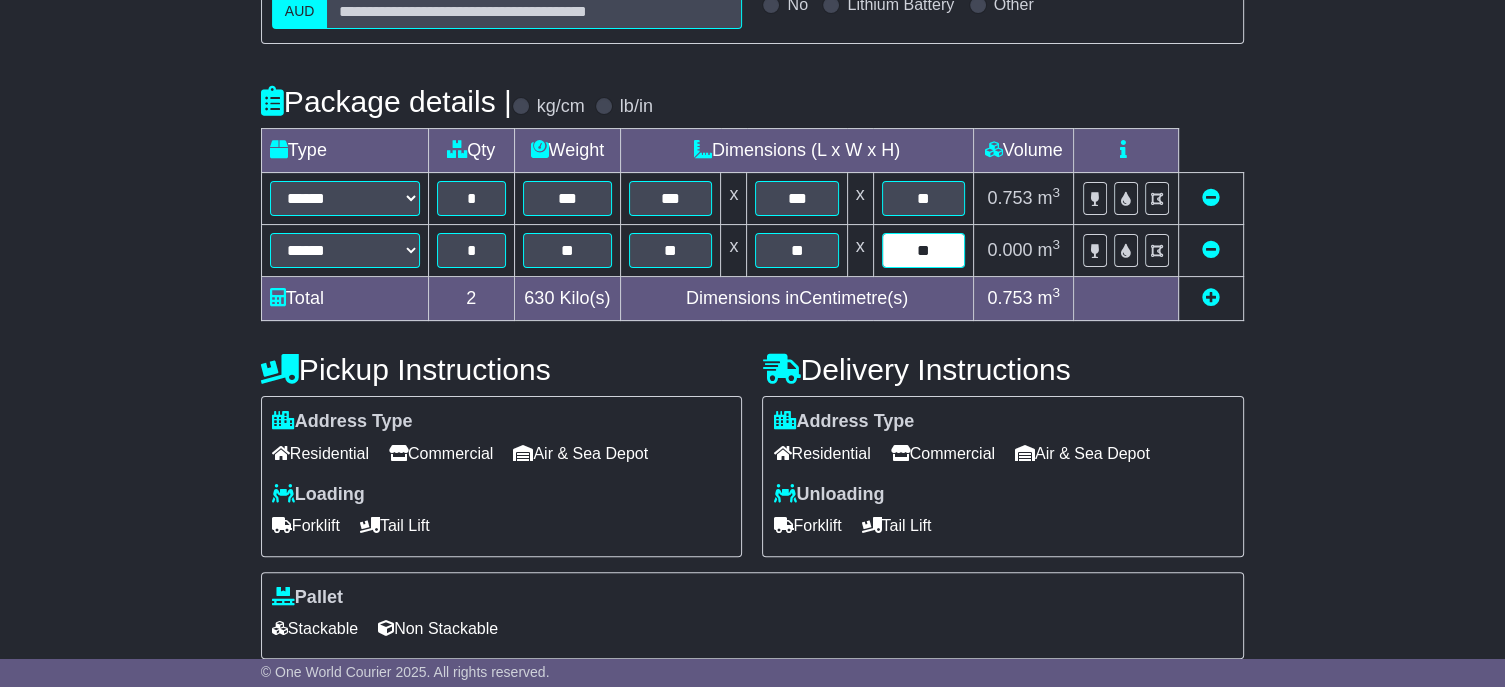 type on "**" 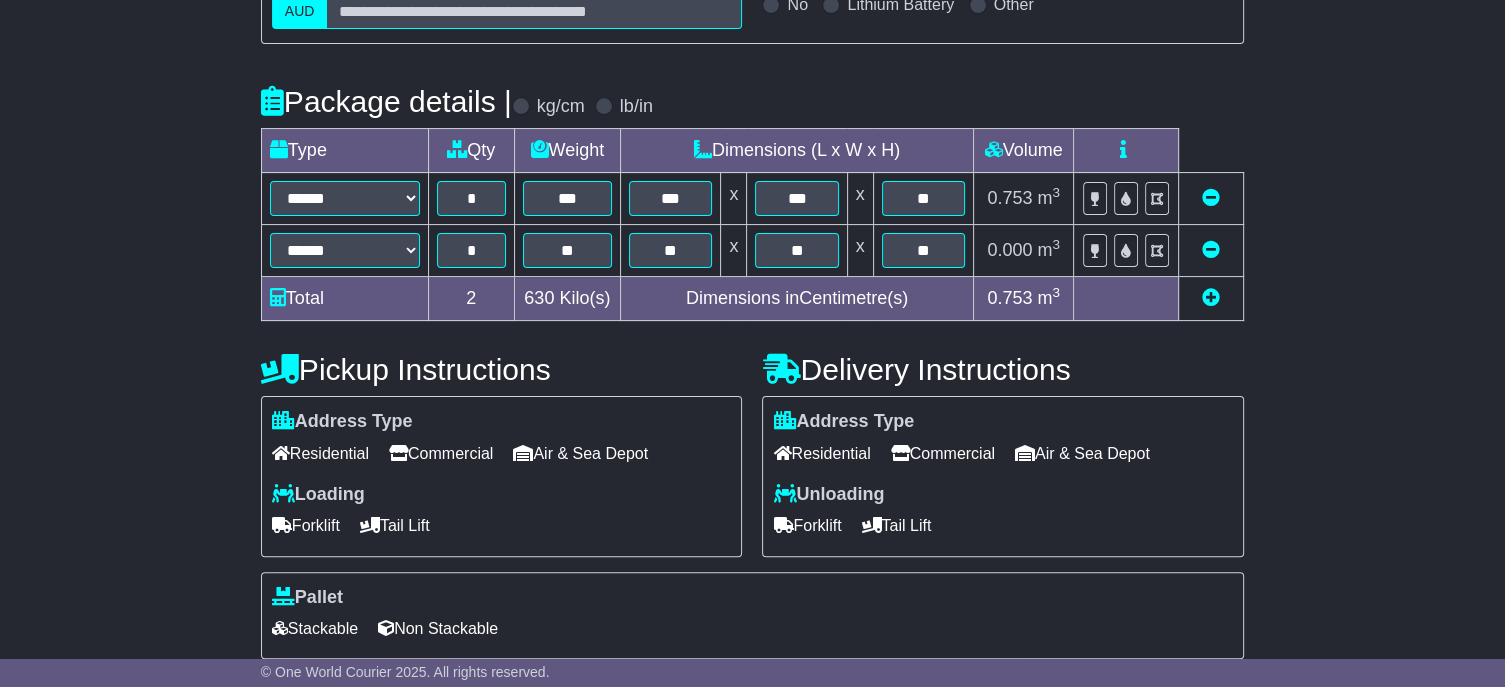 click at bounding box center (1211, 299) 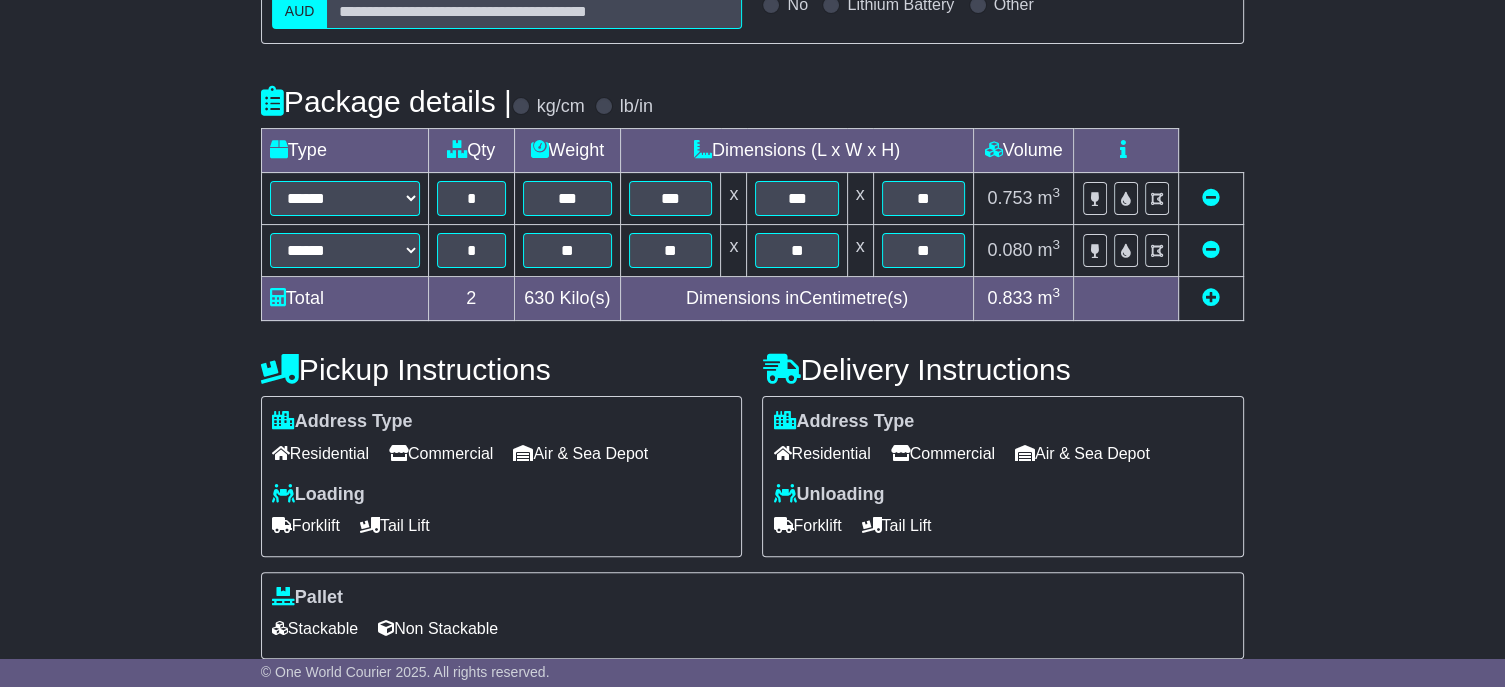 click at bounding box center [1211, 297] 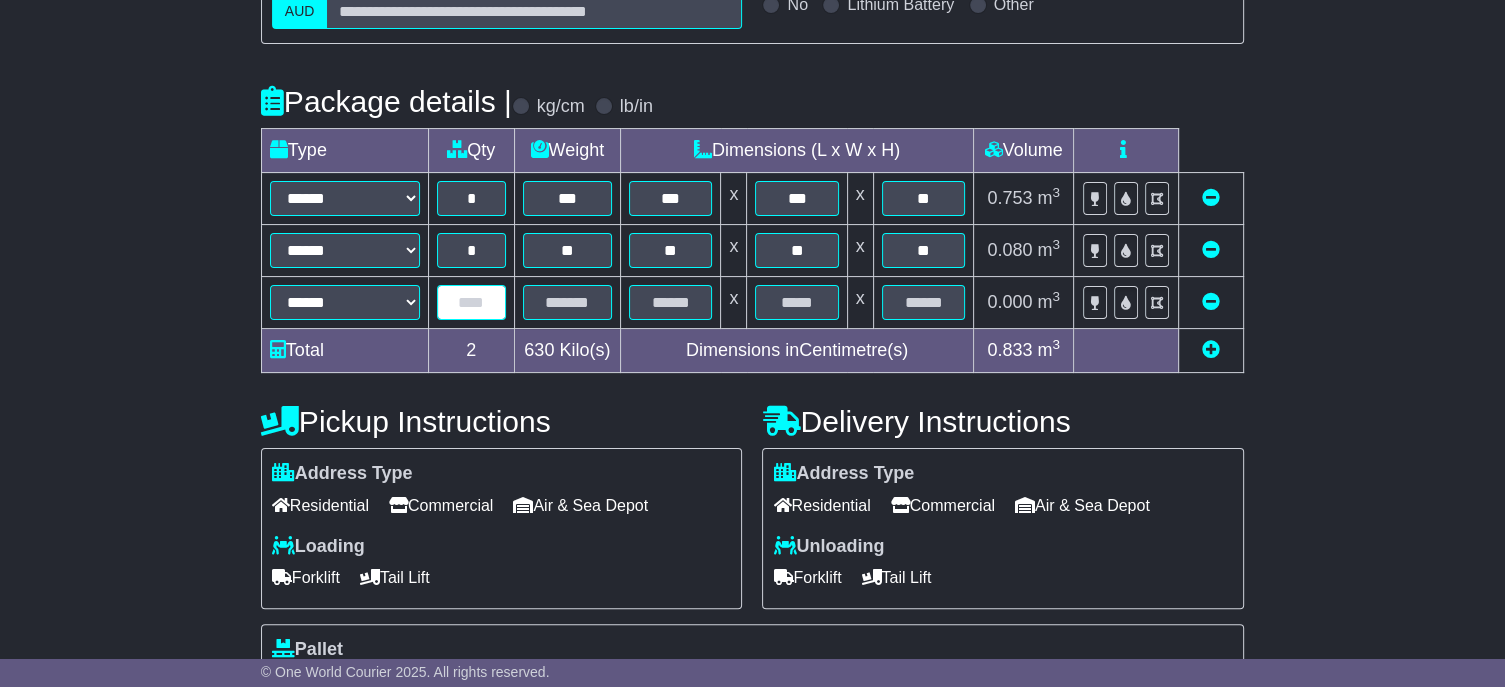 click at bounding box center [471, 302] 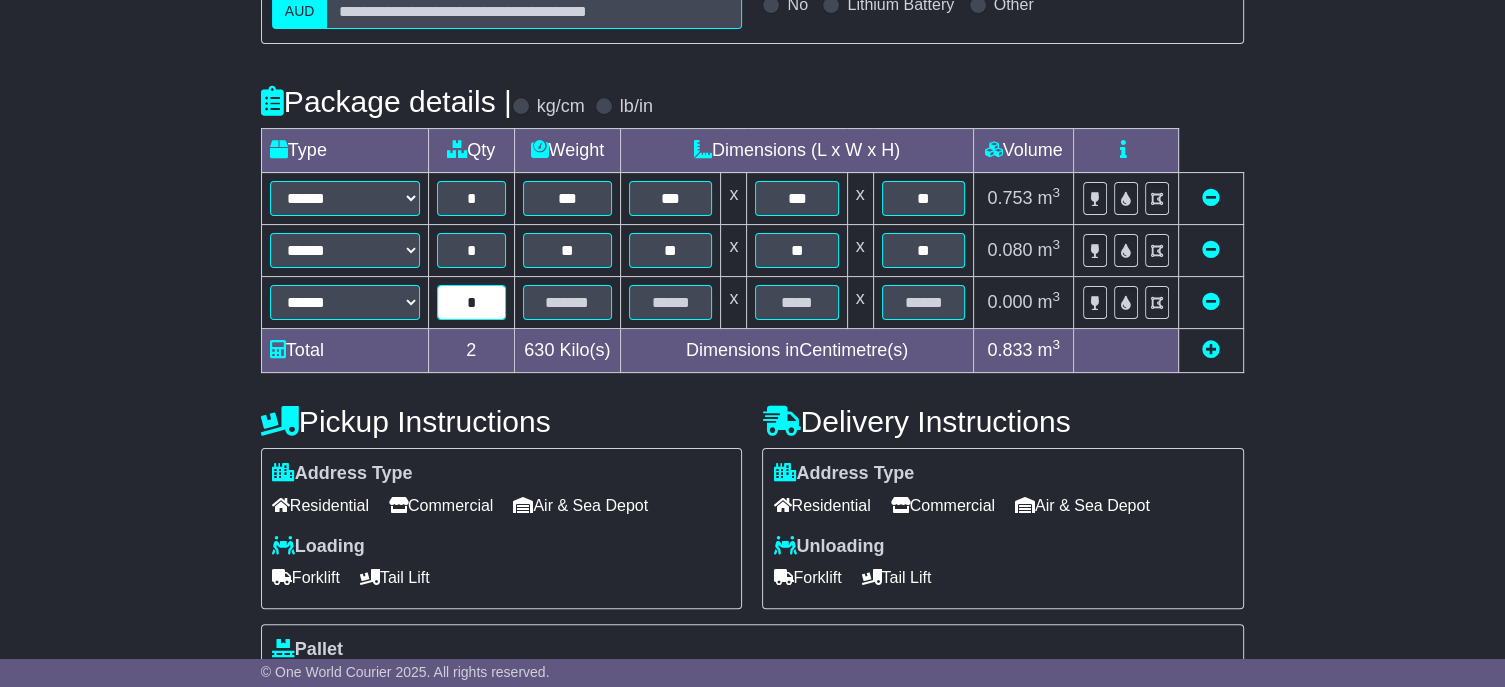 type on "*" 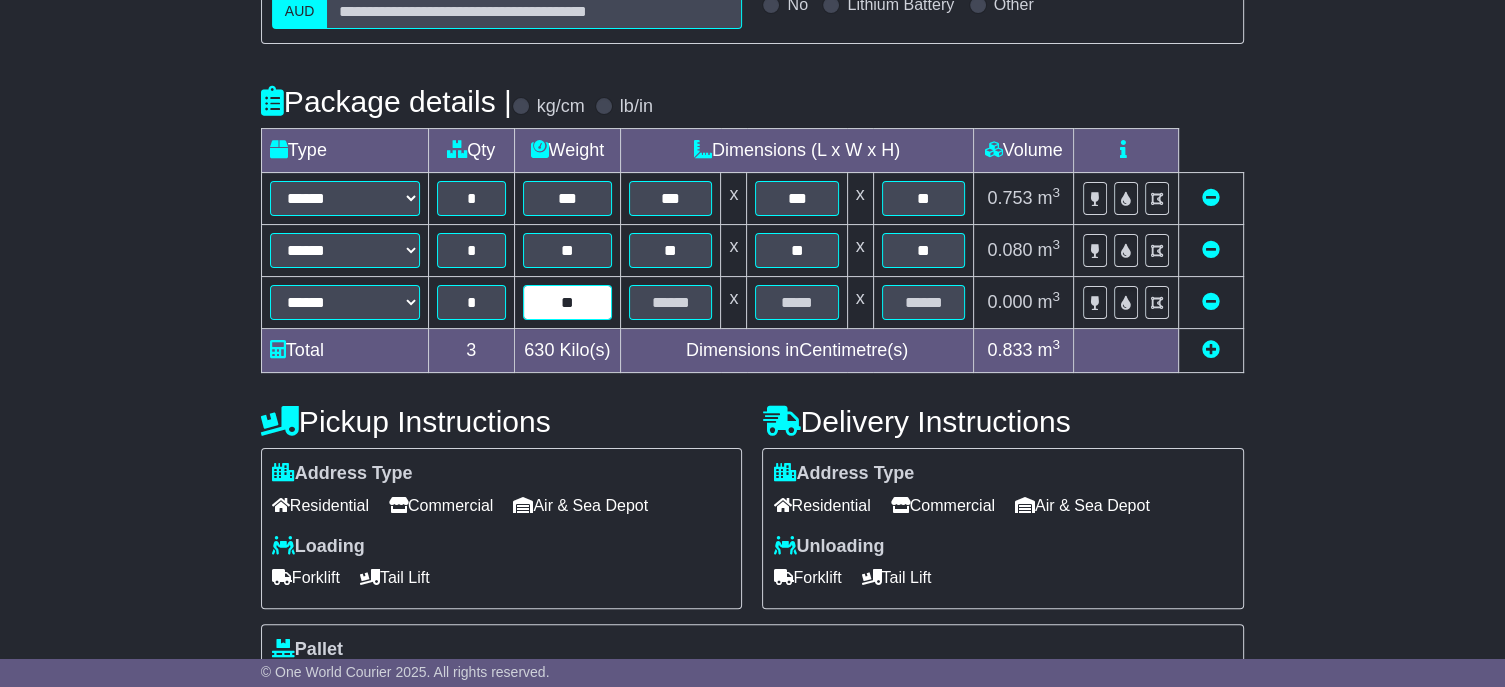 type on "**" 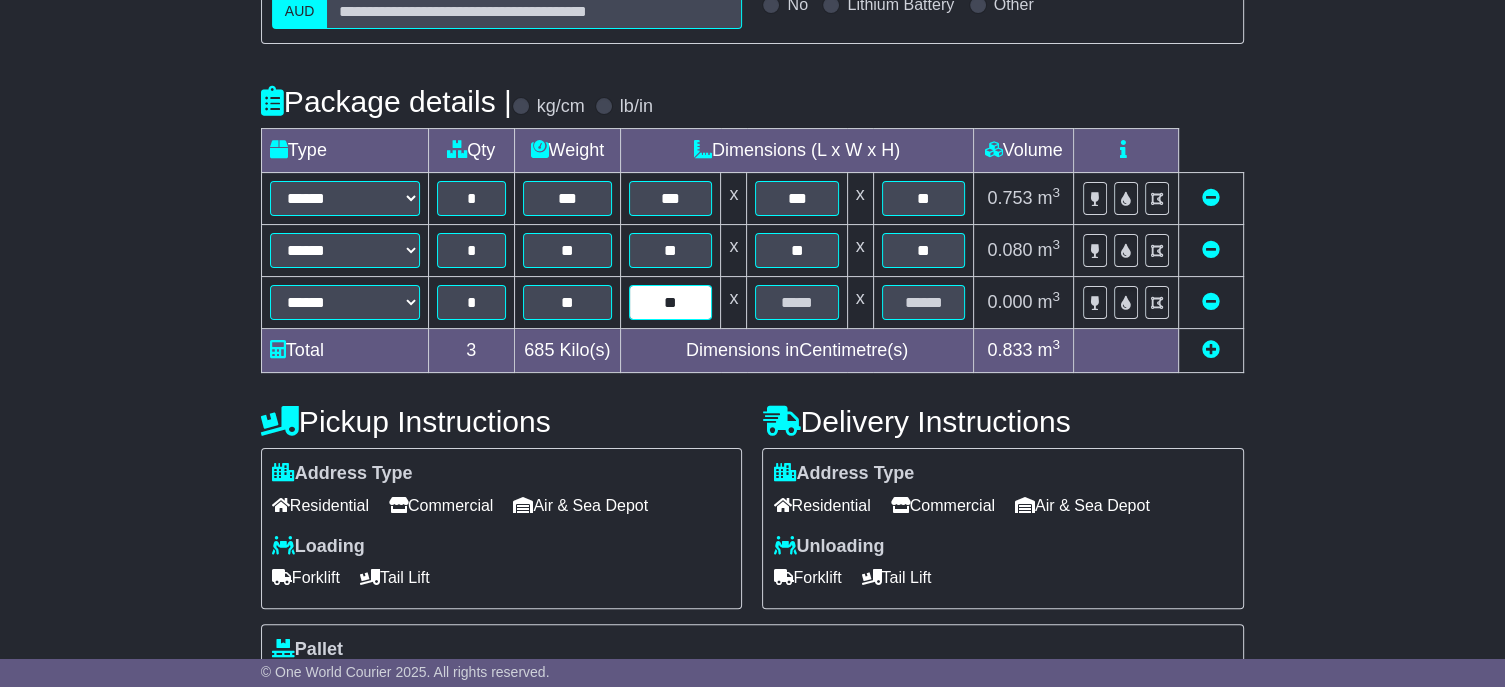 type on "**" 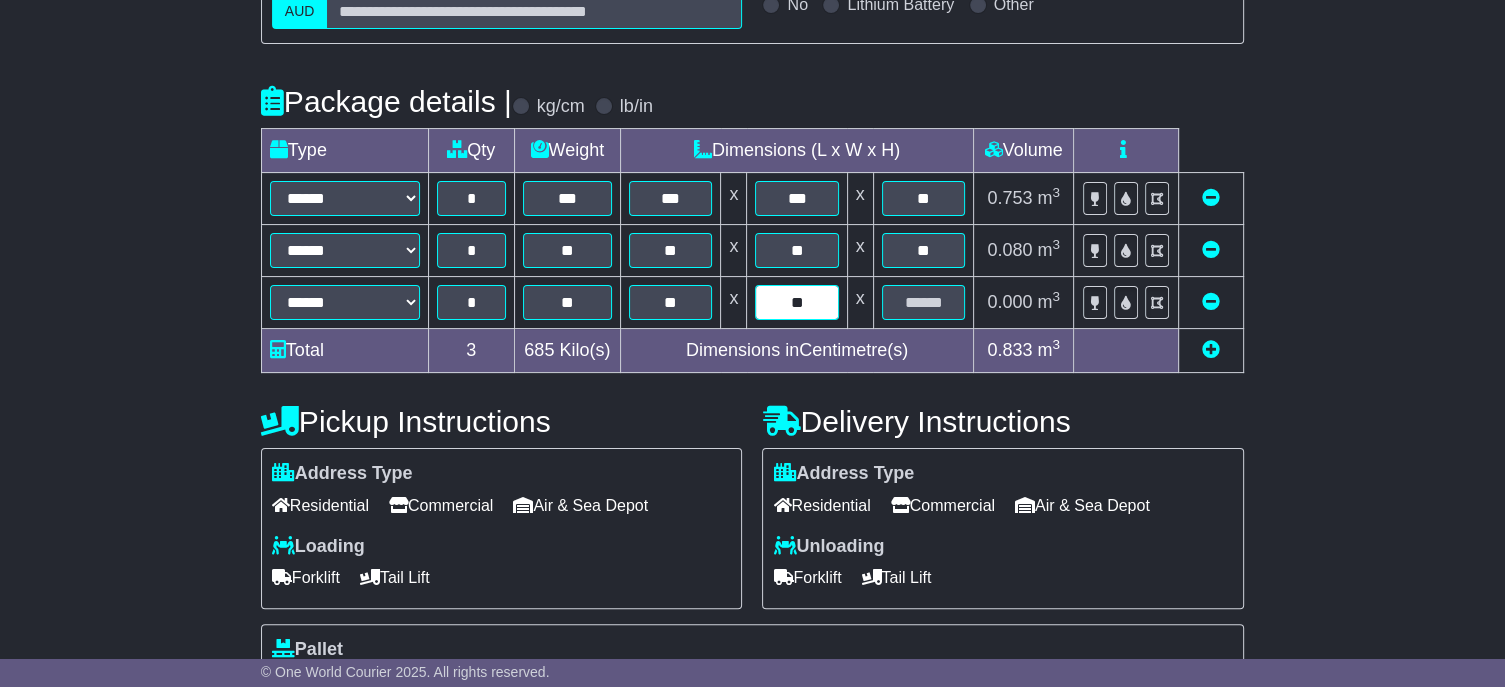 type on "**" 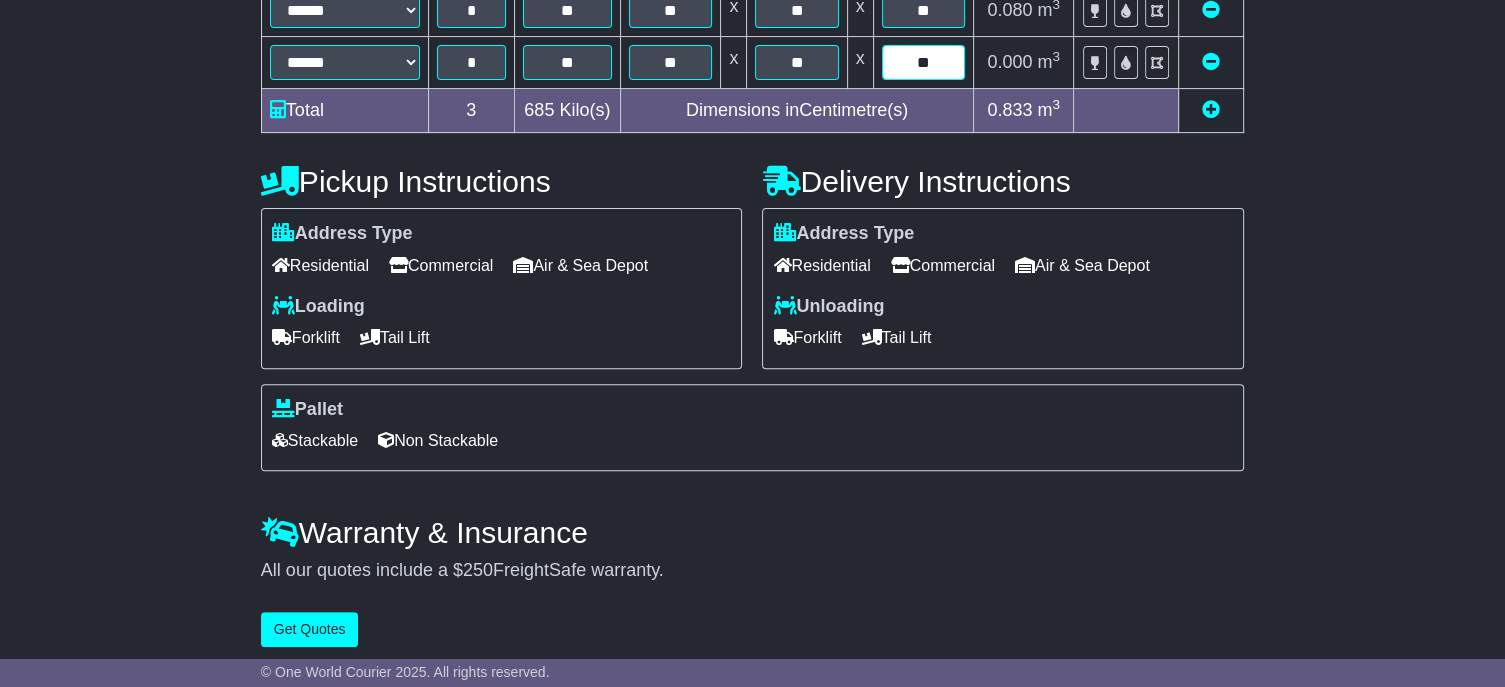 scroll, scrollTop: 685, scrollLeft: 0, axis: vertical 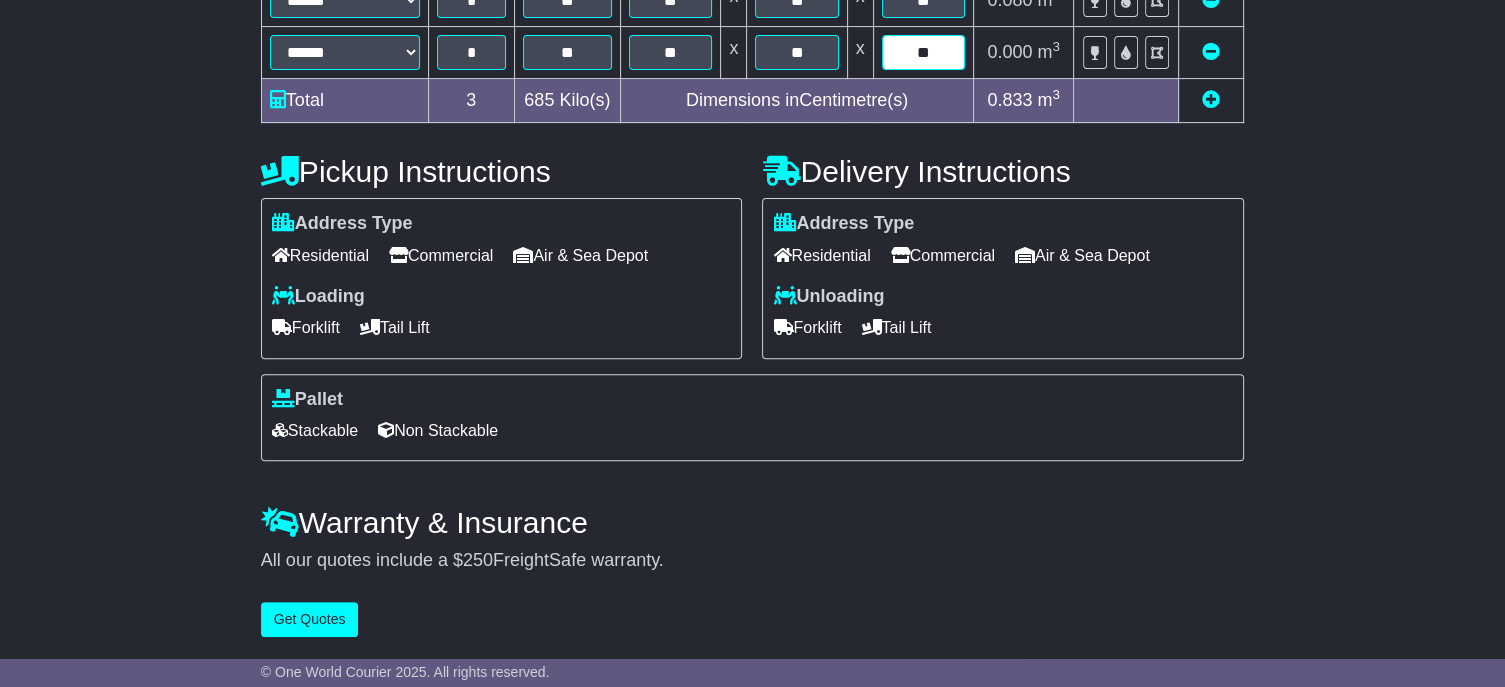 type on "**" 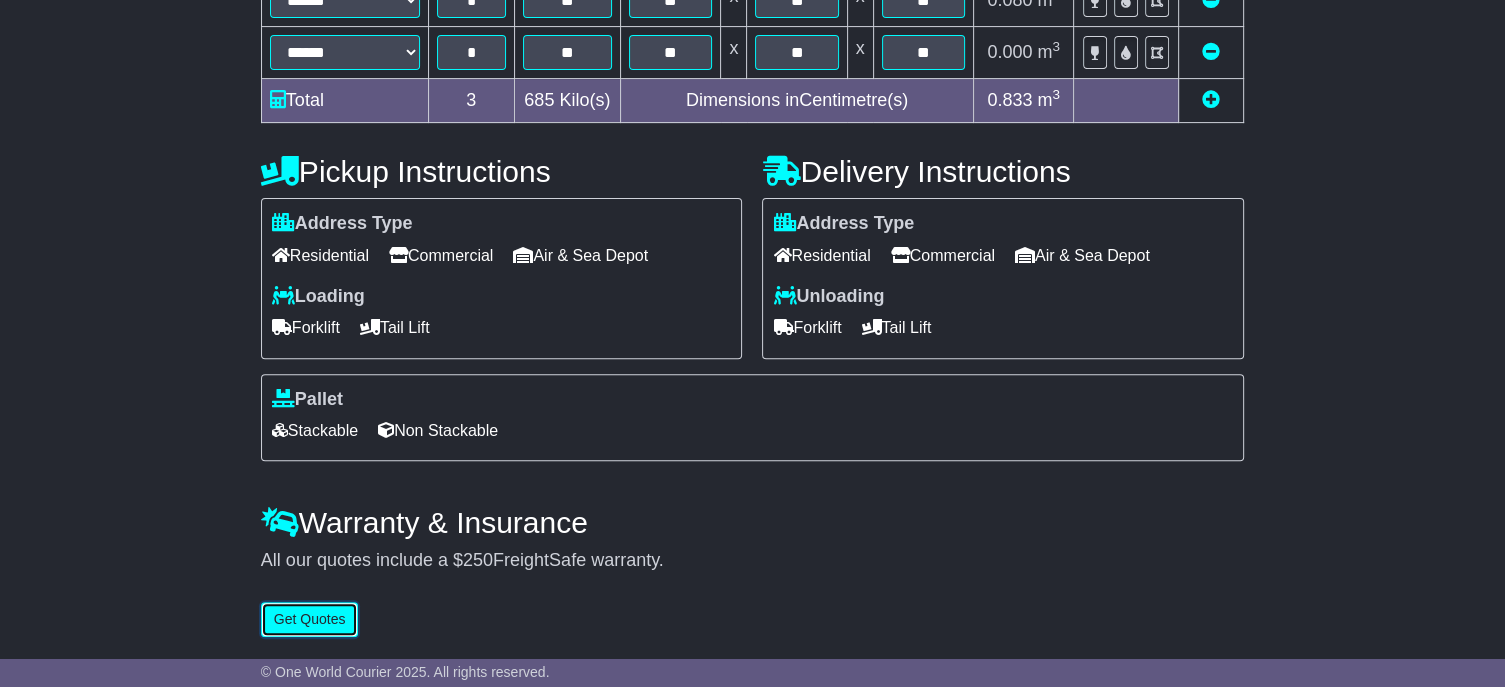 click on "Get Quotes" at bounding box center [310, 619] 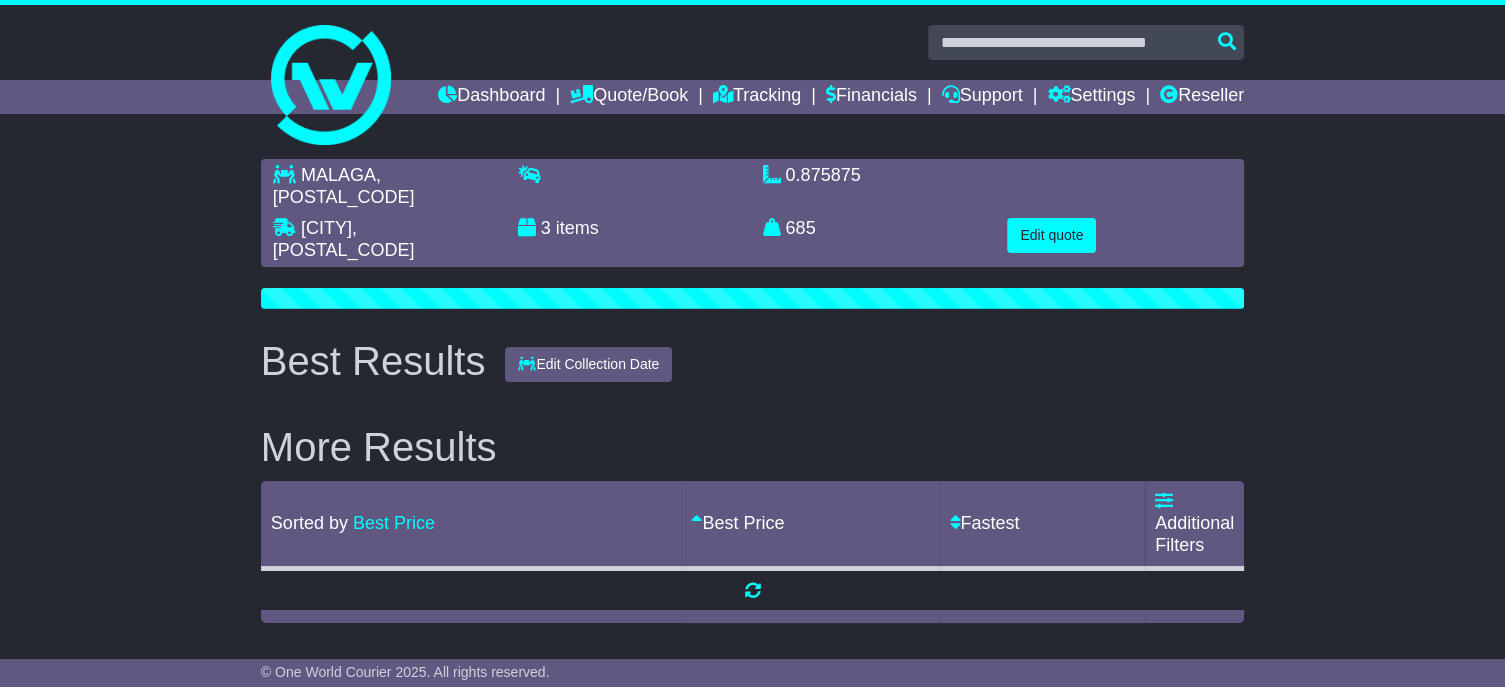 scroll, scrollTop: 0, scrollLeft: 0, axis: both 